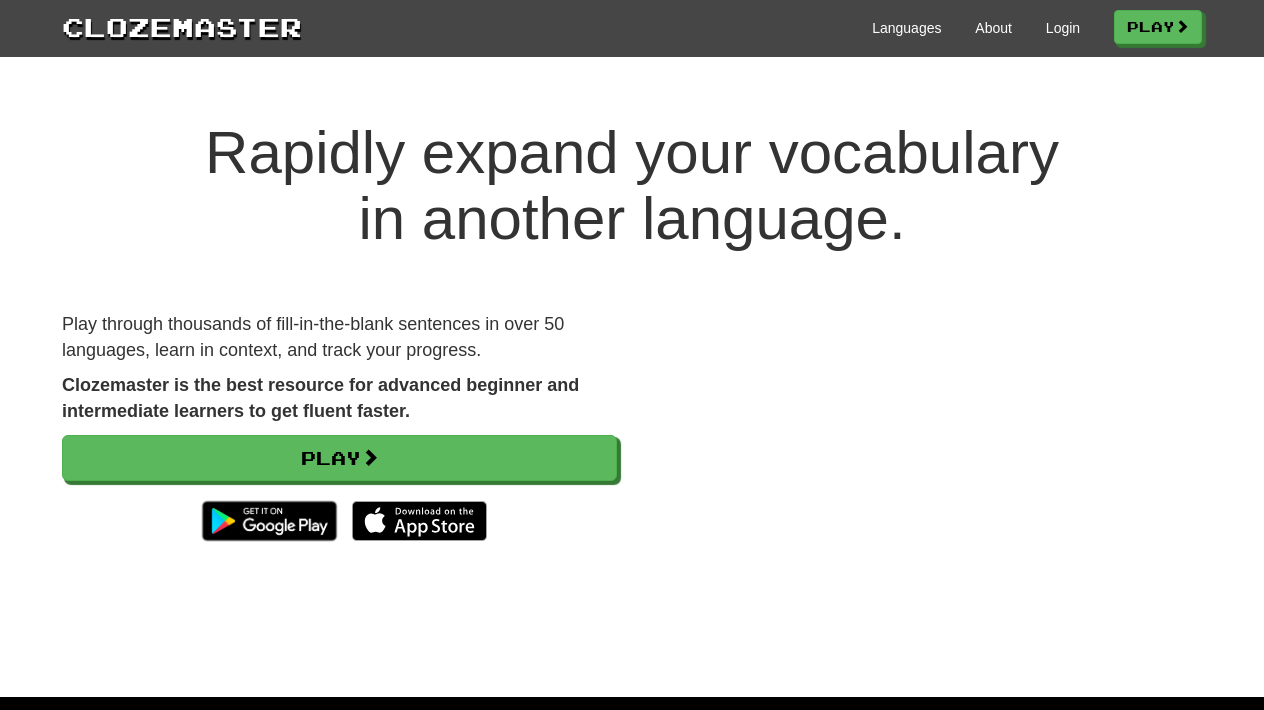 scroll, scrollTop: 0, scrollLeft: 0, axis: both 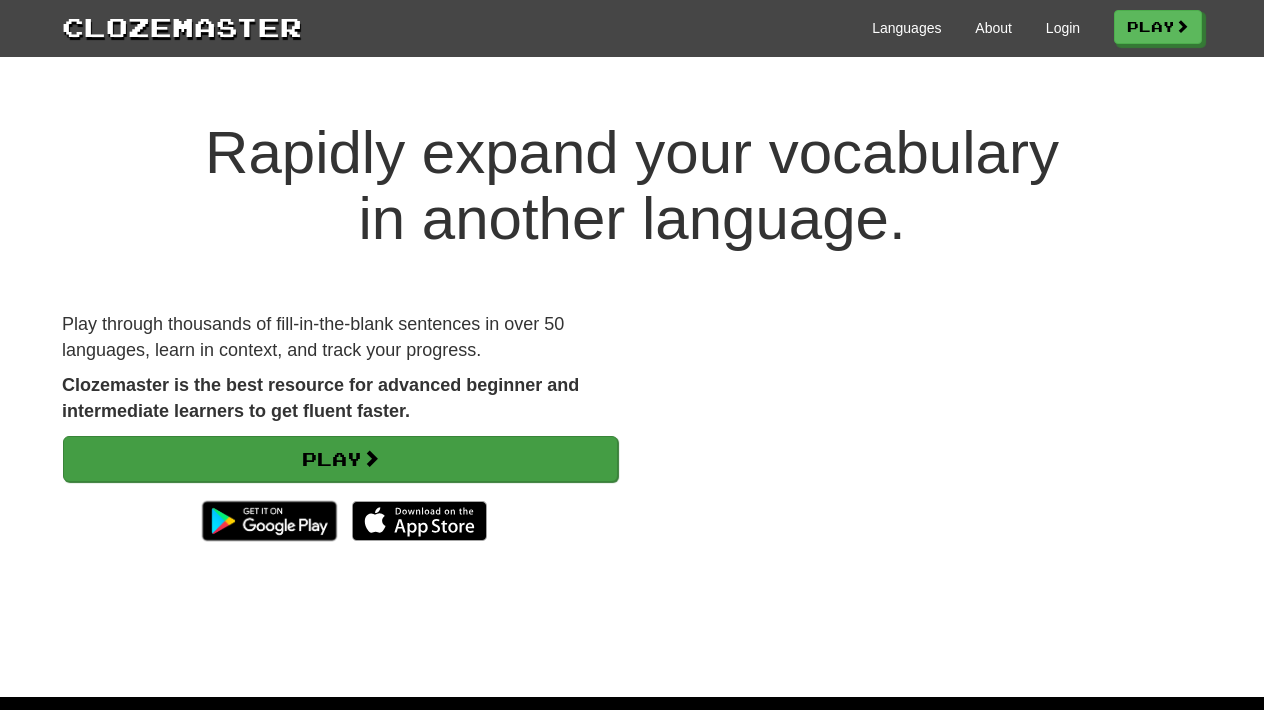 click on "Play" at bounding box center [340, 459] 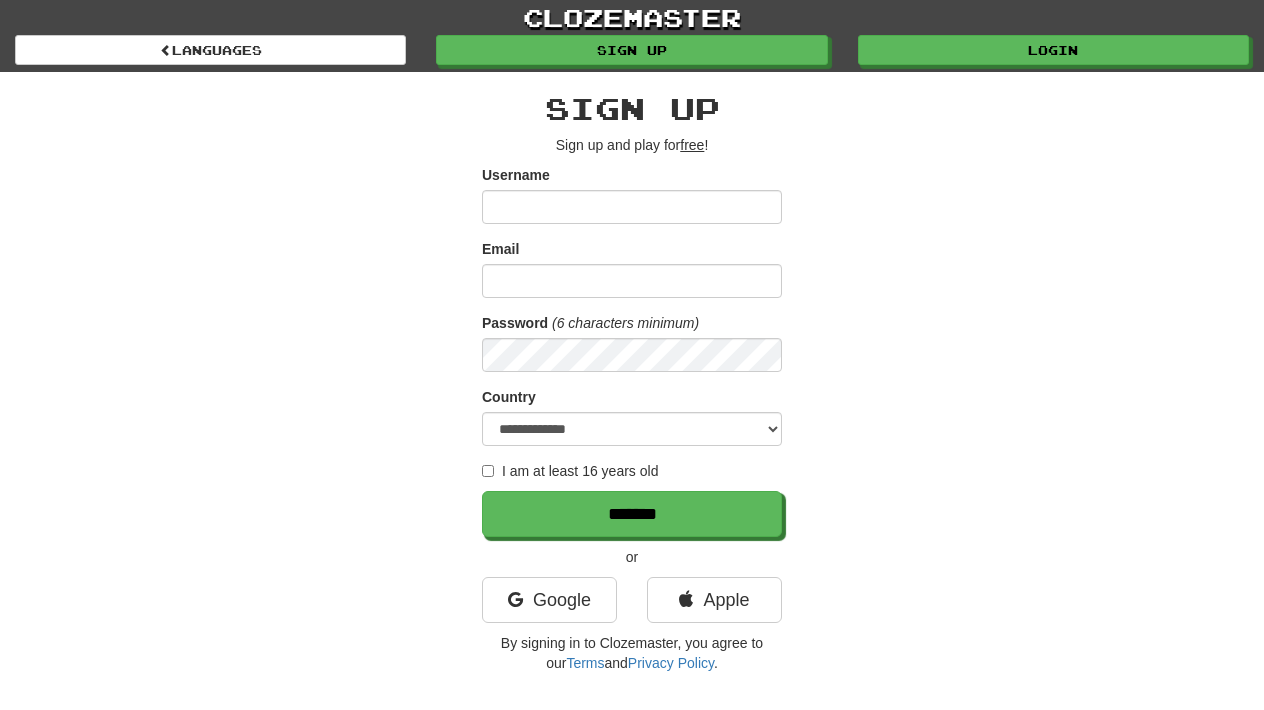 scroll, scrollTop: 0, scrollLeft: 0, axis: both 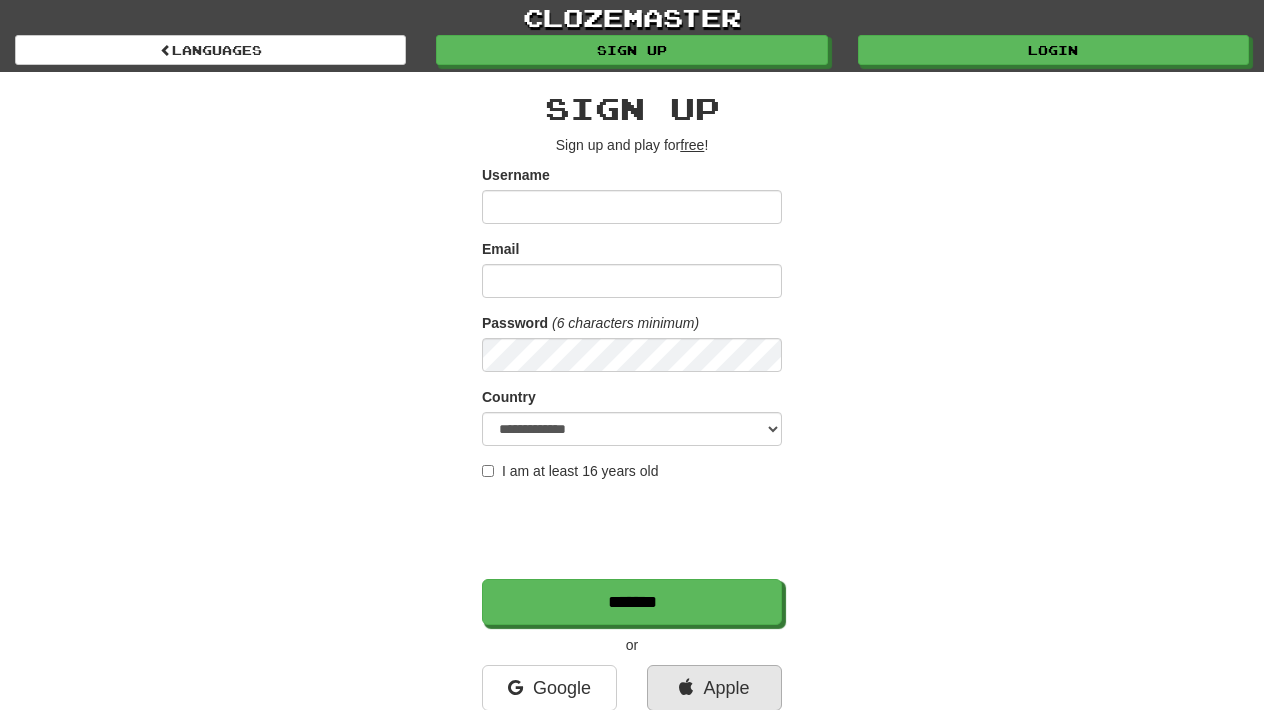 click on "Apple" at bounding box center (714, 688) 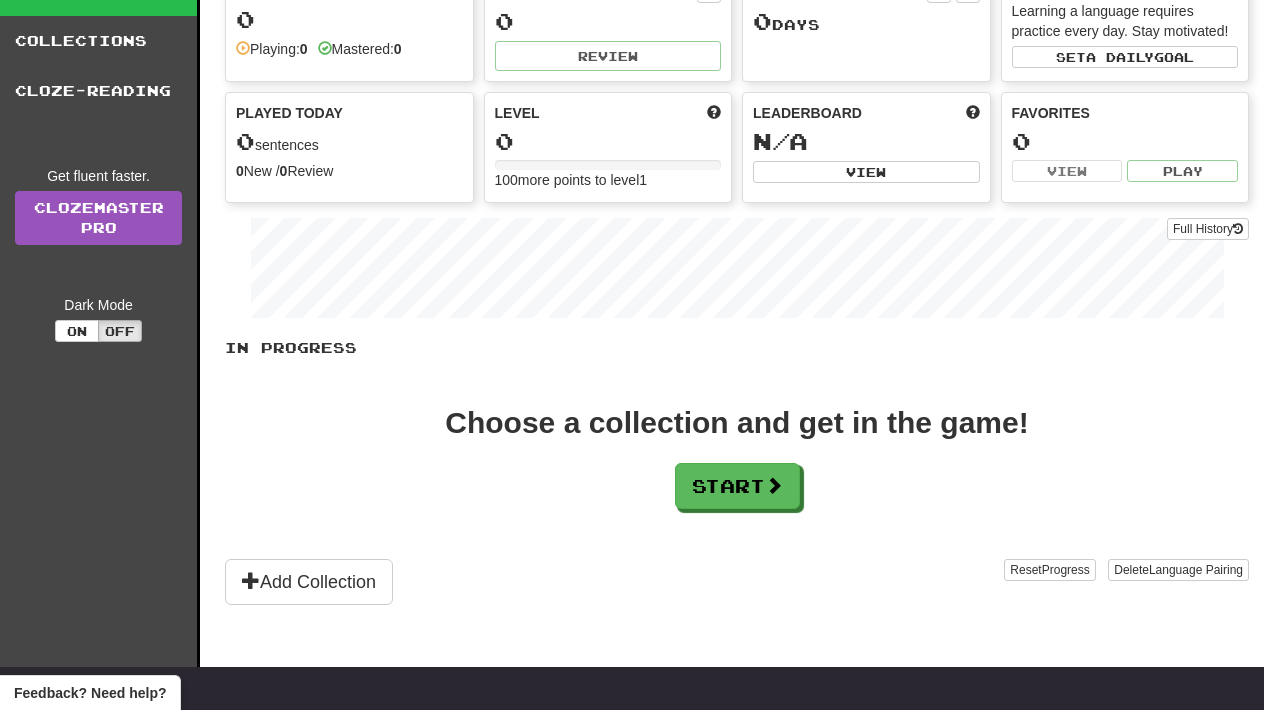 scroll, scrollTop: 153, scrollLeft: 0, axis: vertical 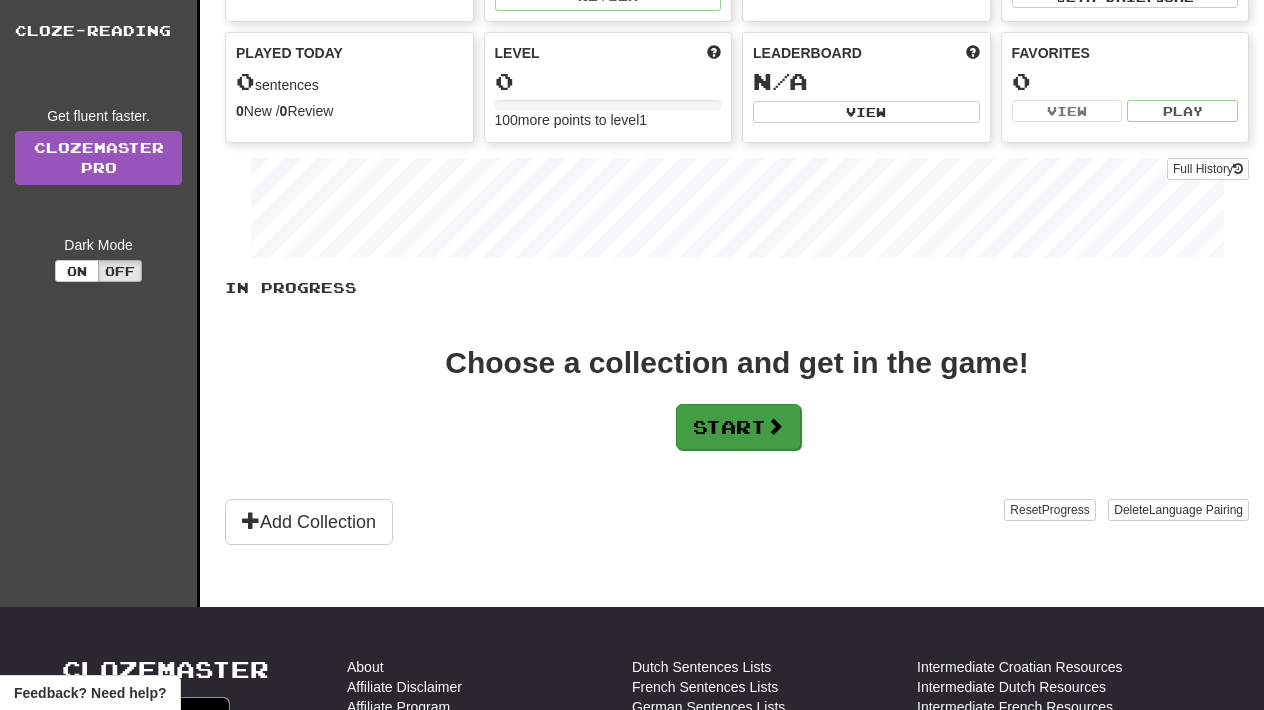 click on "Start" at bounding box center (738, 427) 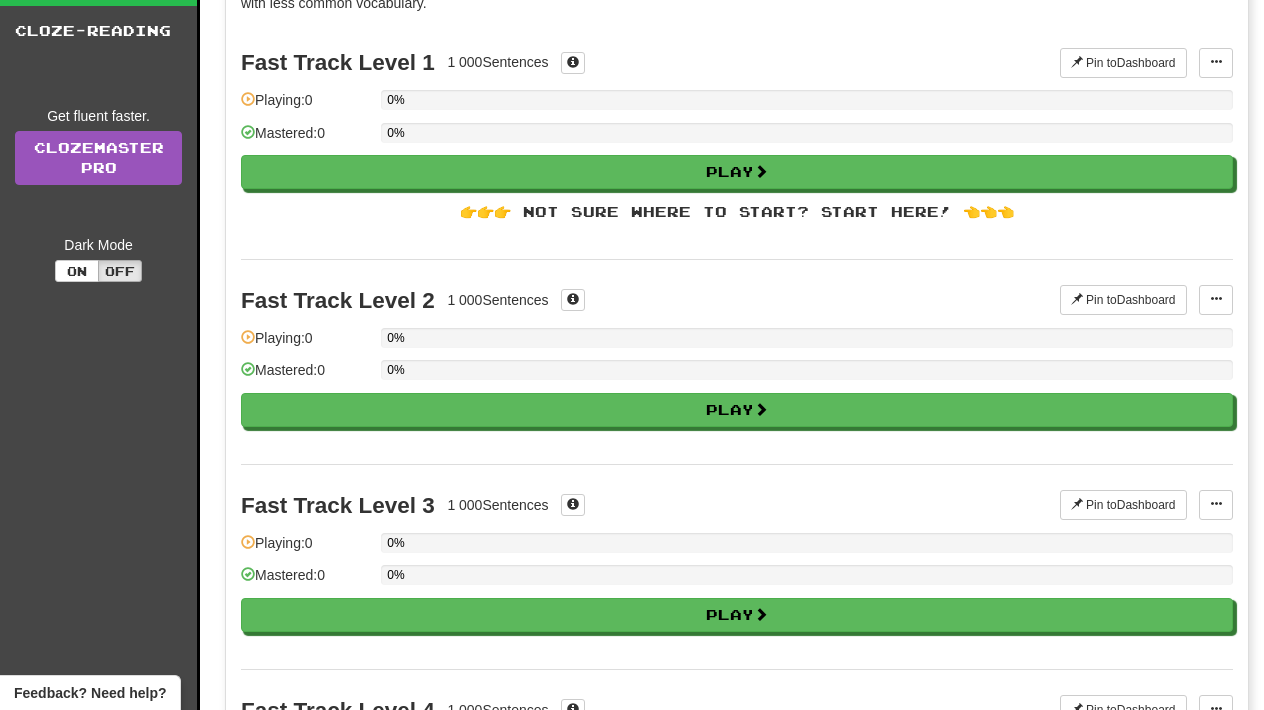 scroll, scrollTop: 0, scrollLeft: 0, axis: both 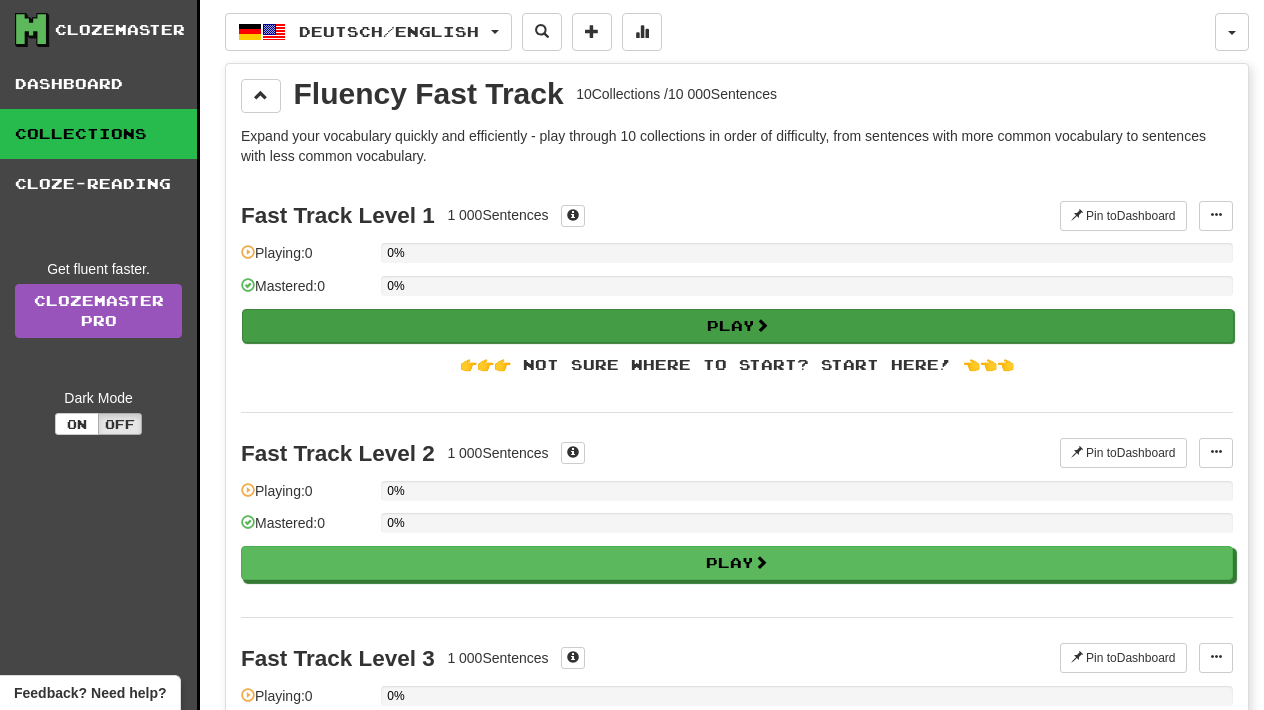 click on "Play" at bounding box center (738, 326) 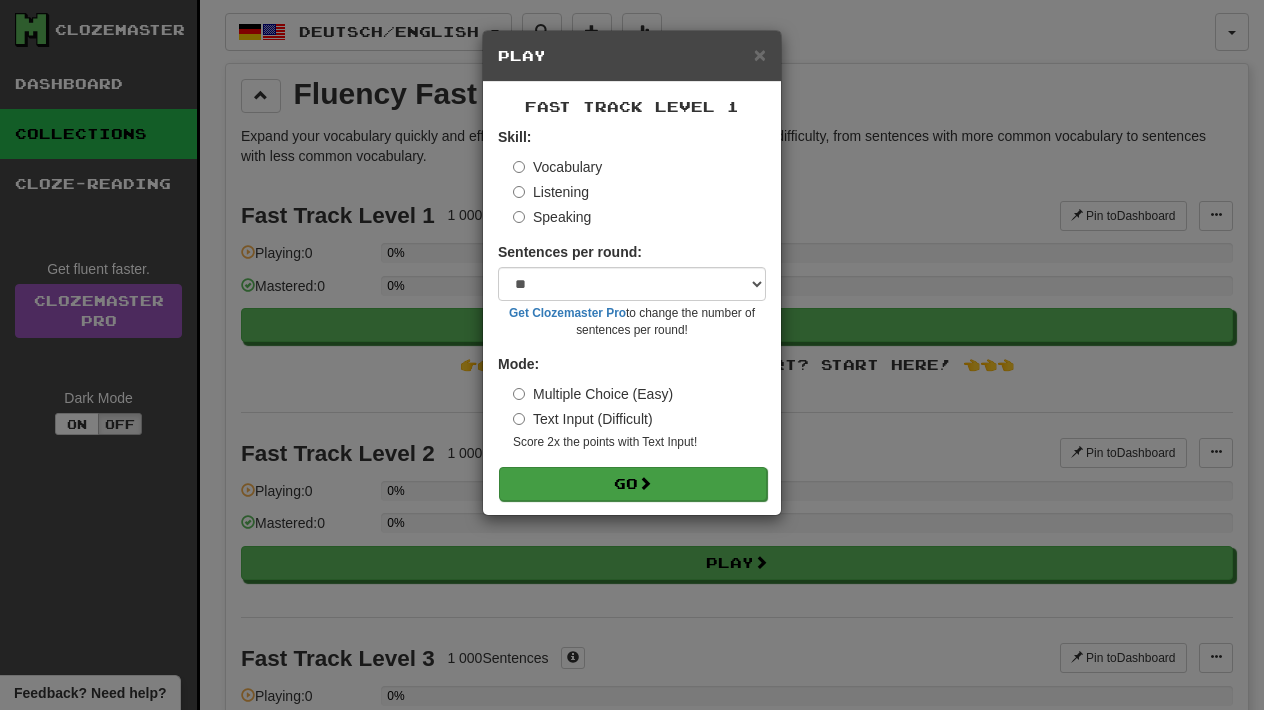 click on "Go" at bounding box center (633, 484) 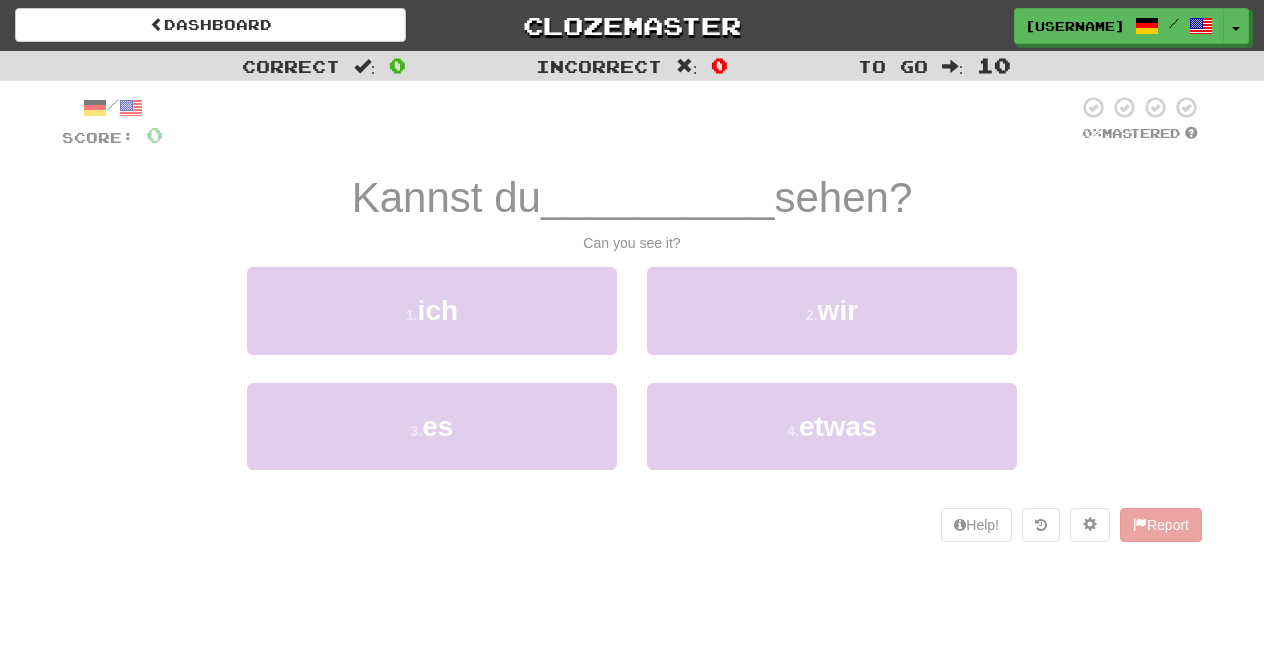 scroll, scrollTop: 0, scrollLeft: 0, axis: both 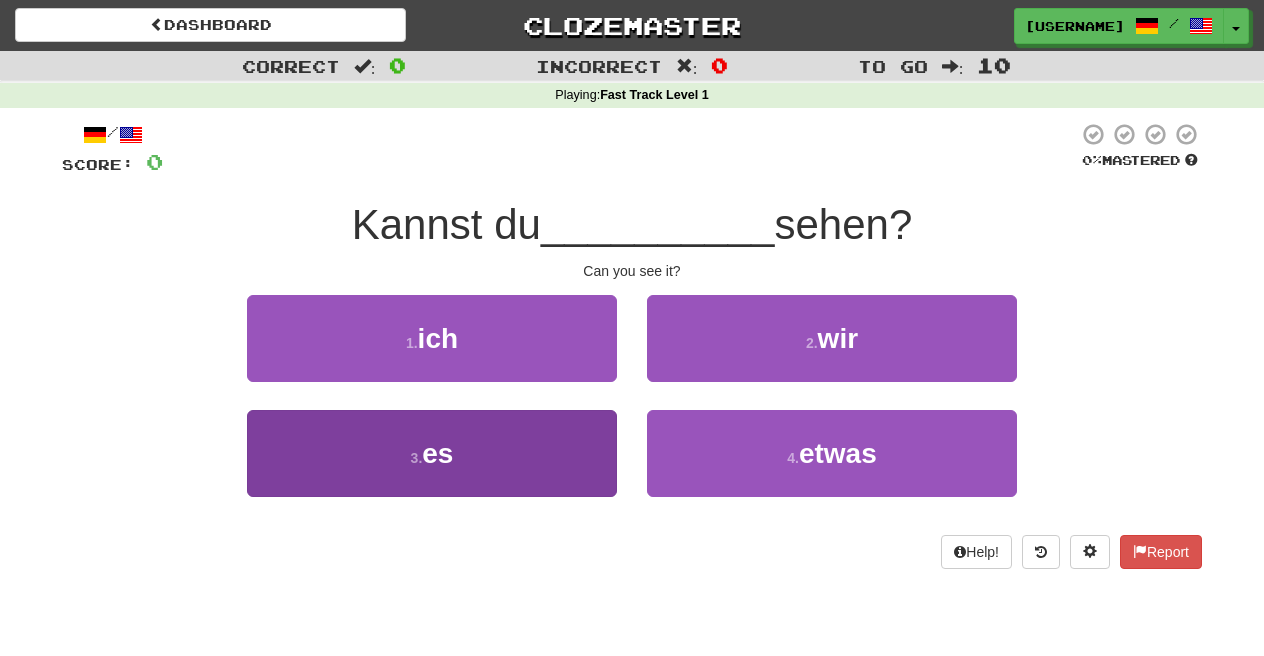 click on "3 .  es" at bounding box center (432, 453) 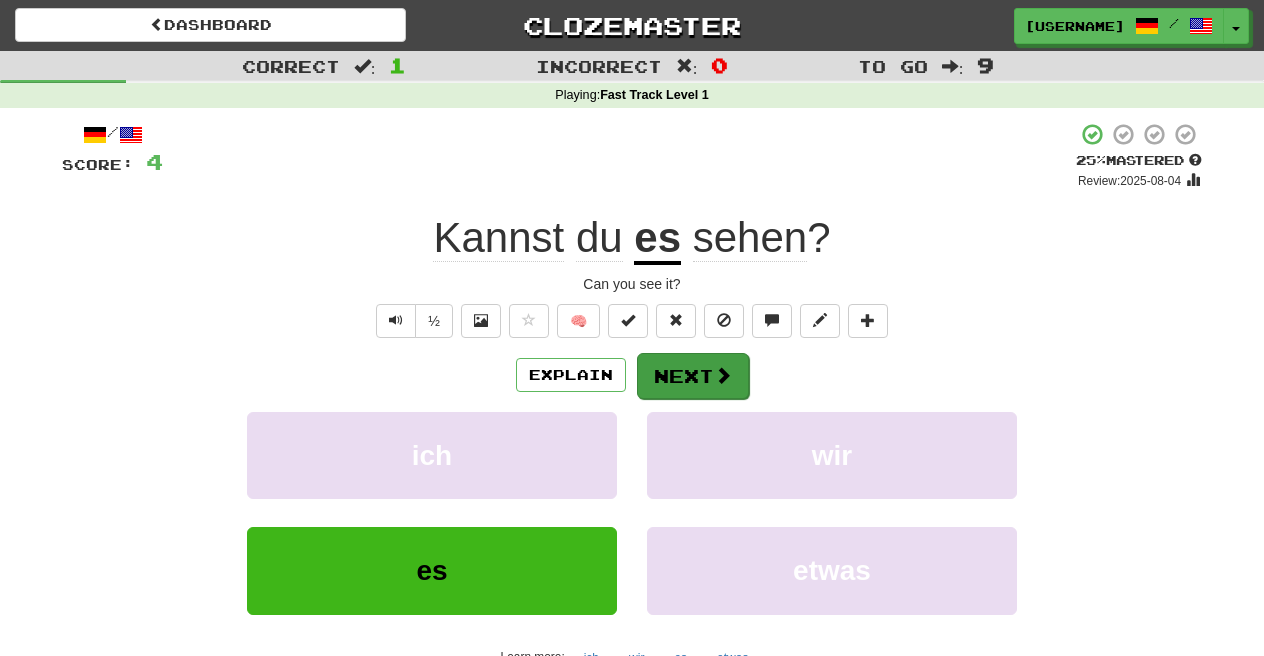 click on "Next" at bounding box center (693, 376) 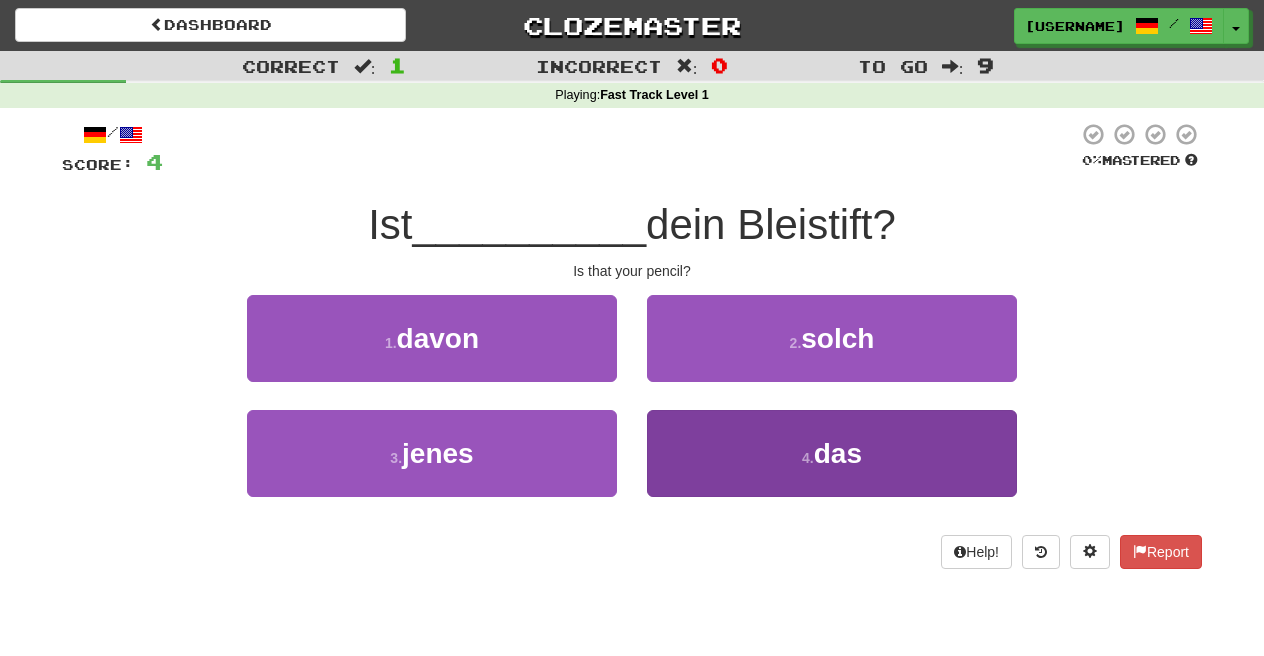 click on "4 ." at bounding box center [808, 458] 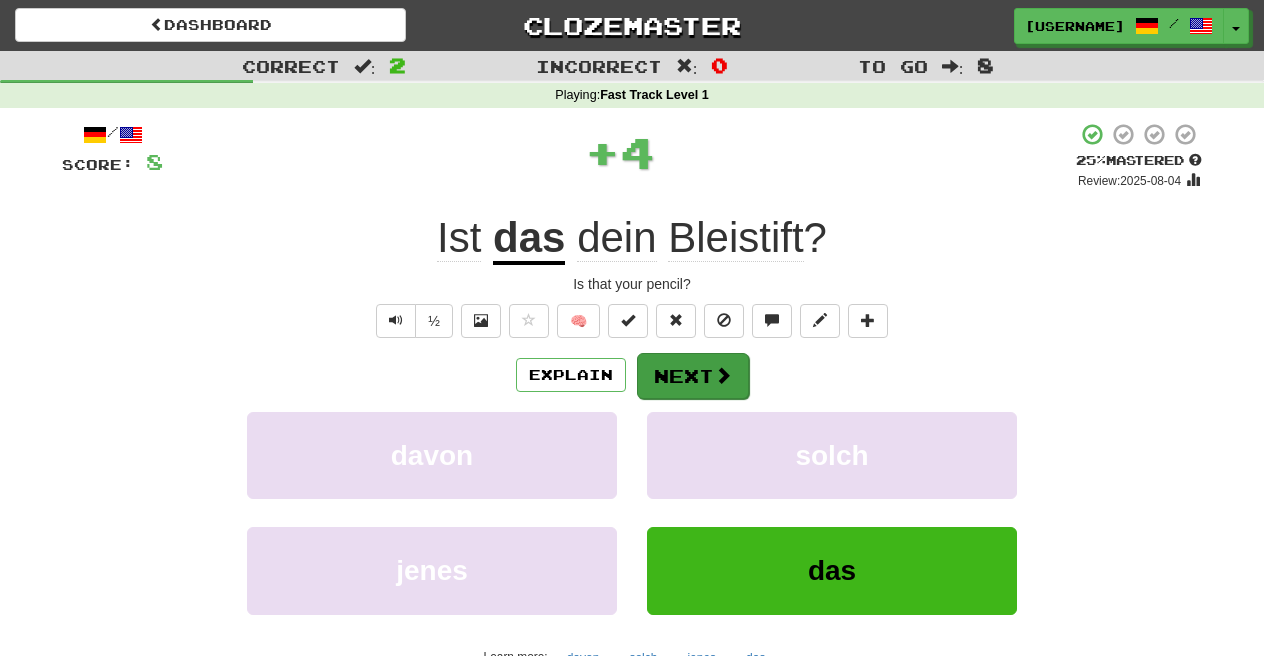 click on "Next" at bounding box center [693, 376] 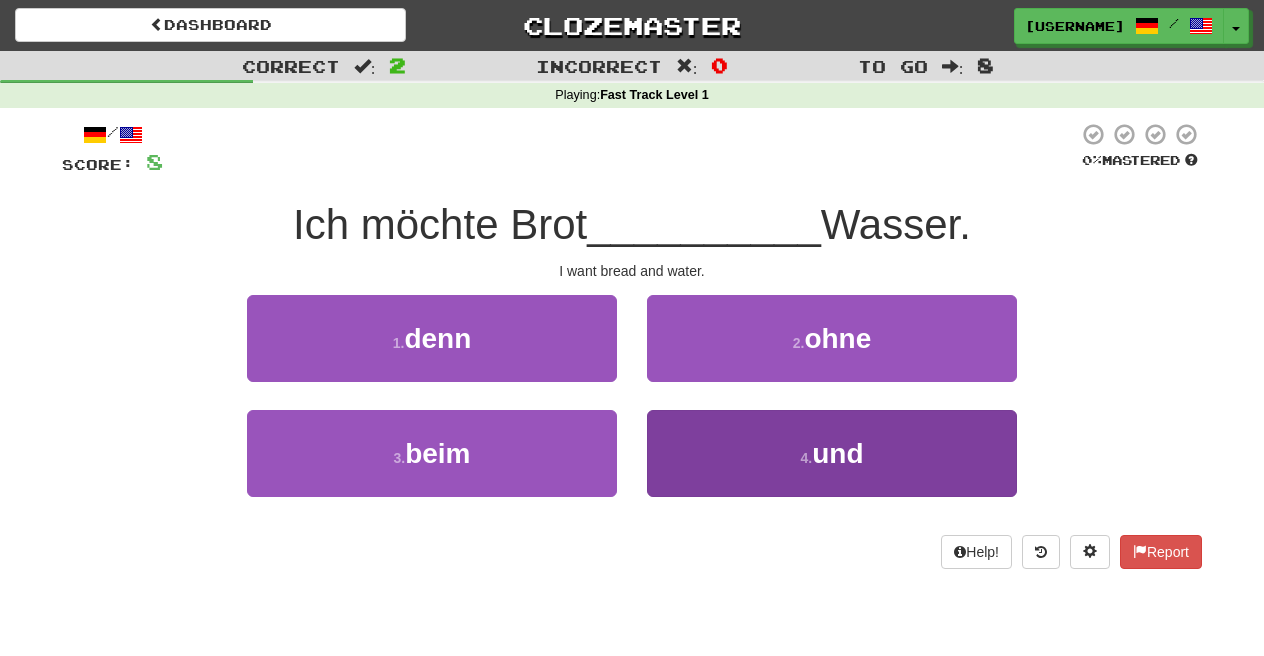 click on "4 .  und" at bounding box center (832, 453) 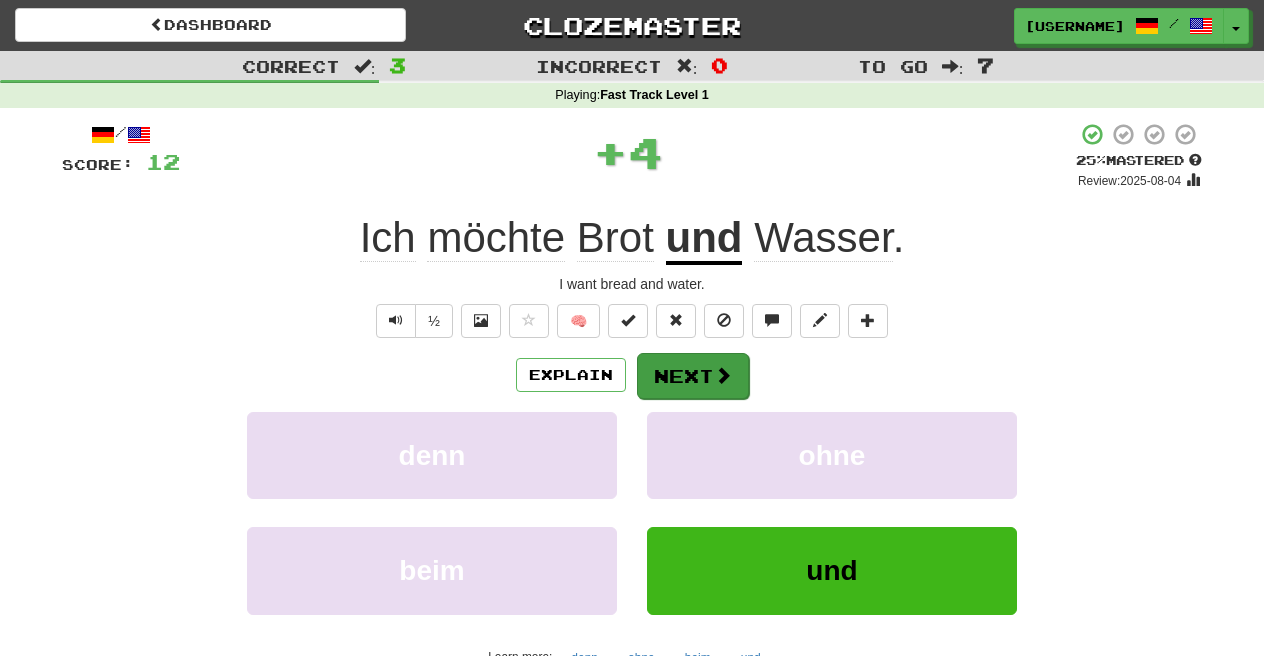 click on "Next" at bounding box center [693, 376] 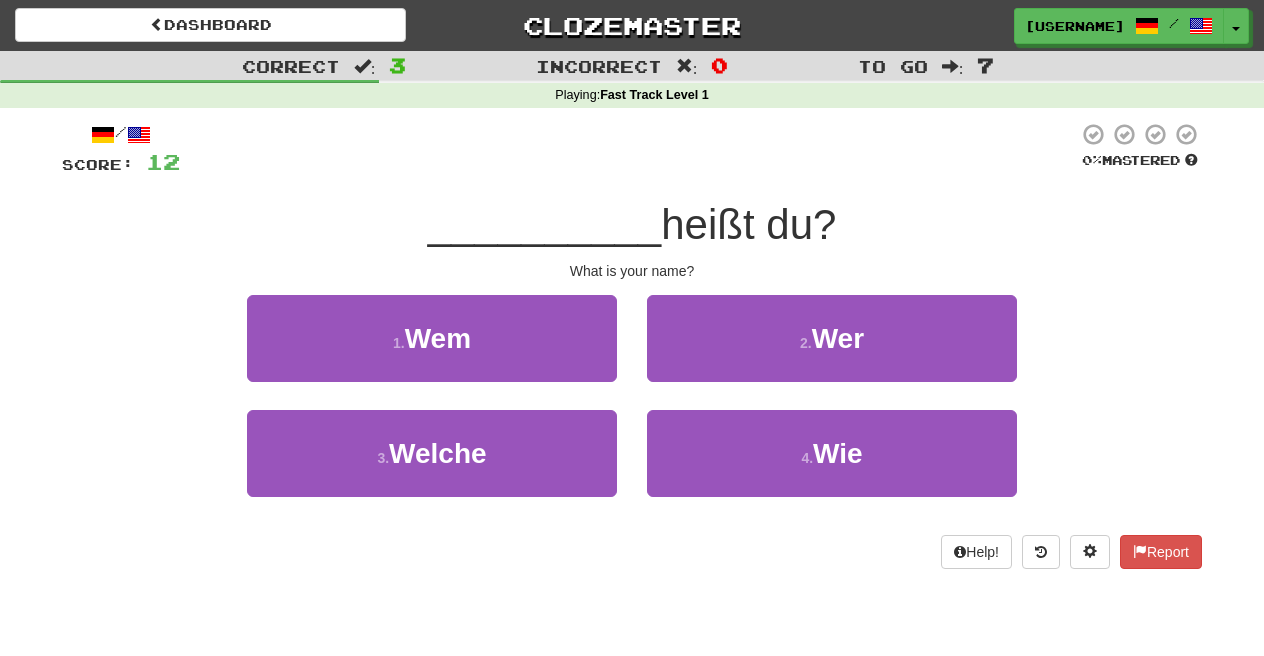 click at bounding box center (139, 135) 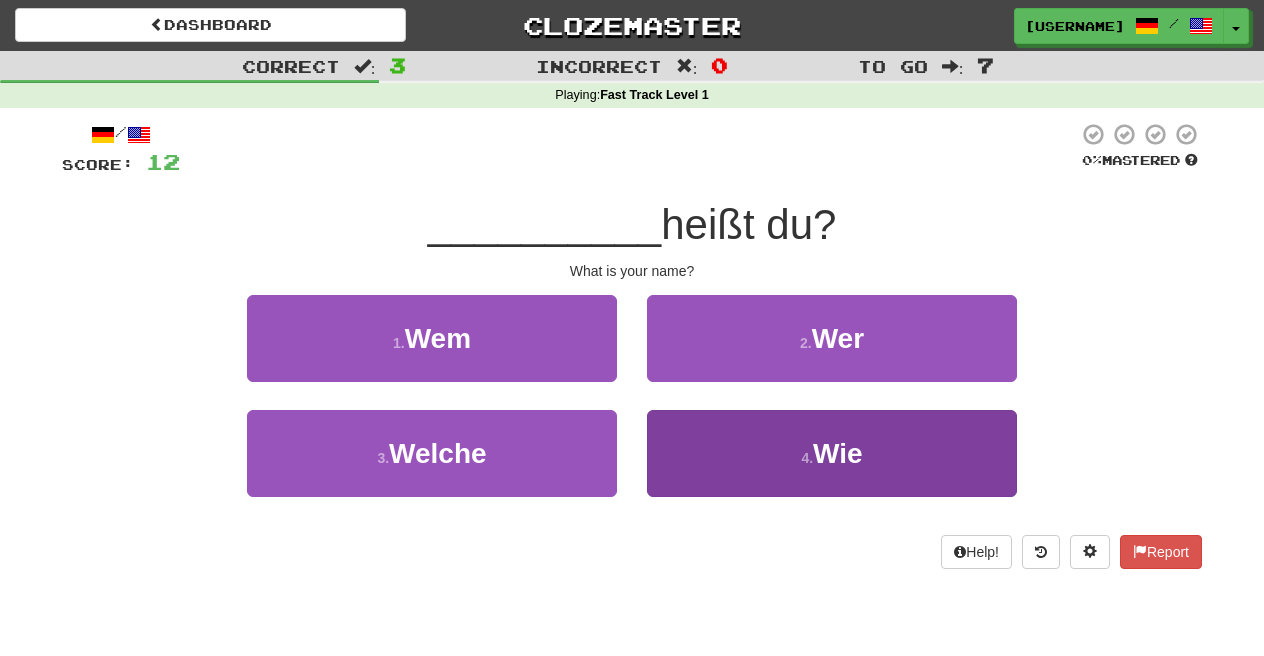 click on "4 .  Wie" at bounding box center (832, 453) 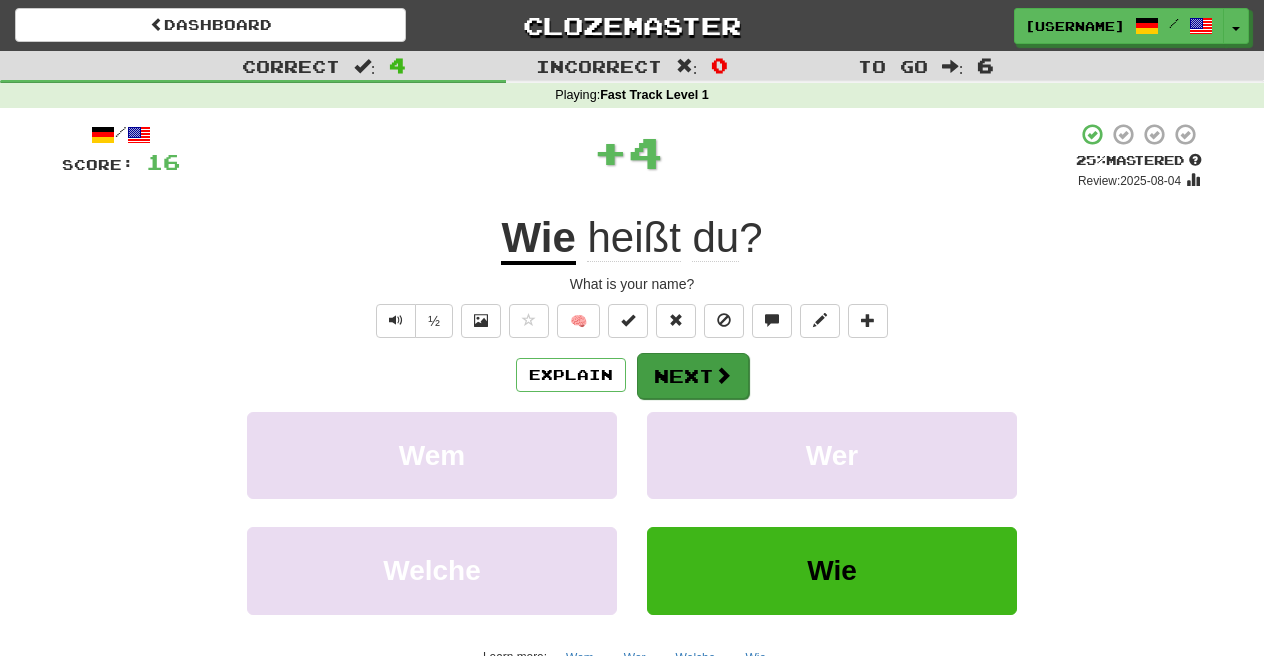 click at bounding box center (723, 375) 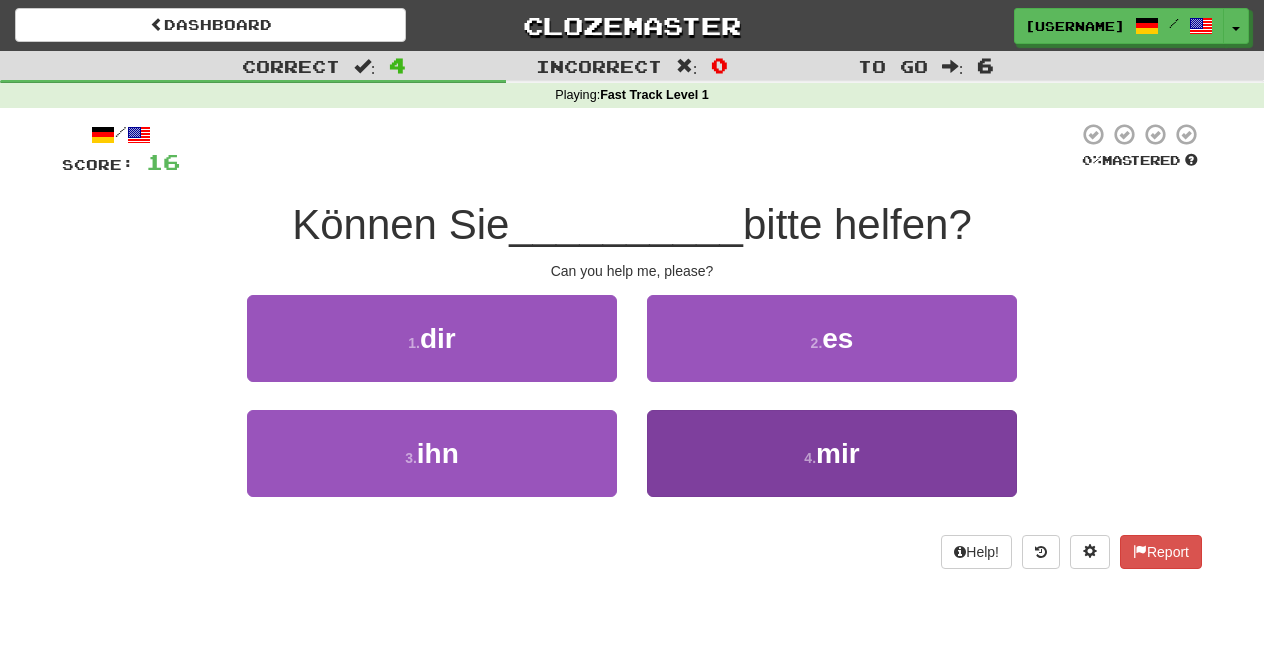click on "4 .  mir" at bounding box center [832, 453] 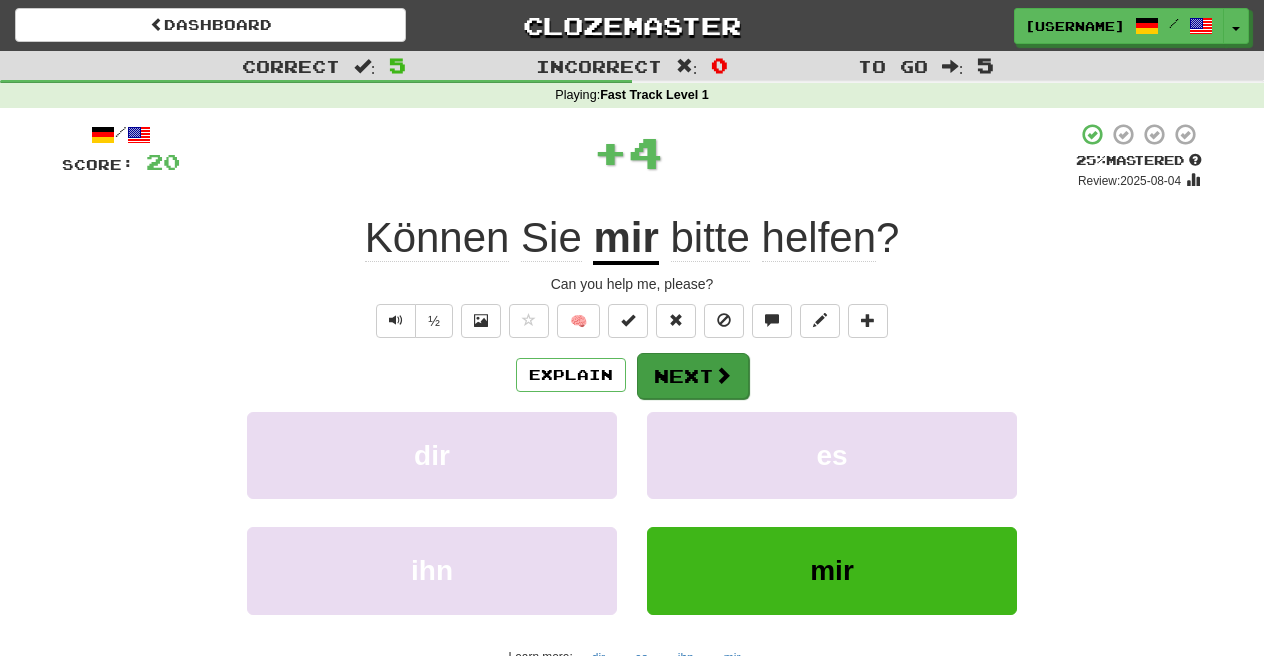 click on "Next" at bounding box center [693, 376] 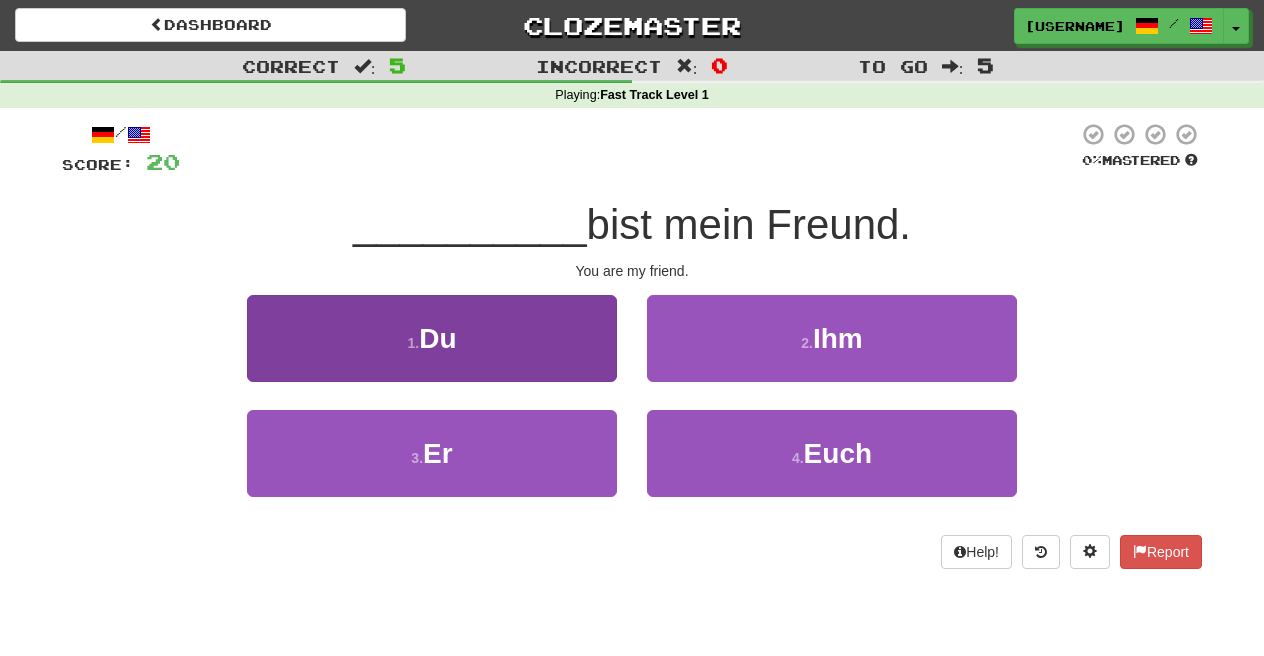 click on "1 .  Du" at bounding box center [432, 338] 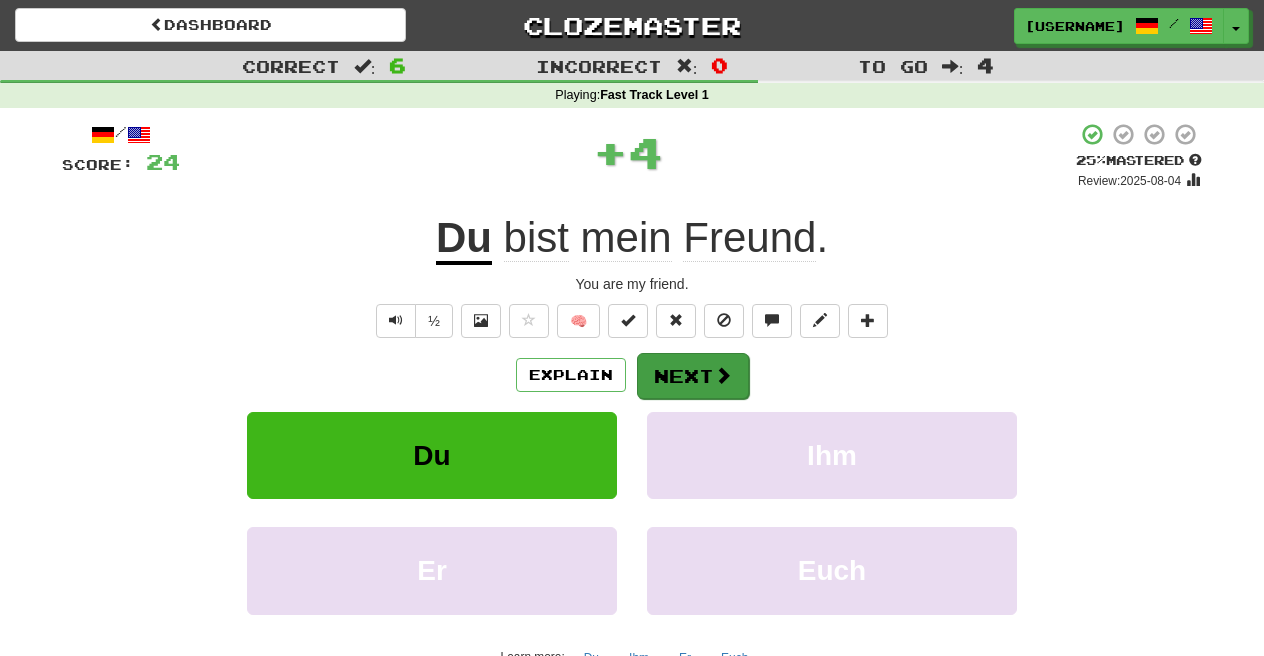click on "Next" at bounding box center [693, 376] 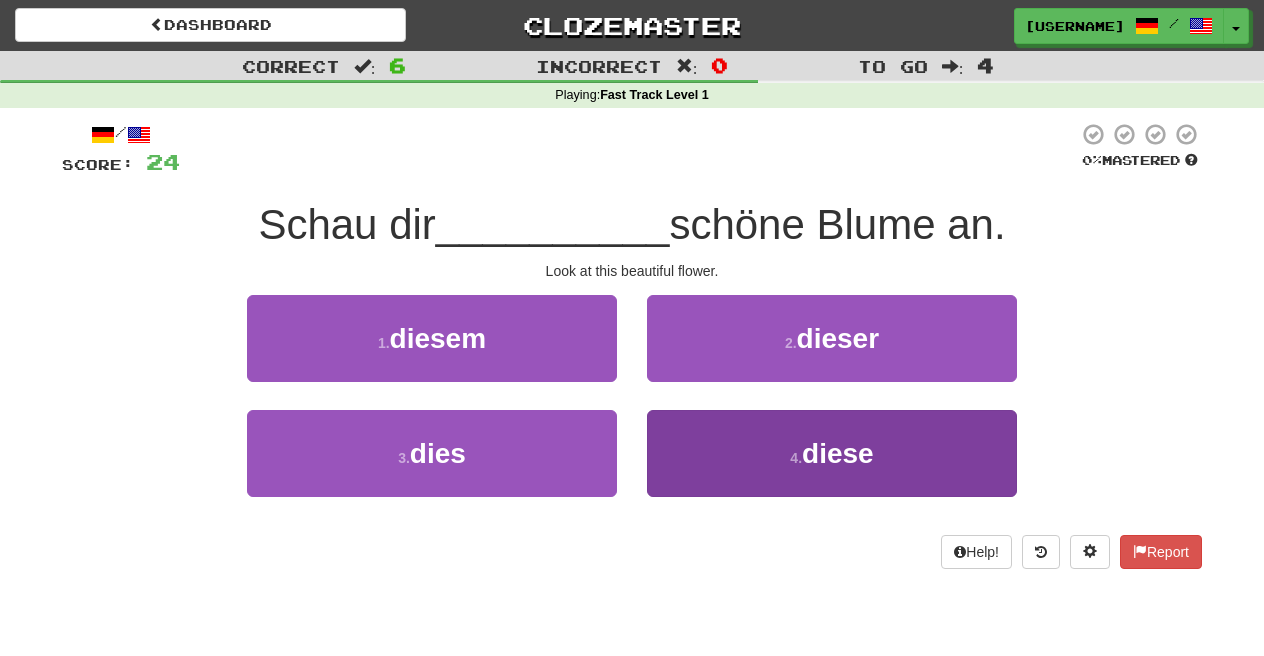 click on "4 .  diese" at bounding box center (832, 453) 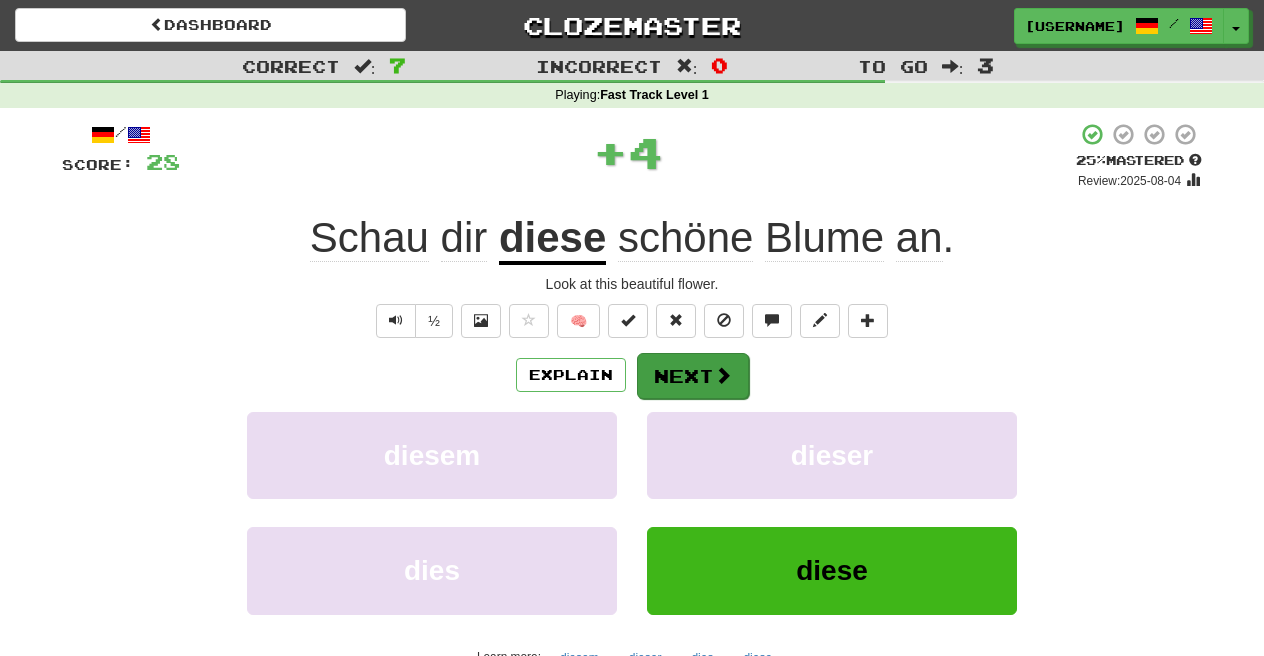 click on "Next" at bounding box center [693, 376] 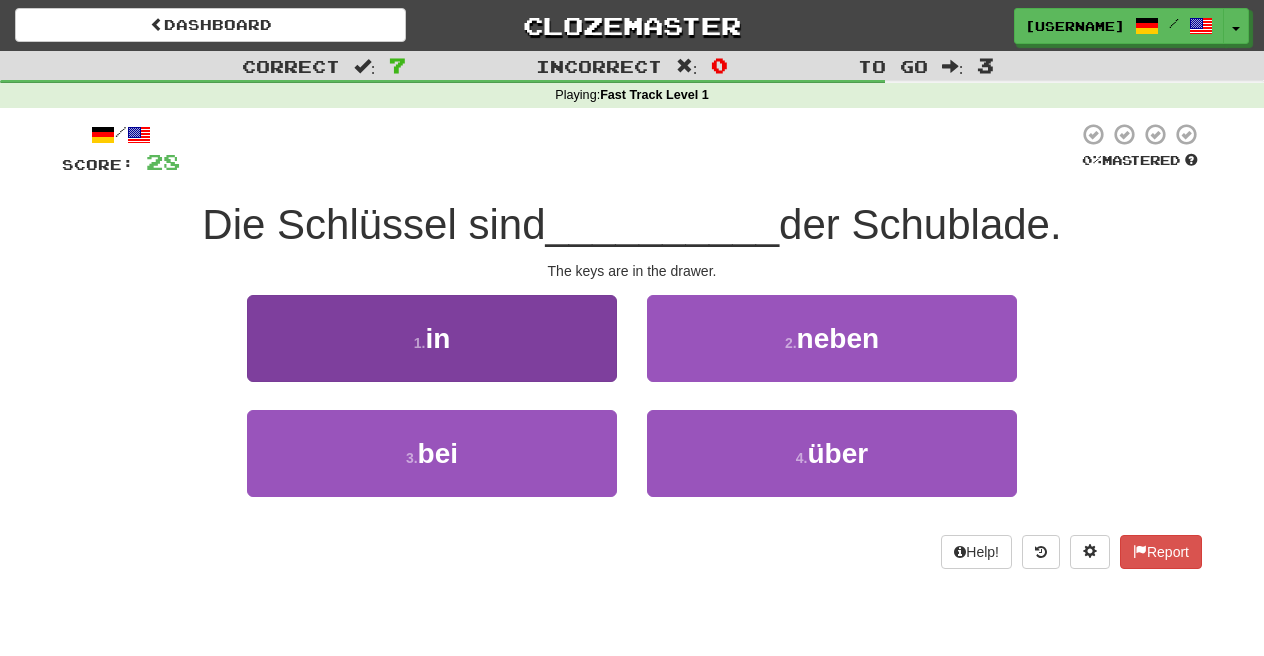 click on "1 .  in" at bounding box center (432, 338) 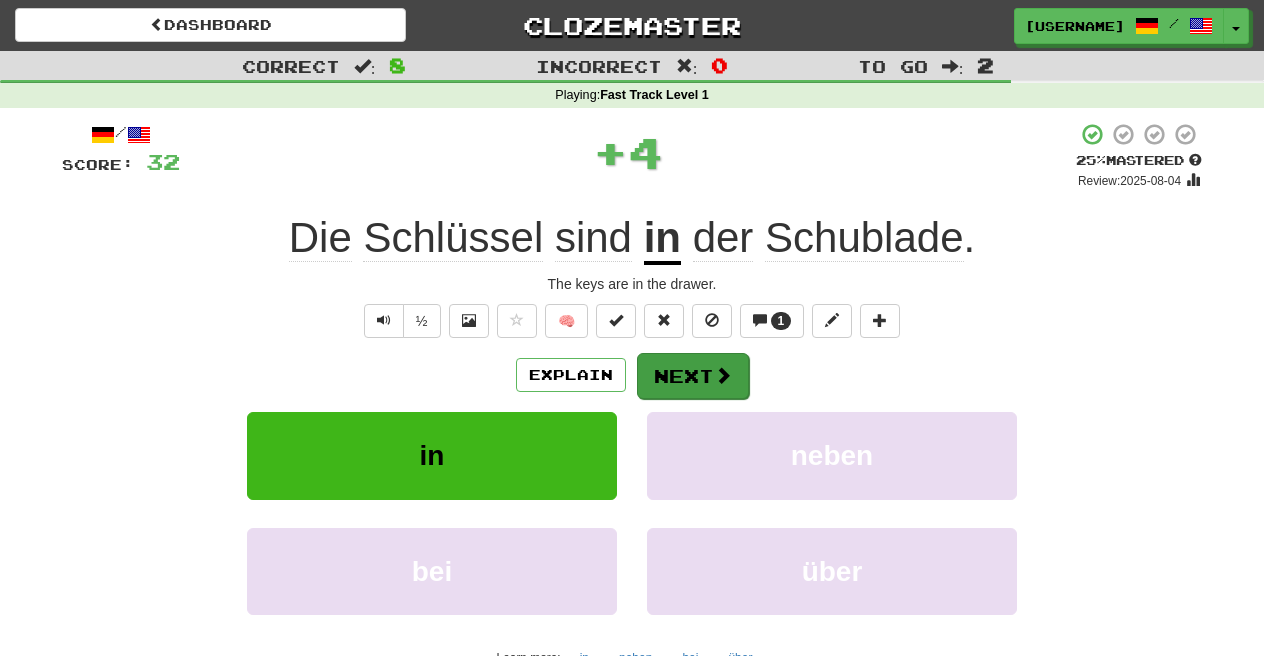 click on "Next" at bounding box center [693, 376] 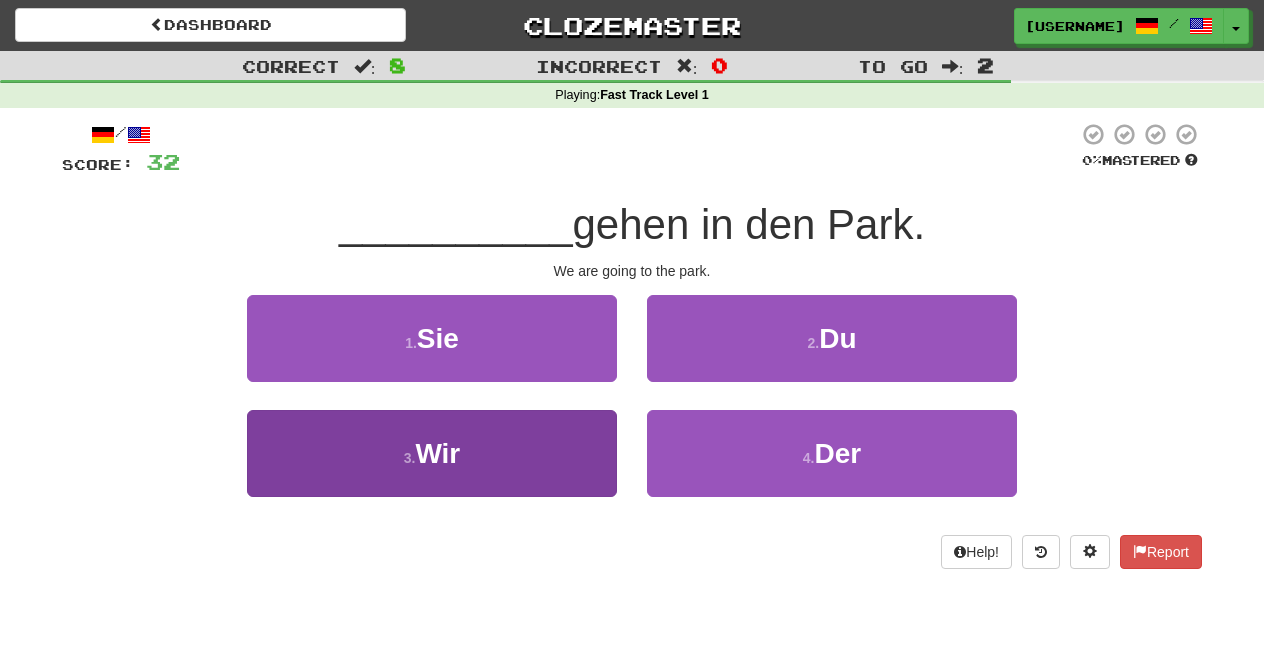 click on "3 .  Wir" at bounding box center [432, 453] 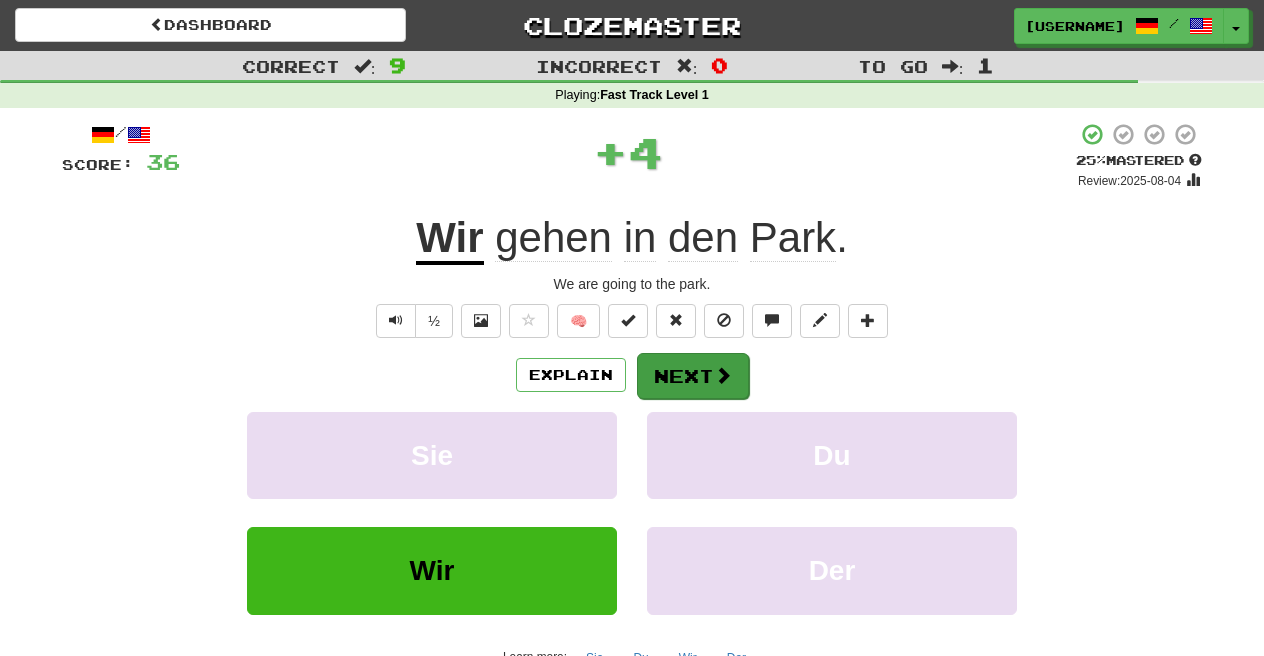 click on "Next" at bounding box center [693, 376] 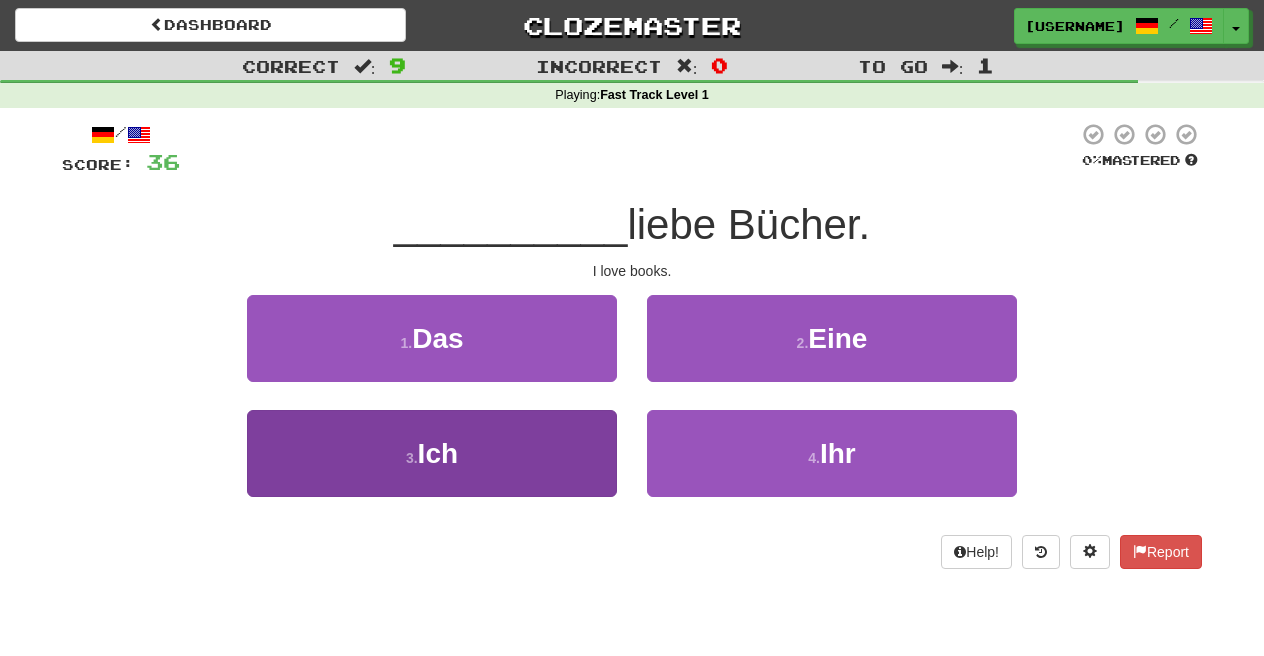 click on "3 .  Ich" at bounding box center (432, 453) 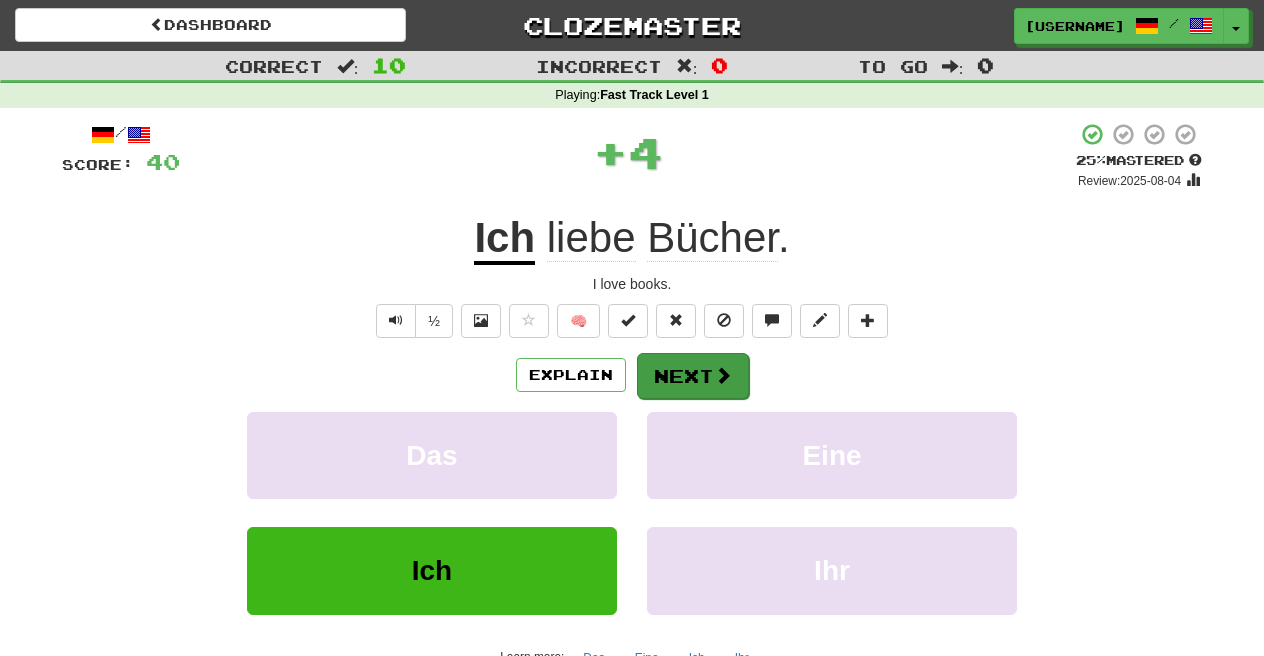 click on "Next" at bounding box center [693, 376] 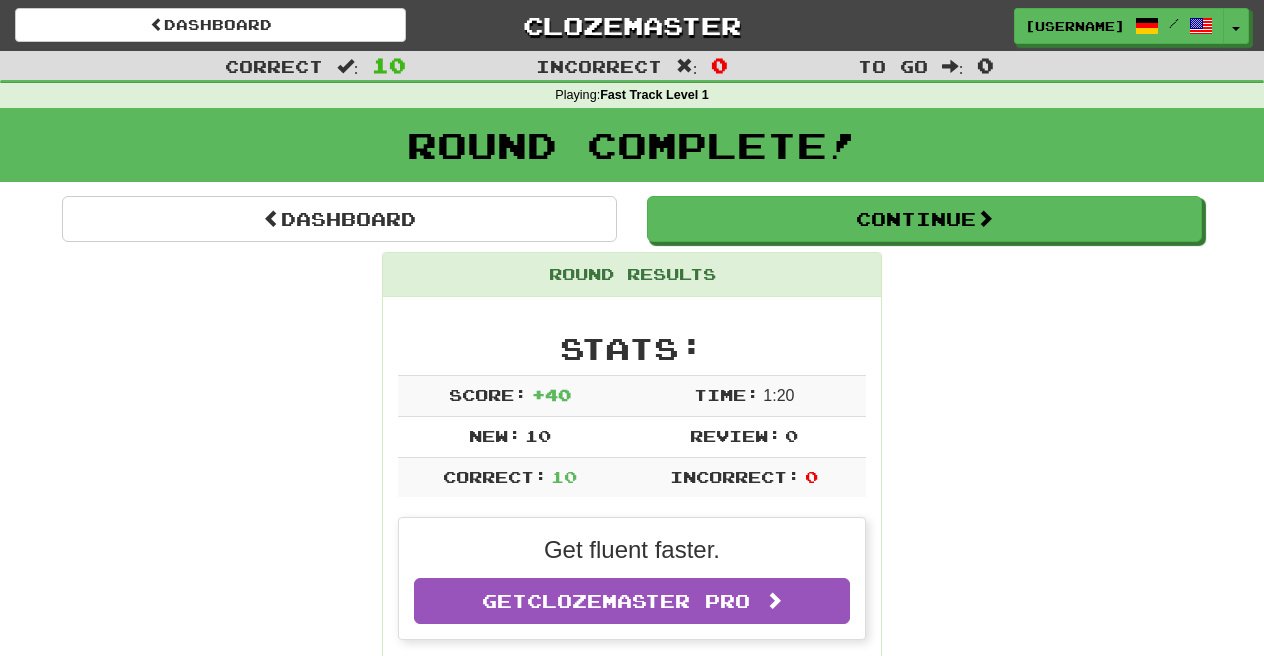 scroll, scrollTop: 0, scrollLeft: 0, axis: both 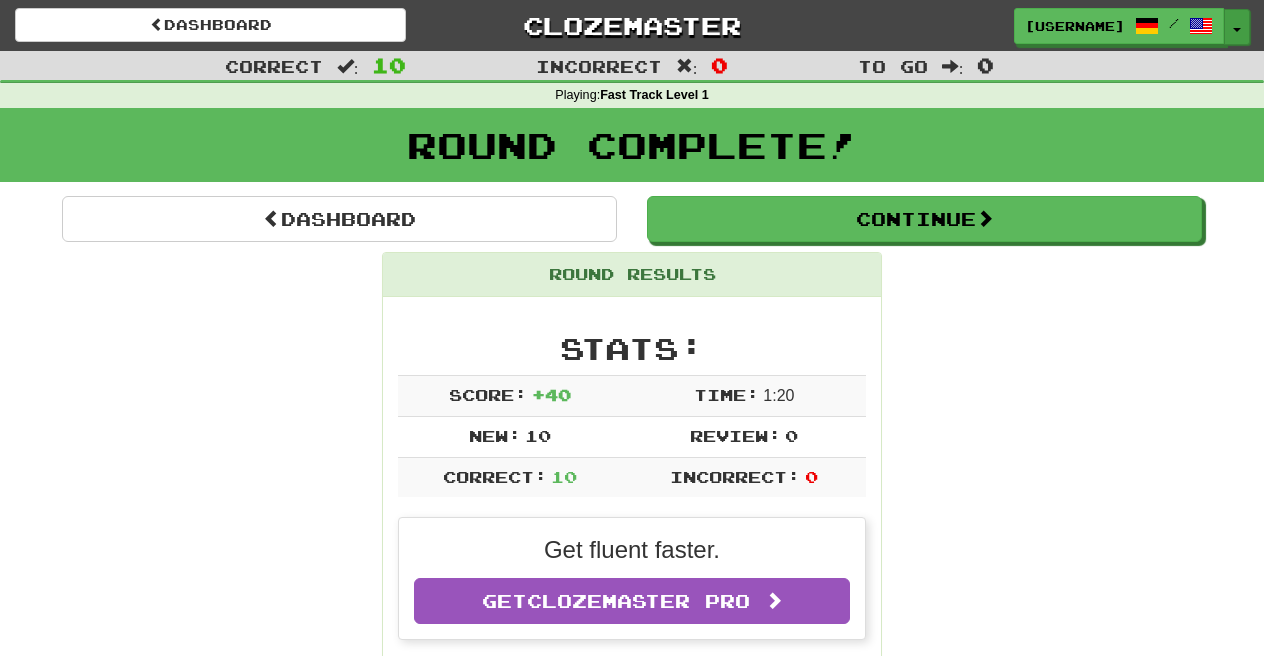 click on "Toggle Dropdown" at bounding box center (1237, 27) 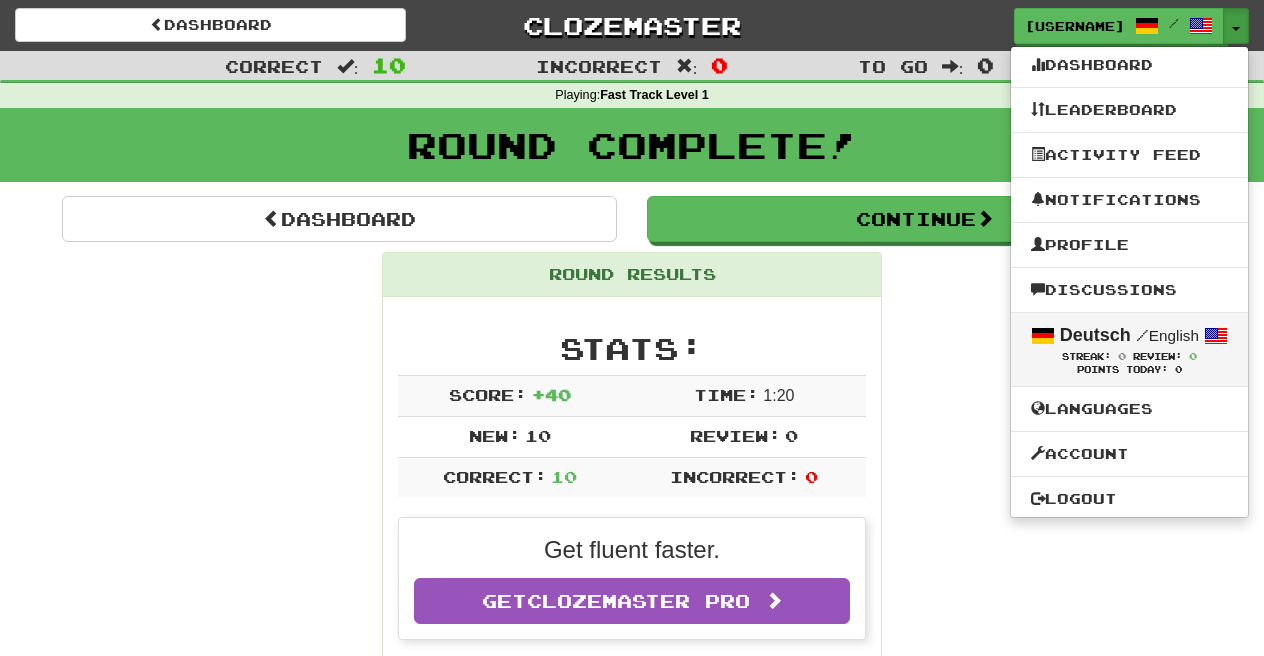 click on "/
English" at bounding box center [1167, 335] 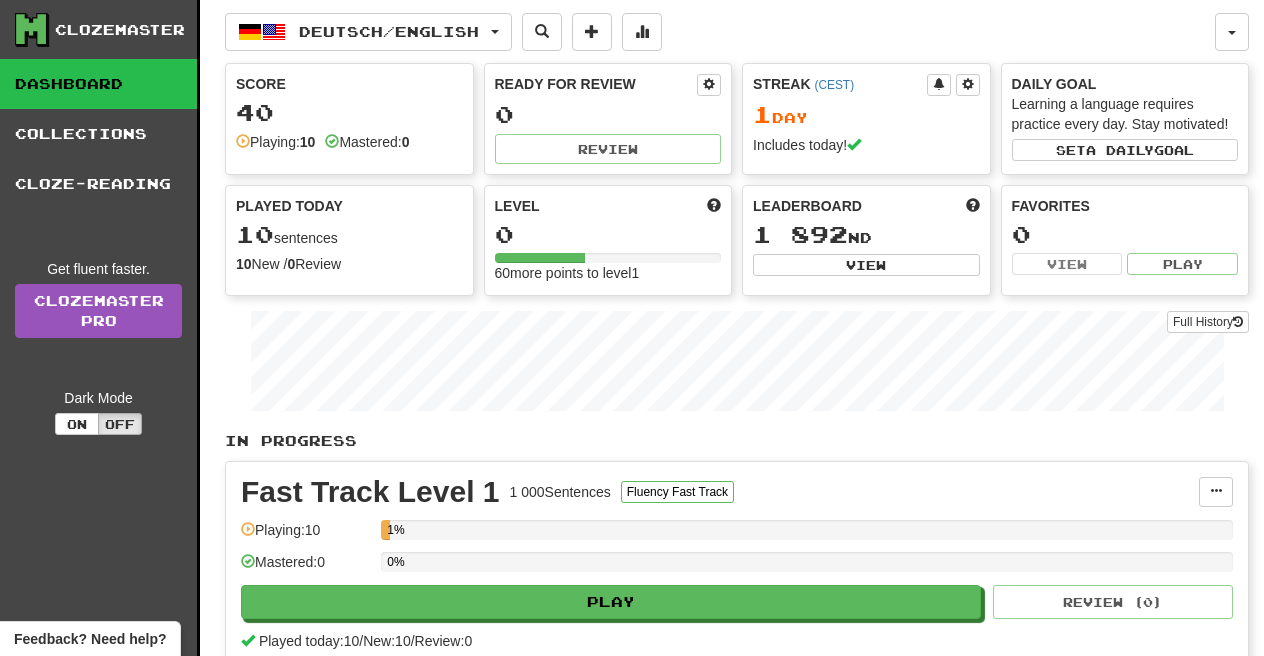 scroll, scrollTop: 0, scrollLeft: 0, axis: both 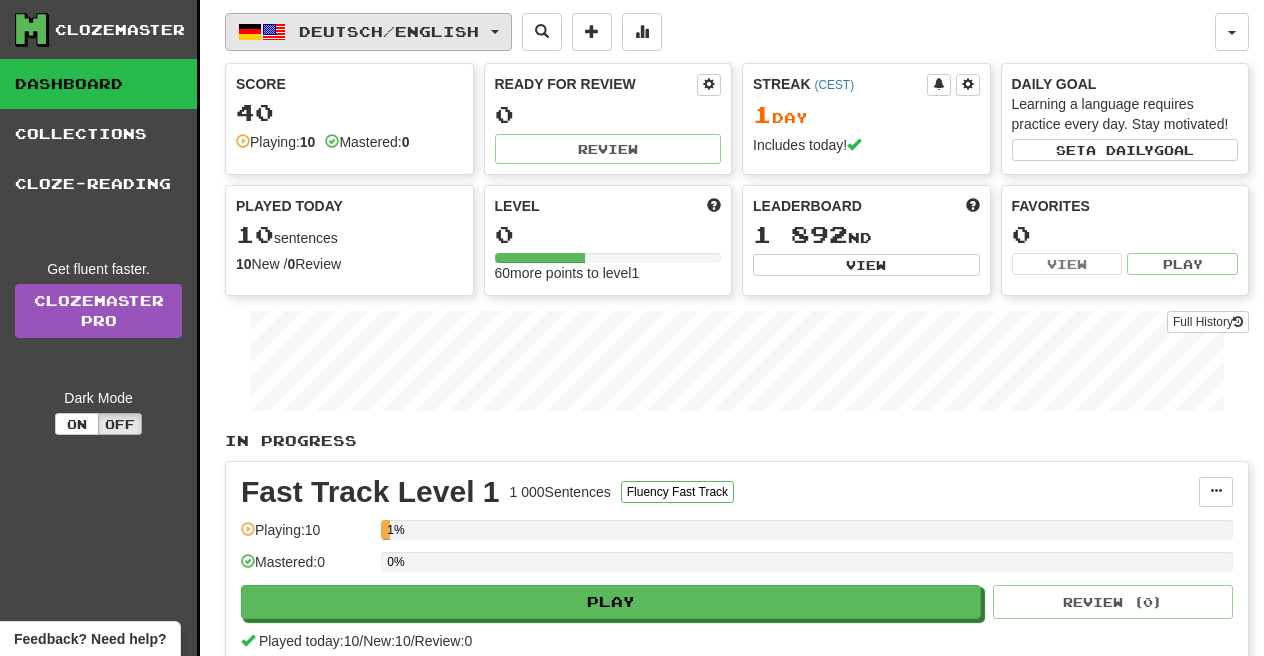 click on "Deutsch  /  English" at bounding box center [389, 31] 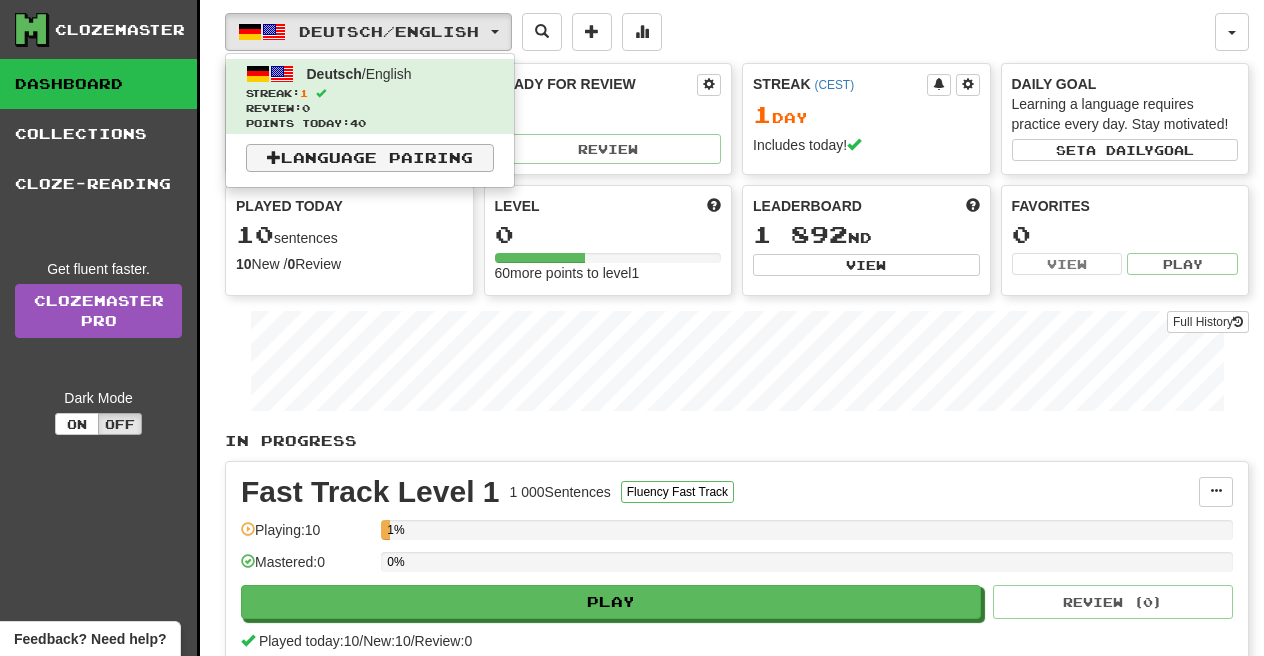 click on "Language Pairing" at bounding box center [370, 158] 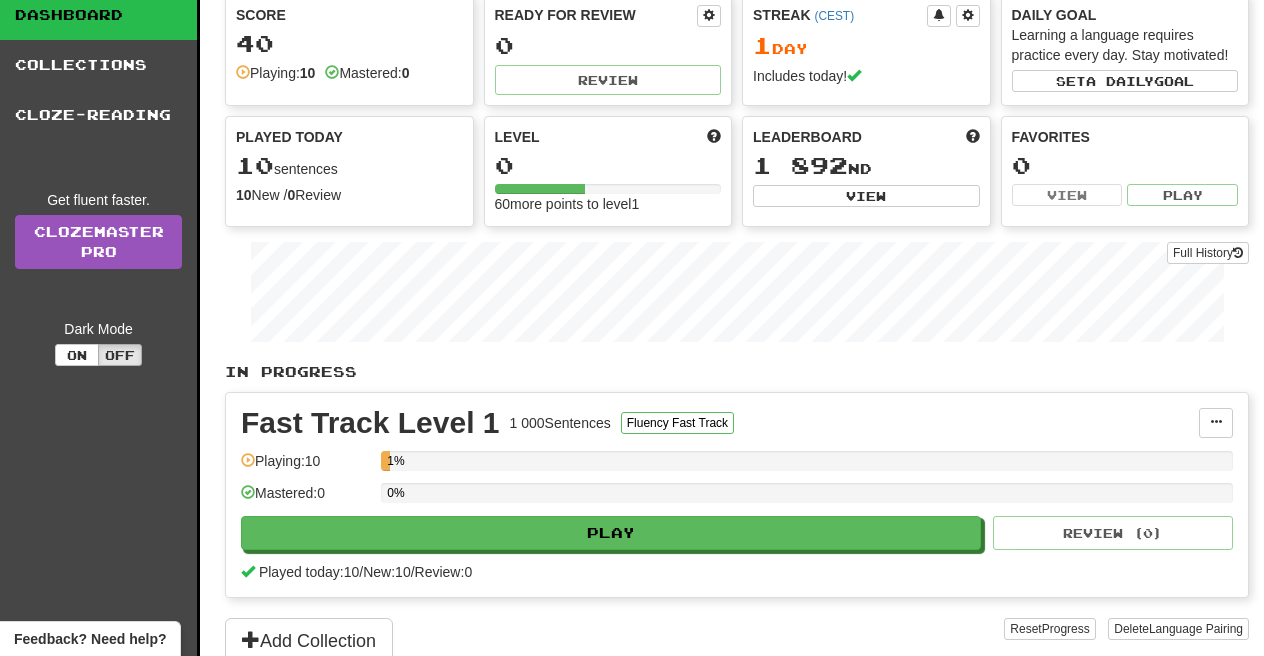 scroll, scrollTop: 70, scrollLeft: 0, axis: vertical 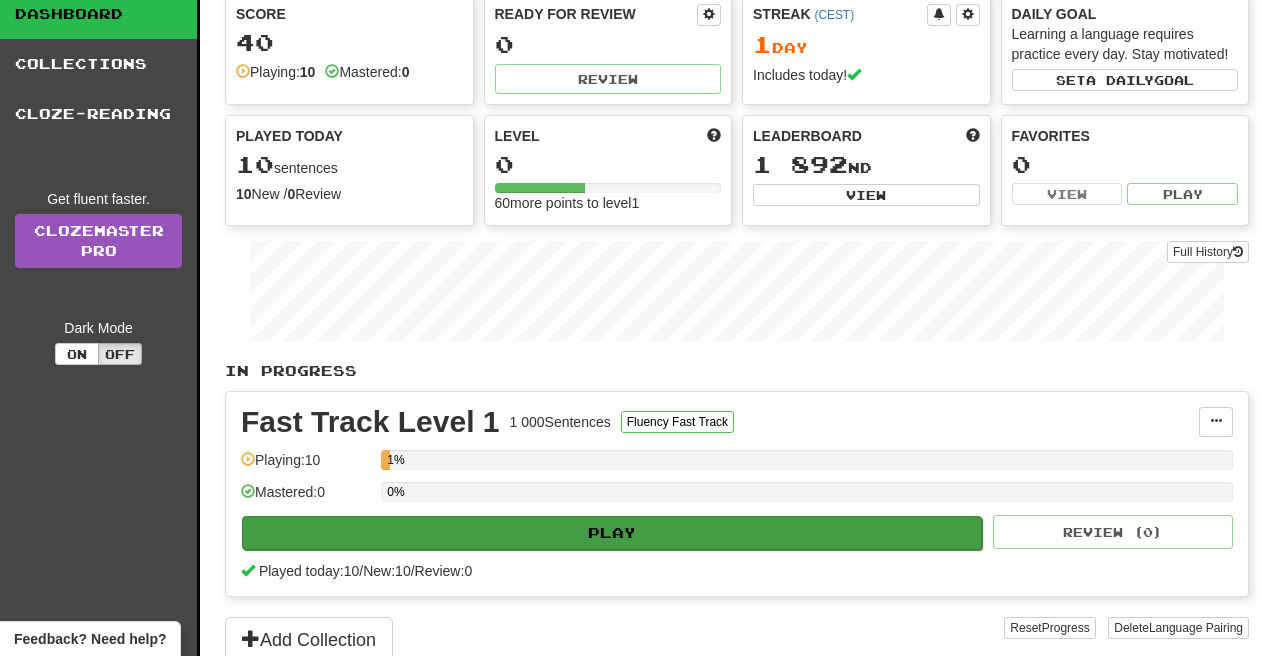 click on "Play" at bounding box center (612, 533) 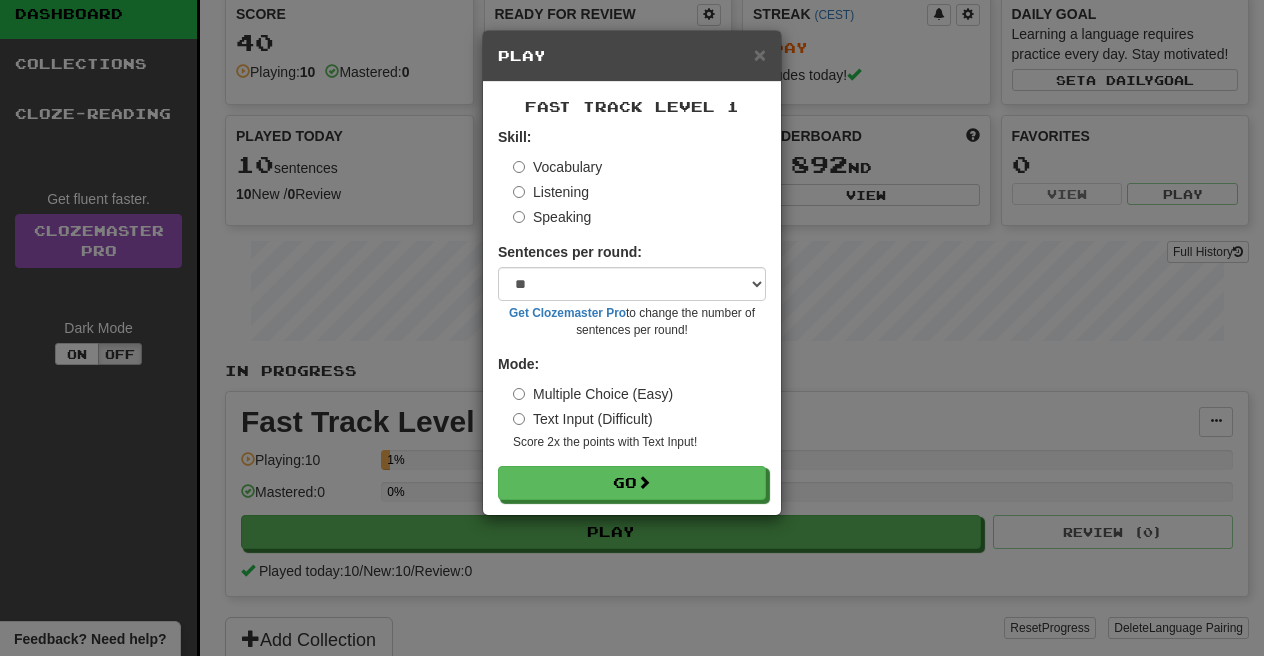 click on "Listening" at bounding box center (551, 192) 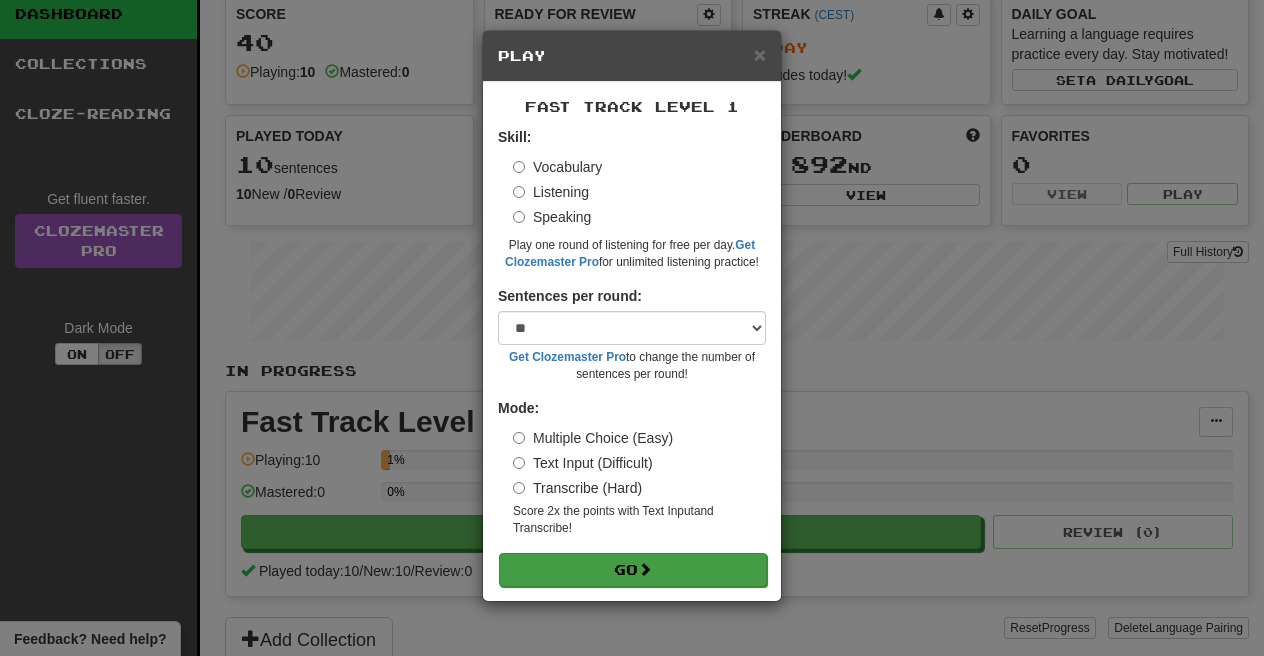 click on "Go" at bounding box center [633, 570] 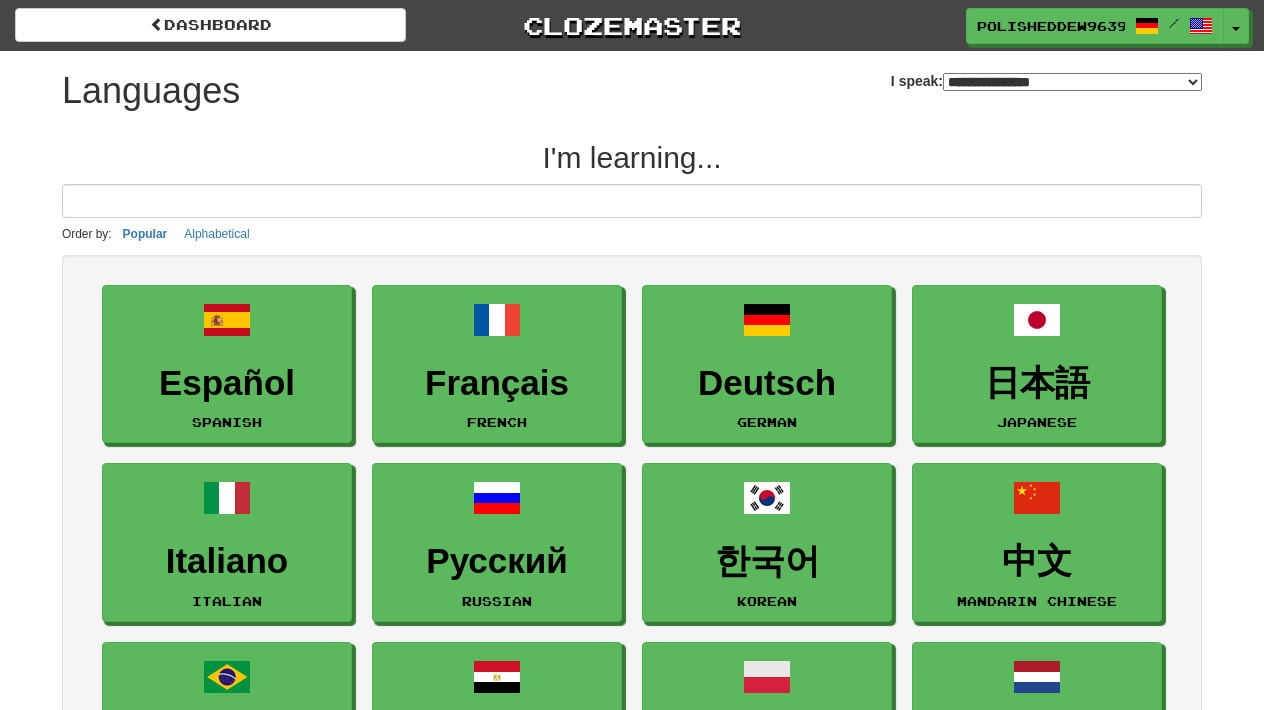 scroll, scrollTop: 0, scrollLeft: 0, axis: both 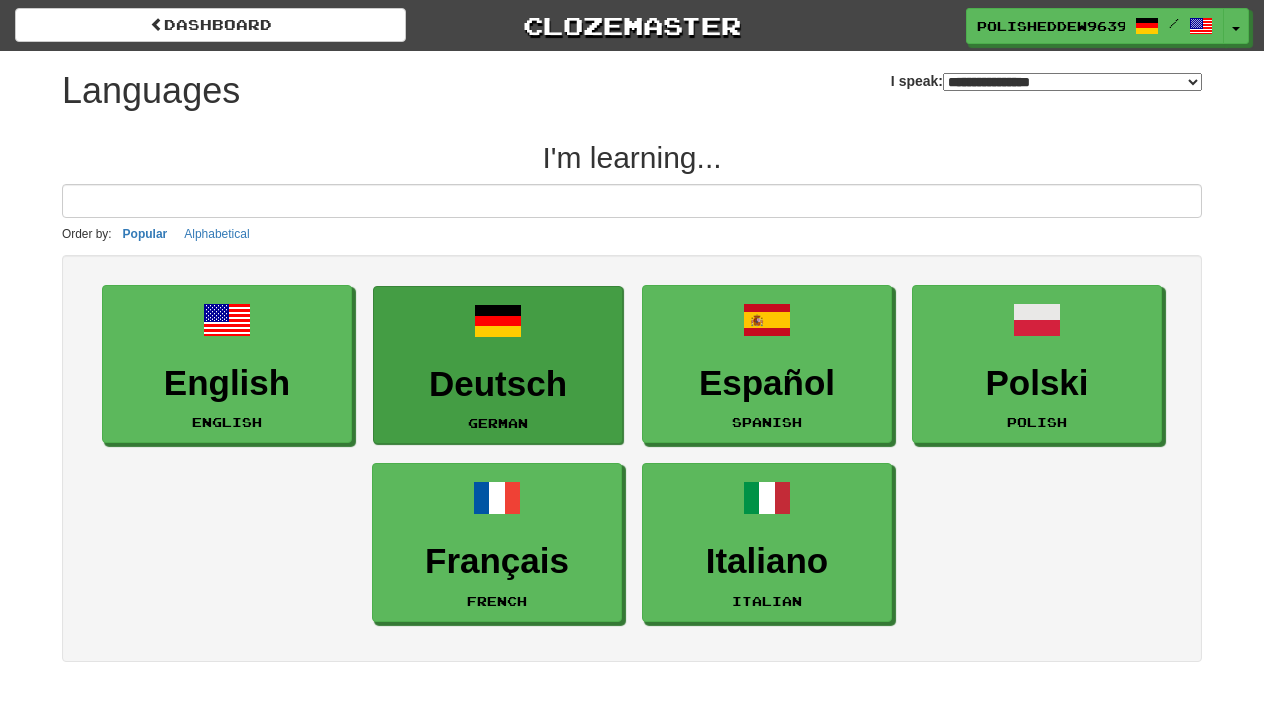 click on "Deutsch German" at bounding box center [498, 365] 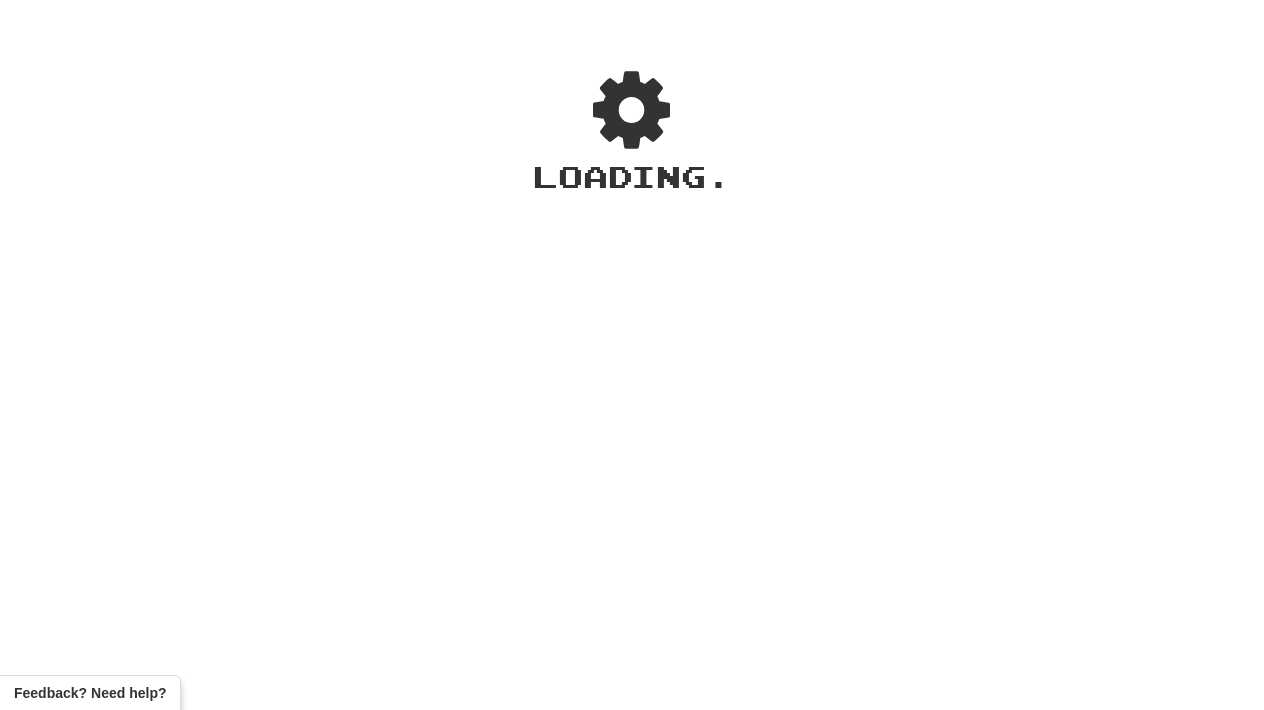 scroll, scrollTop: 0, scrollLeft: 0, axis: both 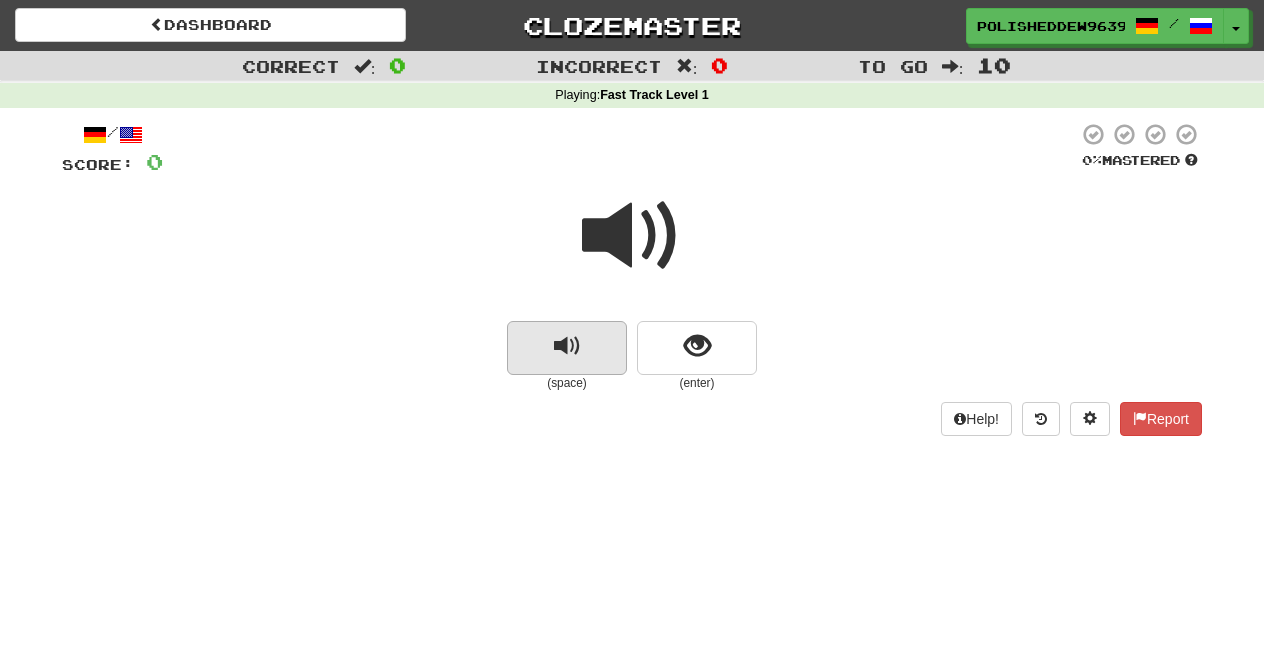 click at bounding box center (567, 348) 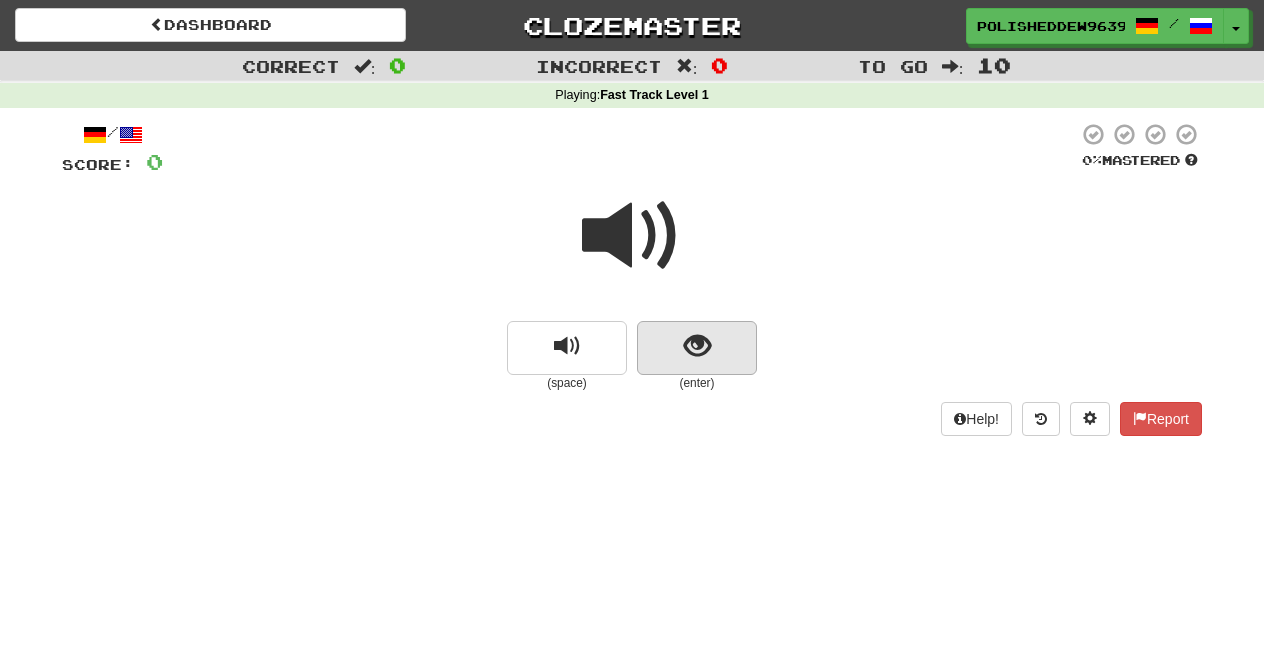 click at bounding box center (697, 346) 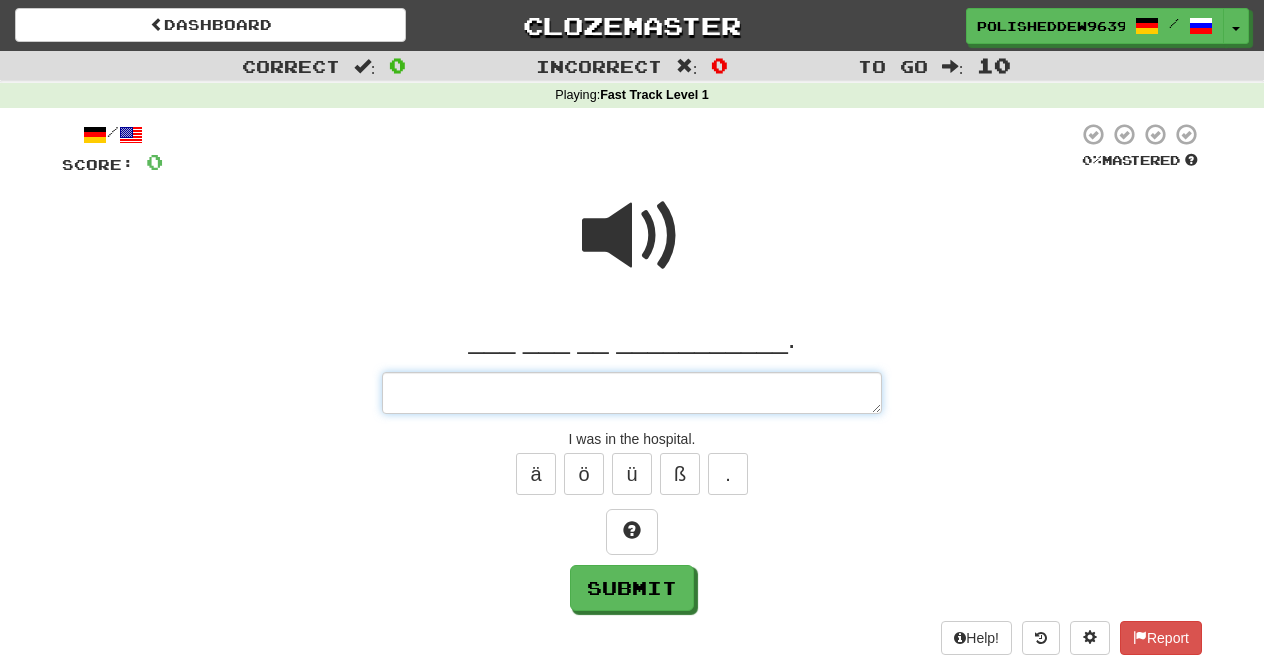 type on "*" 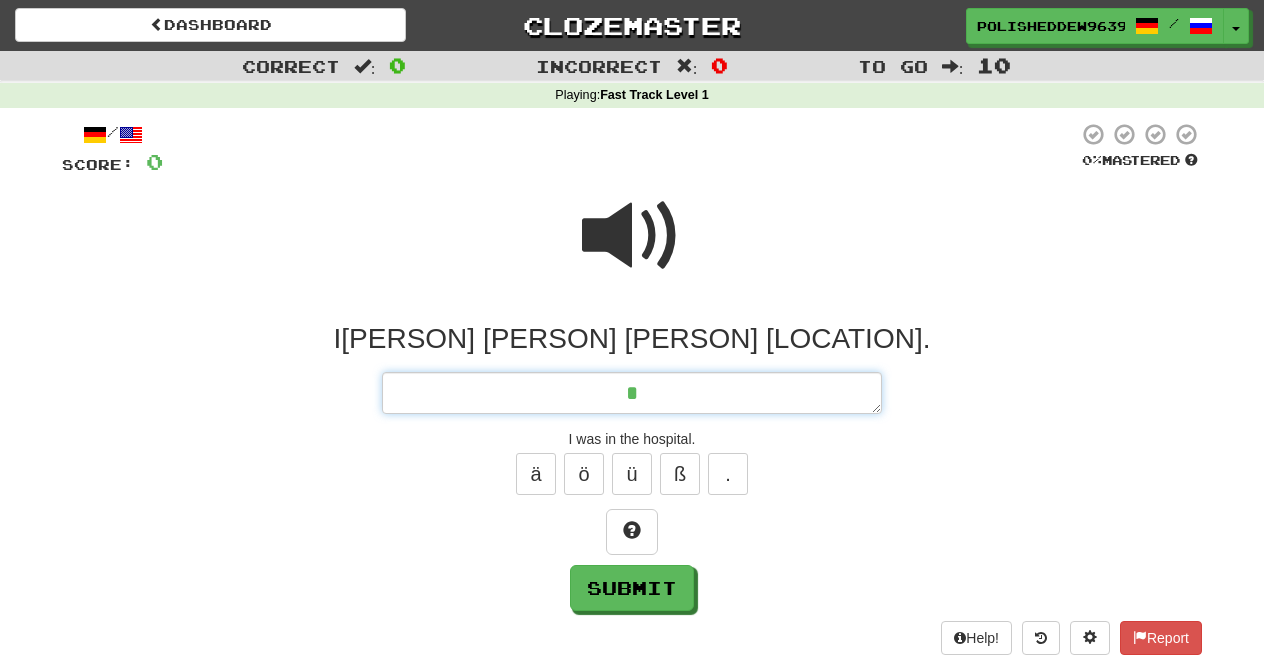 type 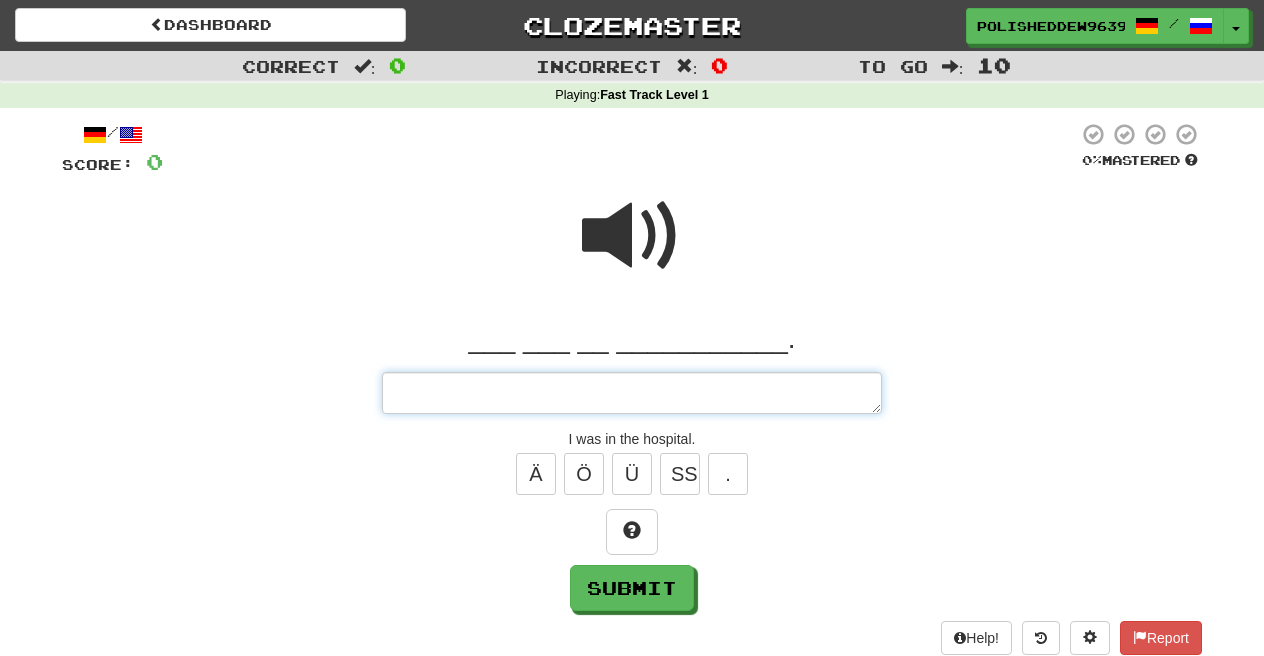 type on "*" 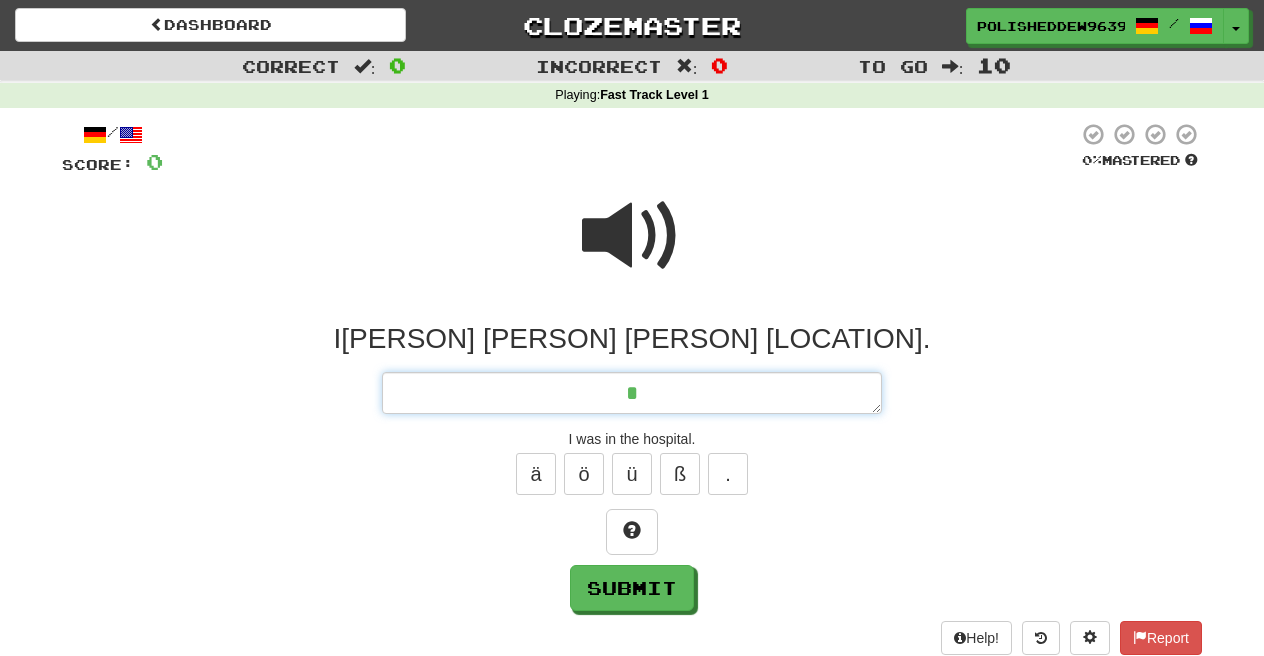 type on "*" 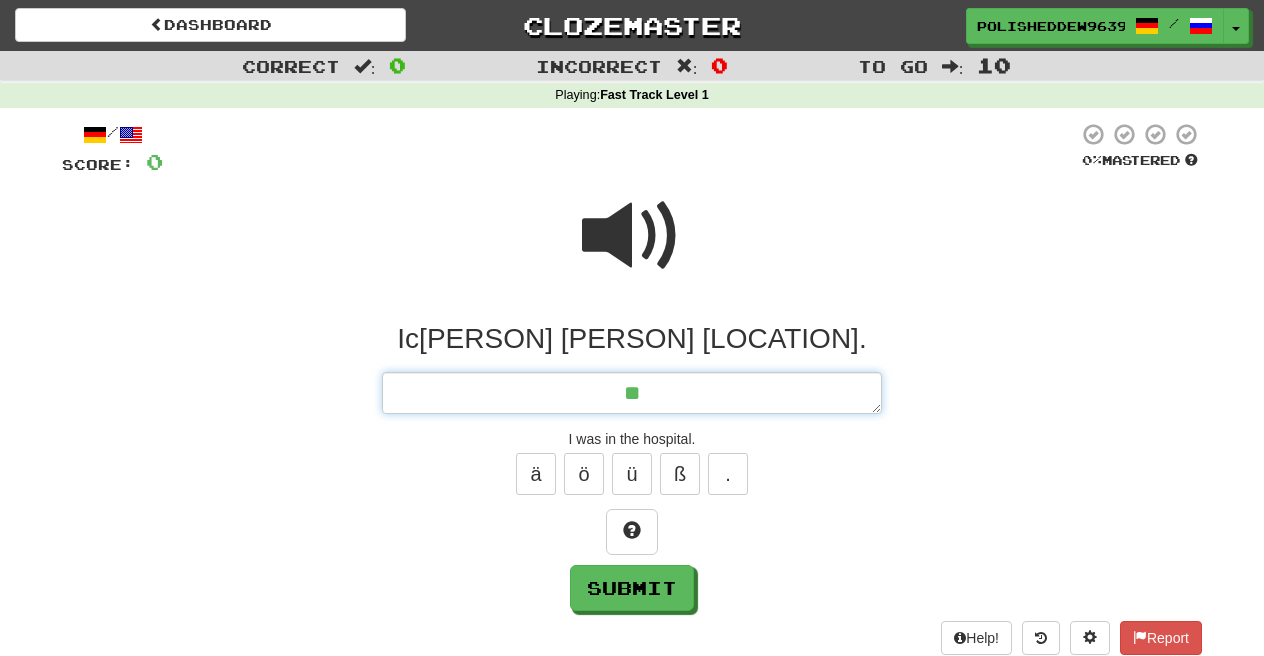 type on "*" 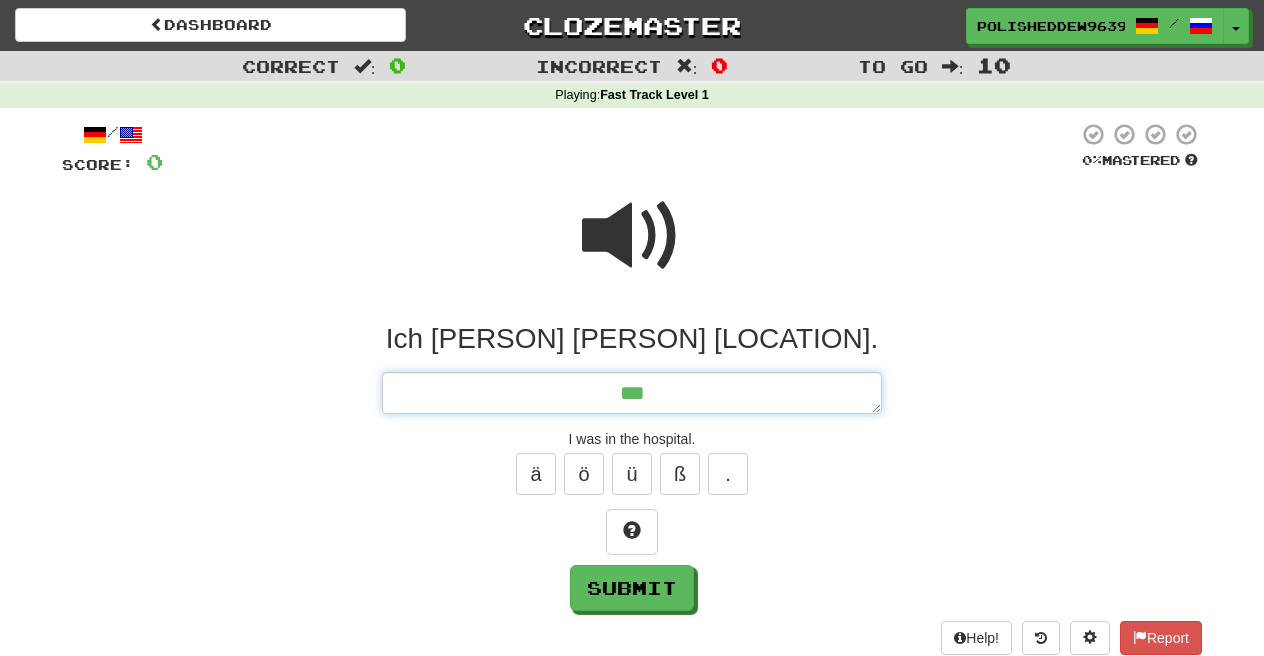 type on "*" 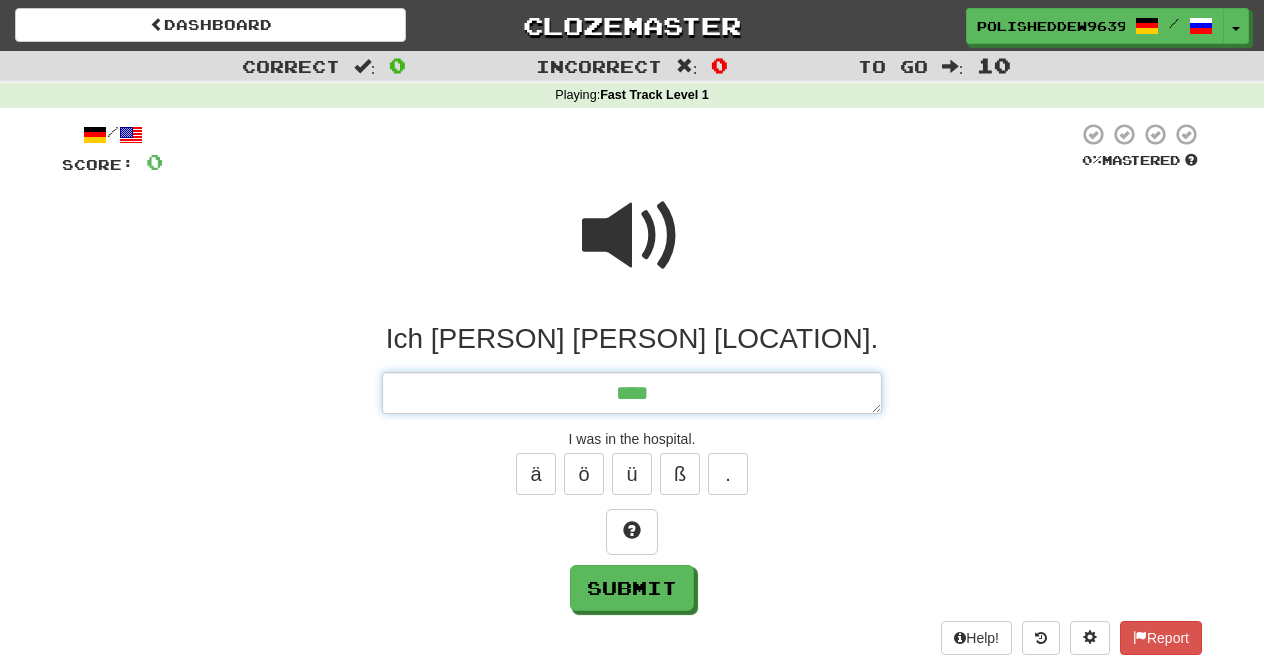 type on "*" 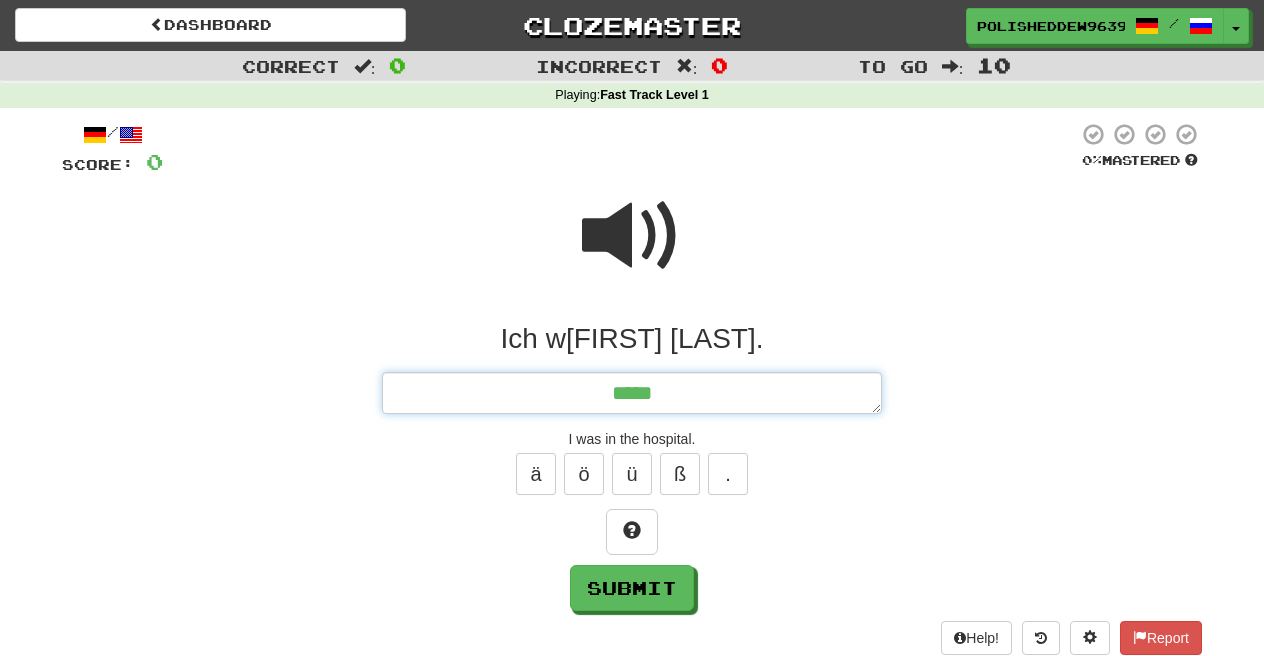 type on "*" 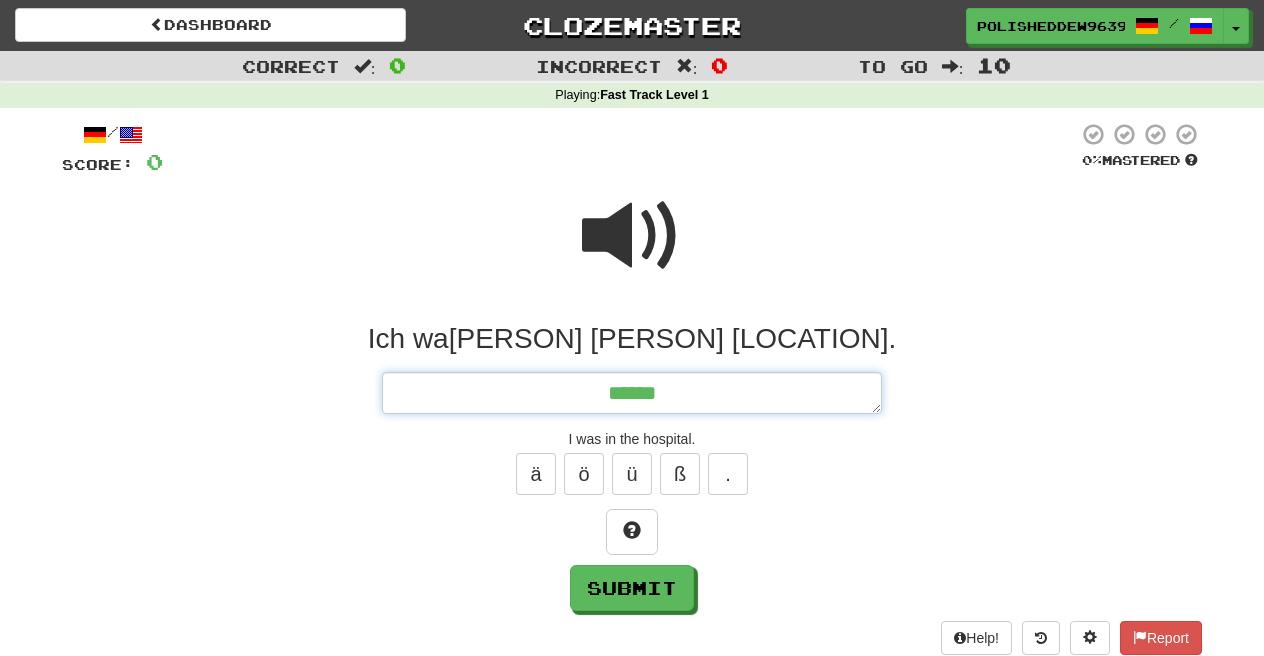 type on "*" 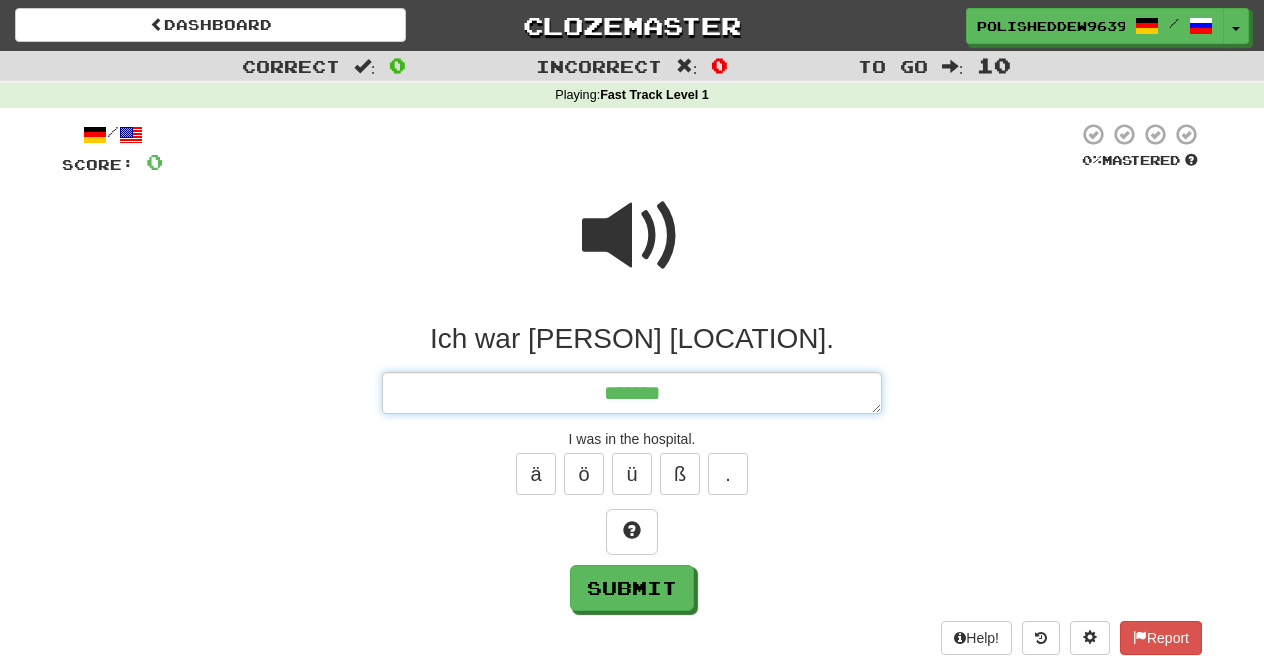 type on "*" 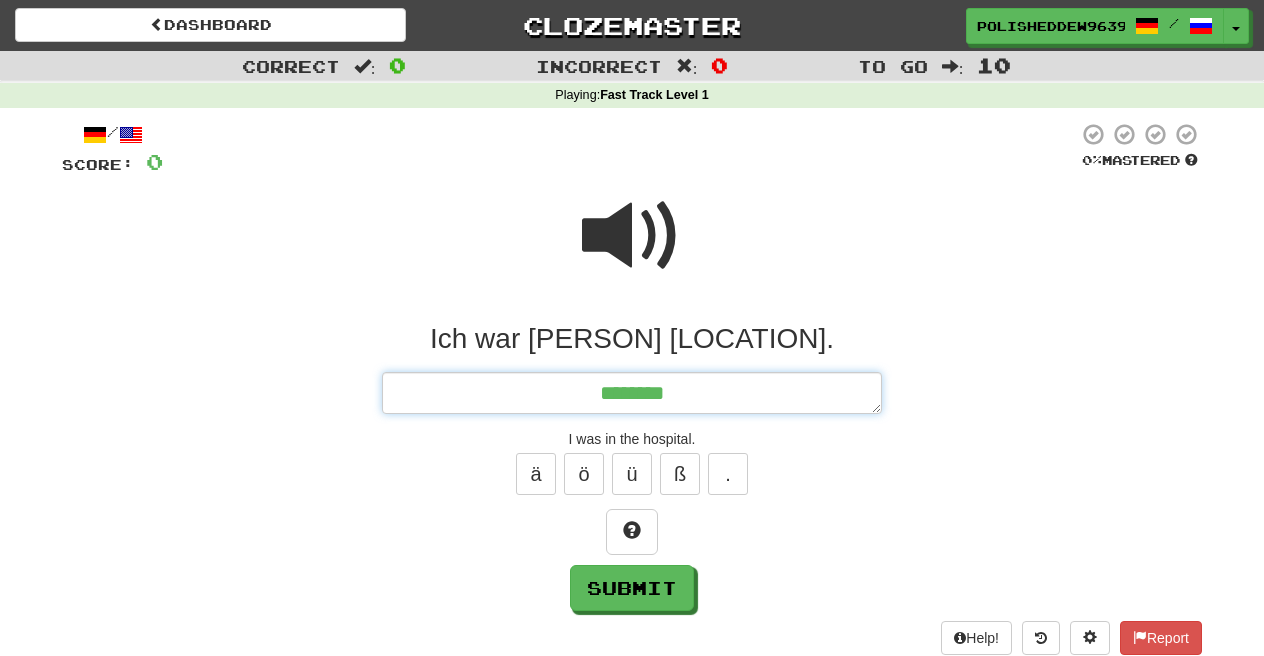 type on "*" 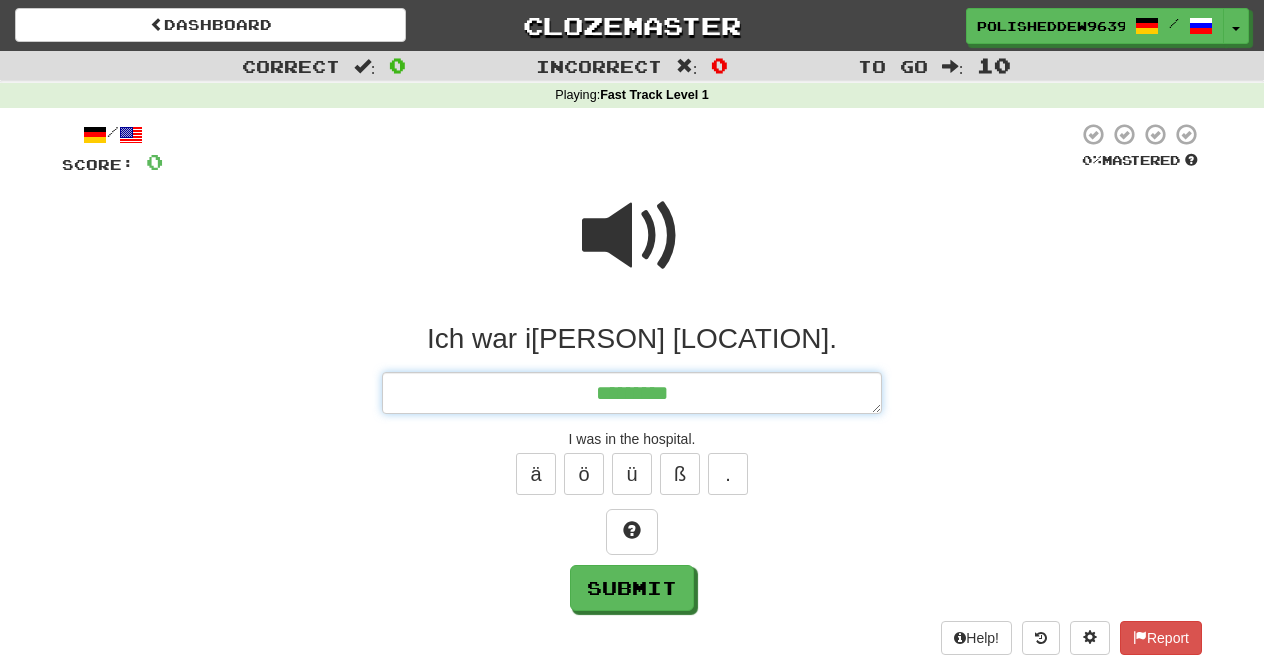 type on "*" 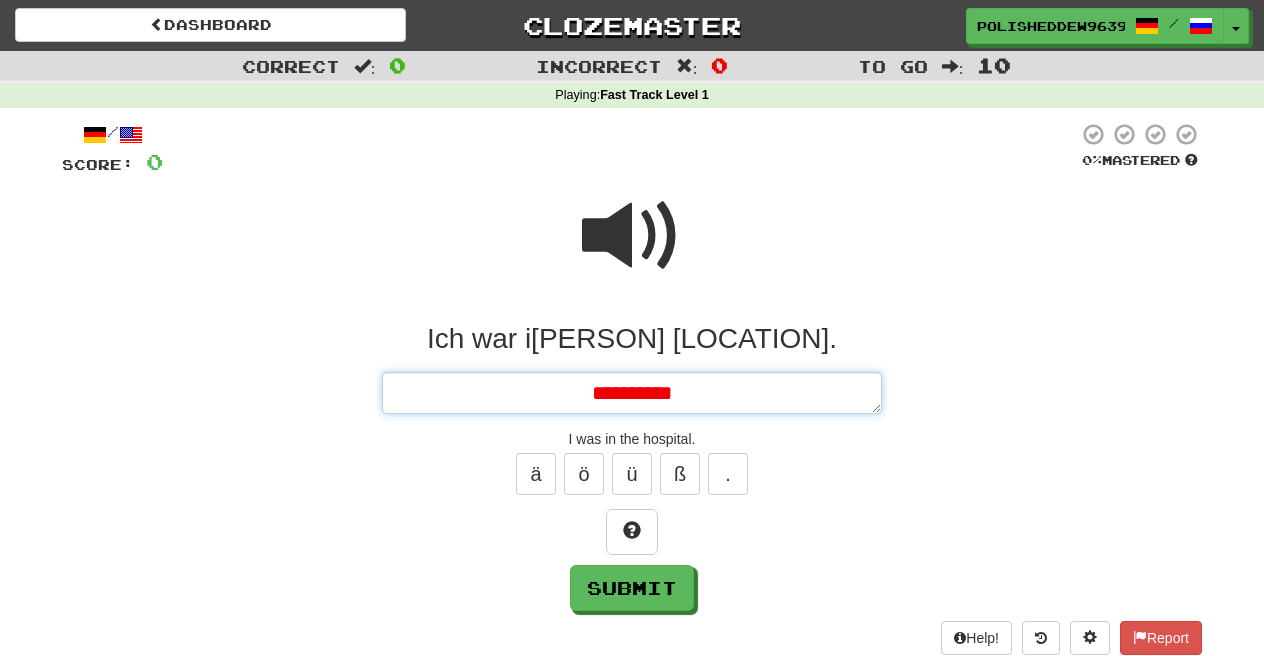 type on "*" 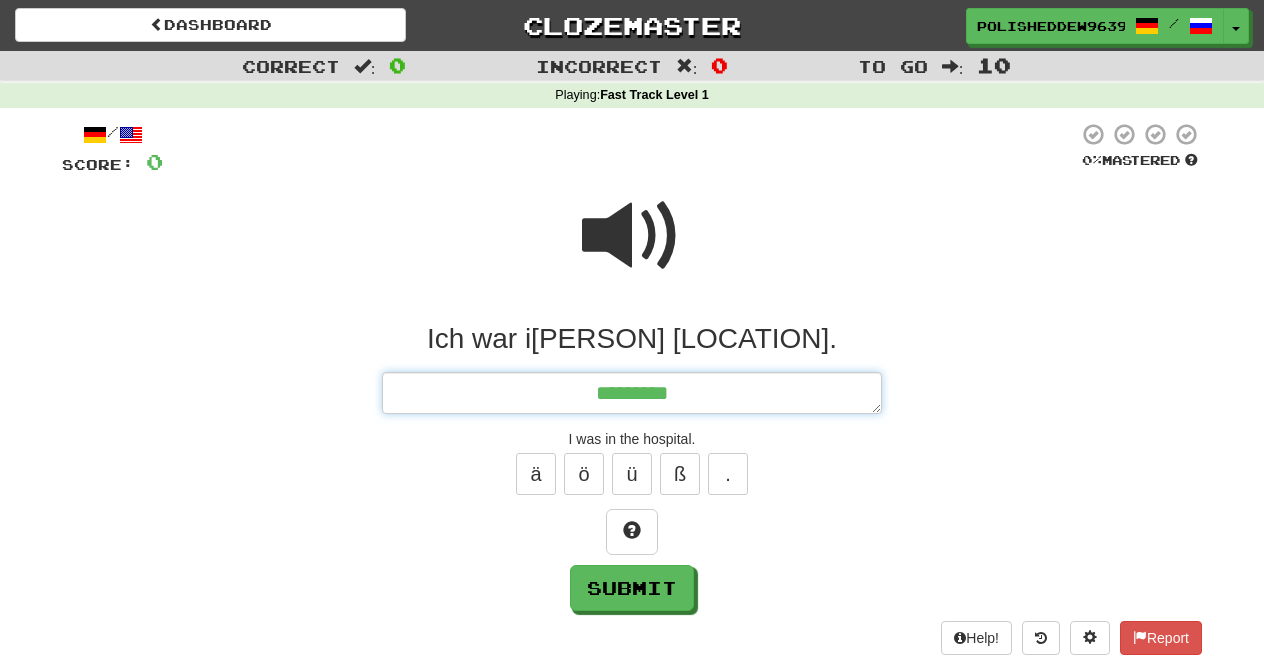 type on "*" 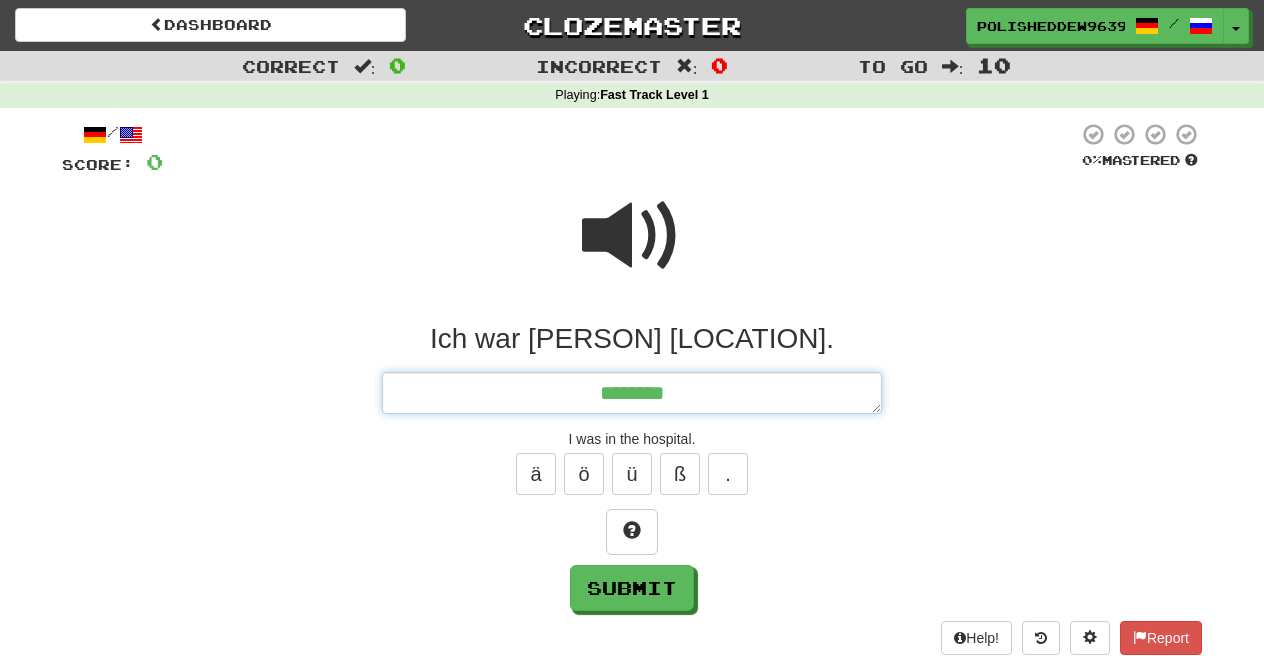type on "*******" 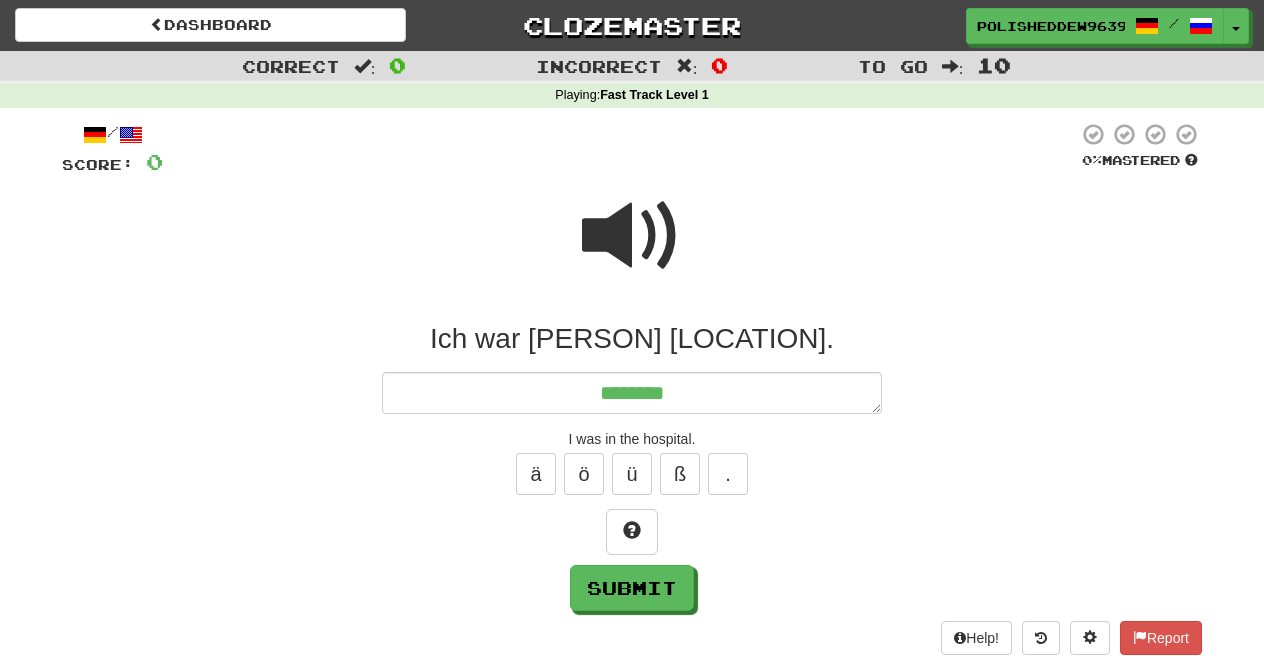 click at bounding box center (632, 236) 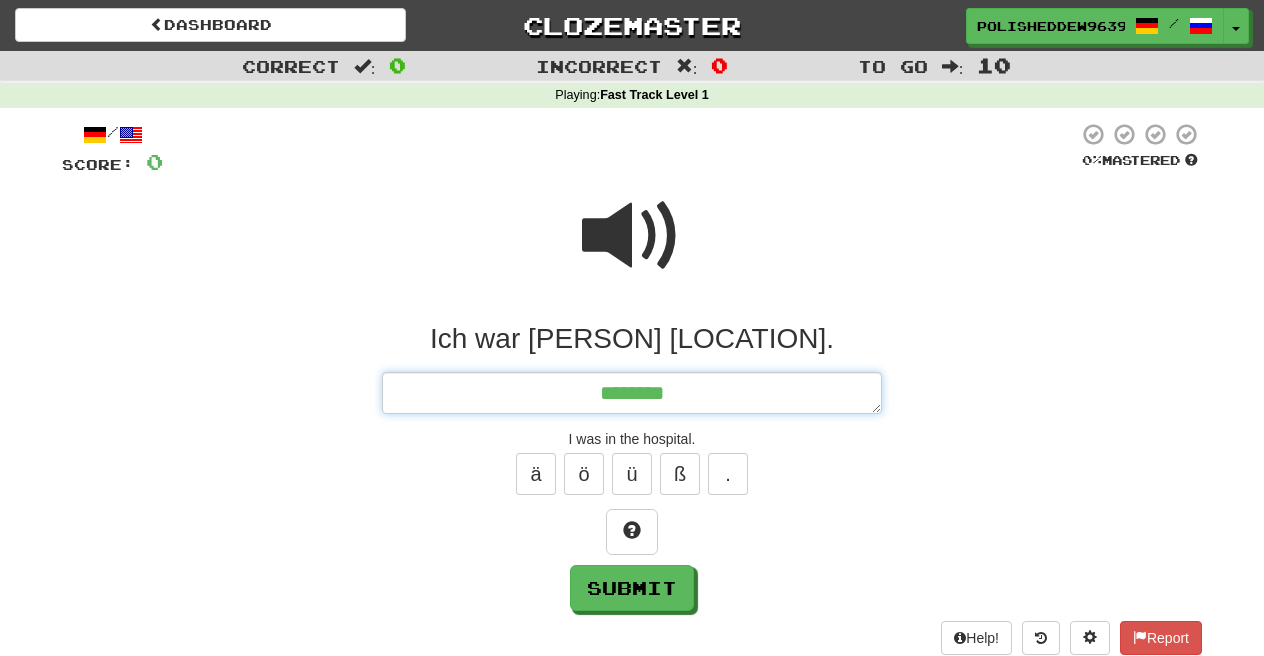 click on "*******" at bounding box center (632, 393) 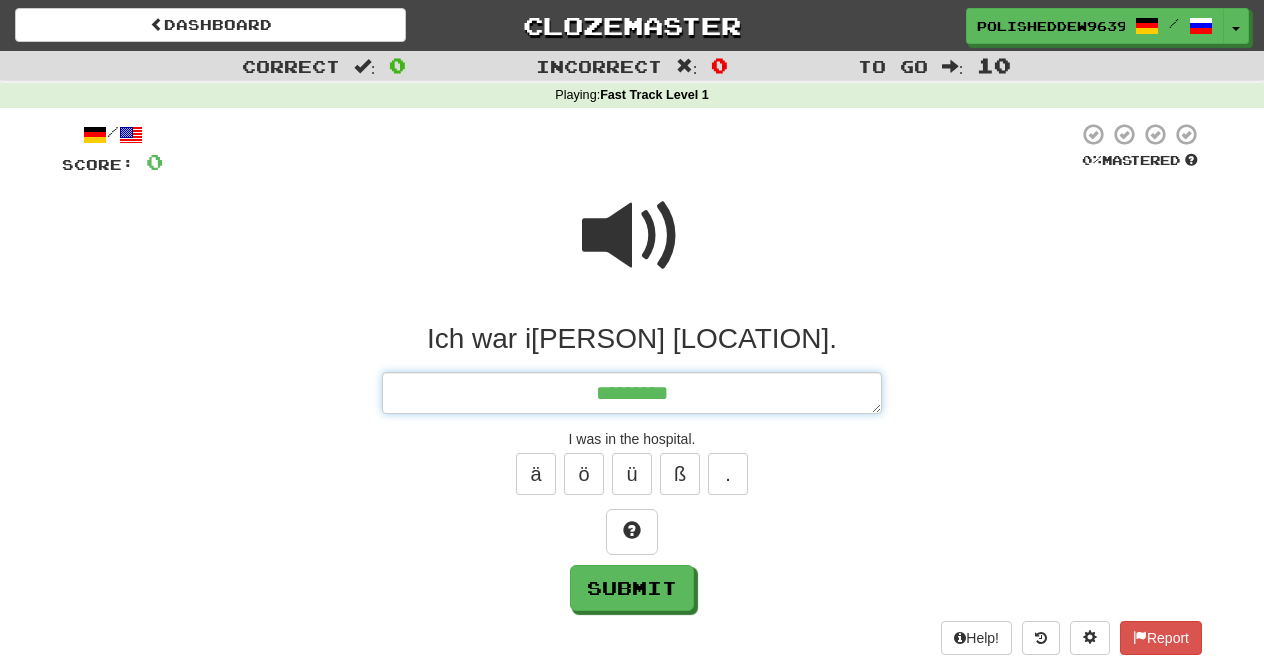 type on "*" 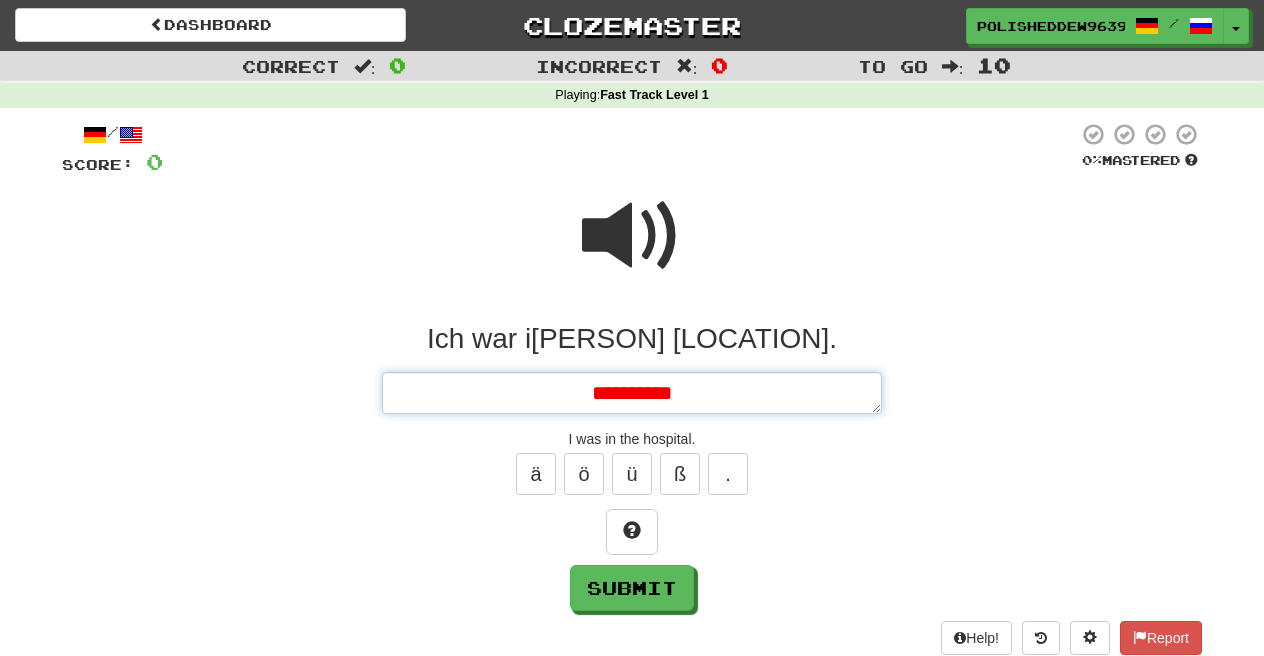 type on "*" 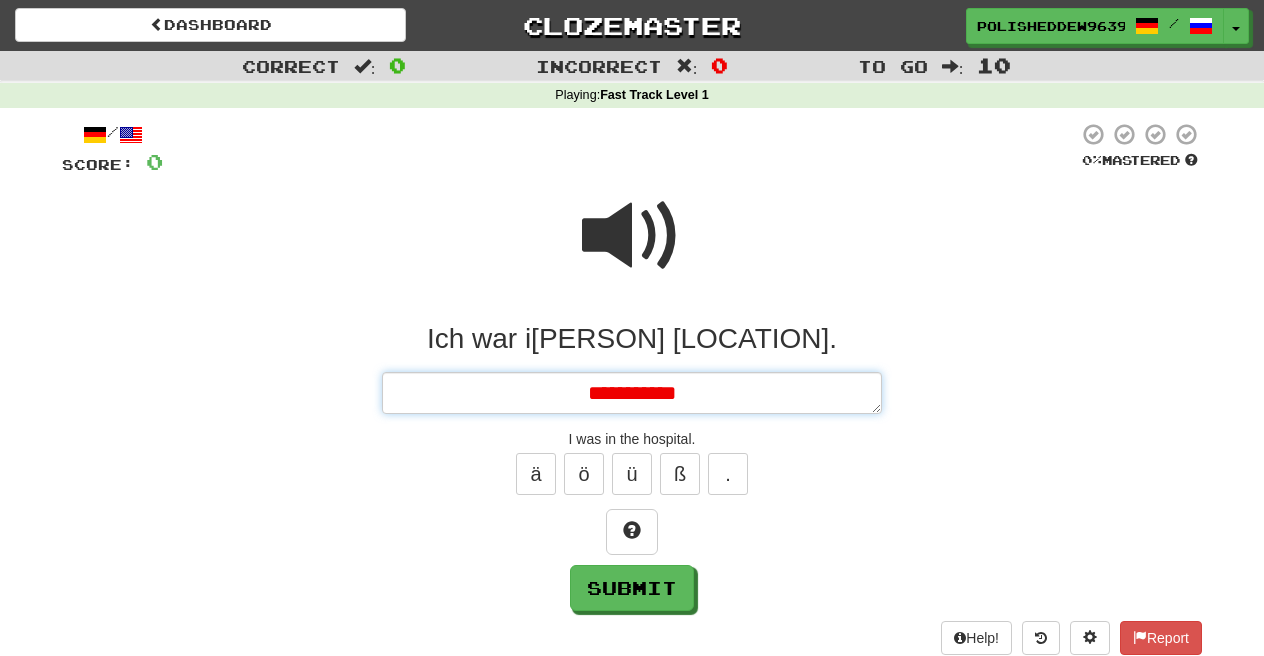 type on "*" 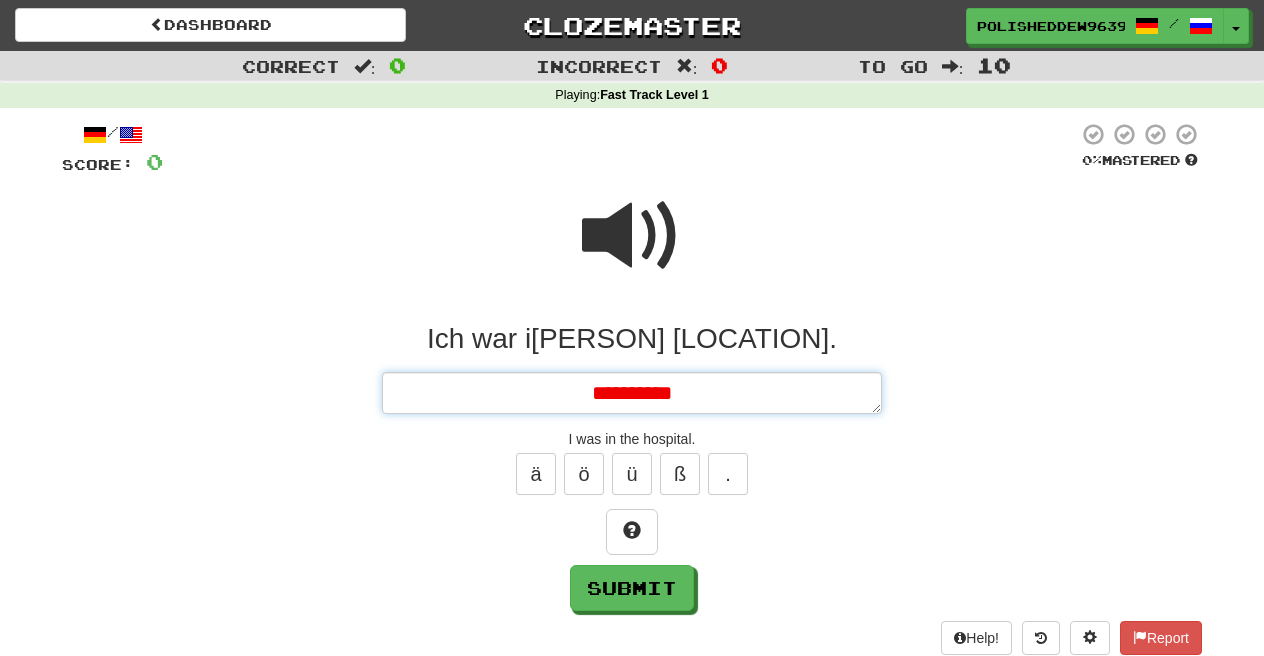 type on "*" 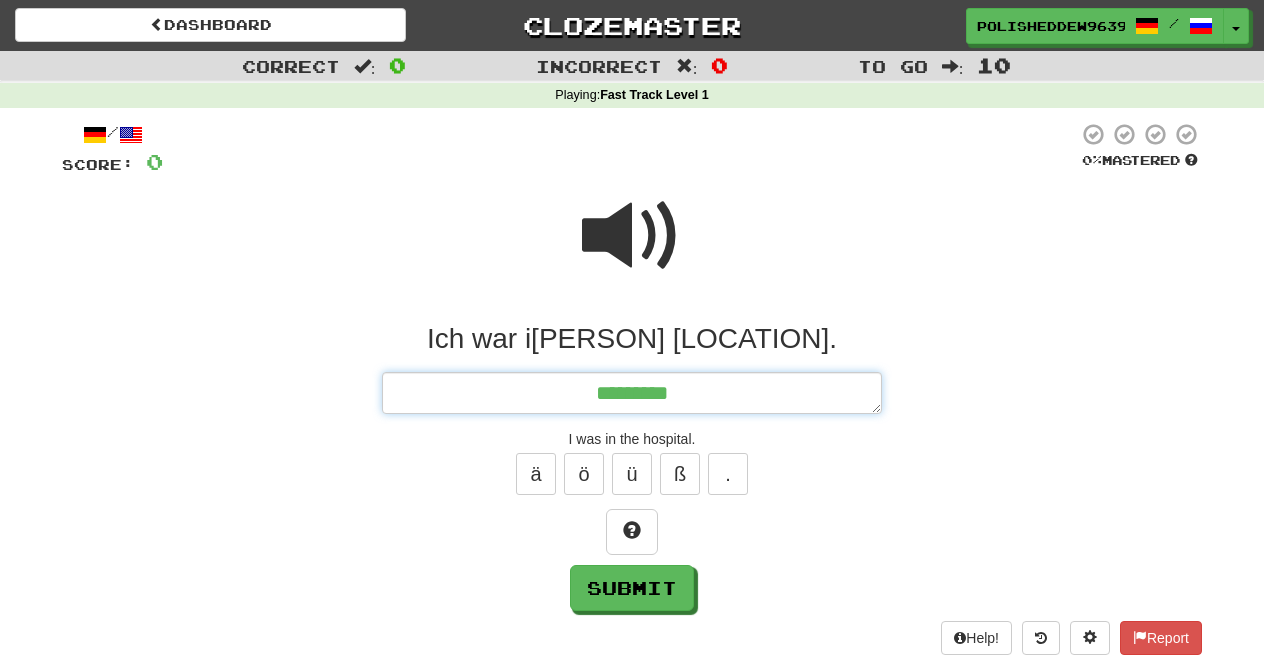 type on "*" 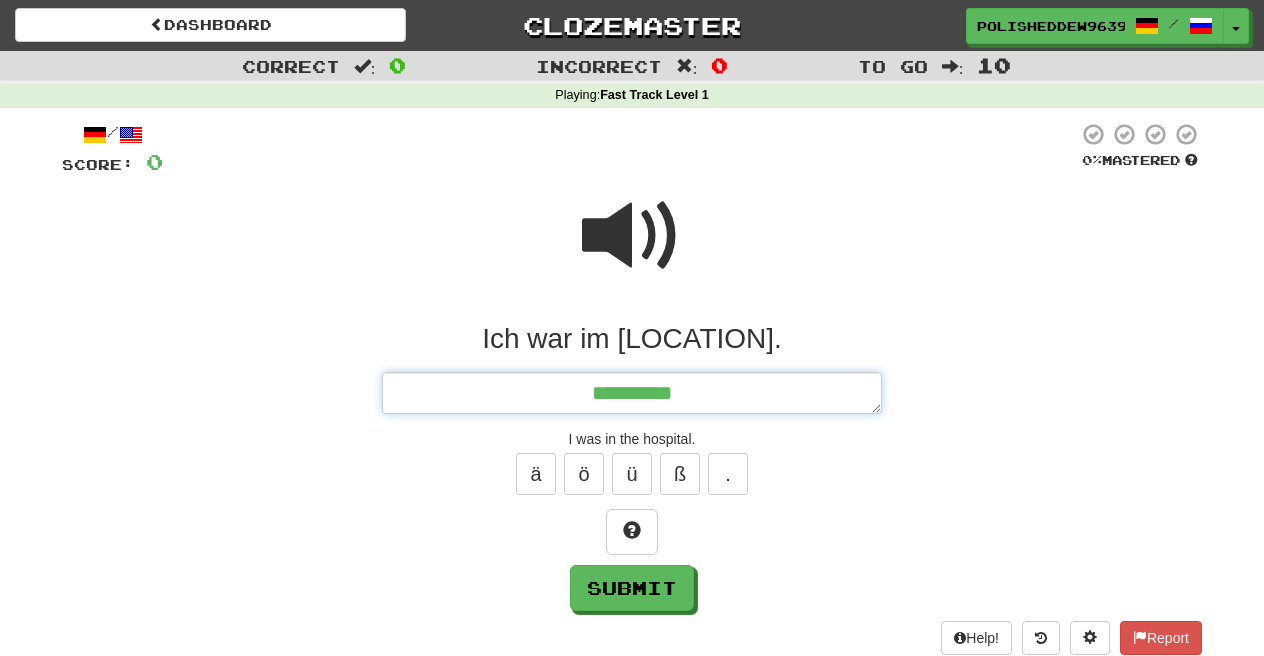 type on "*" 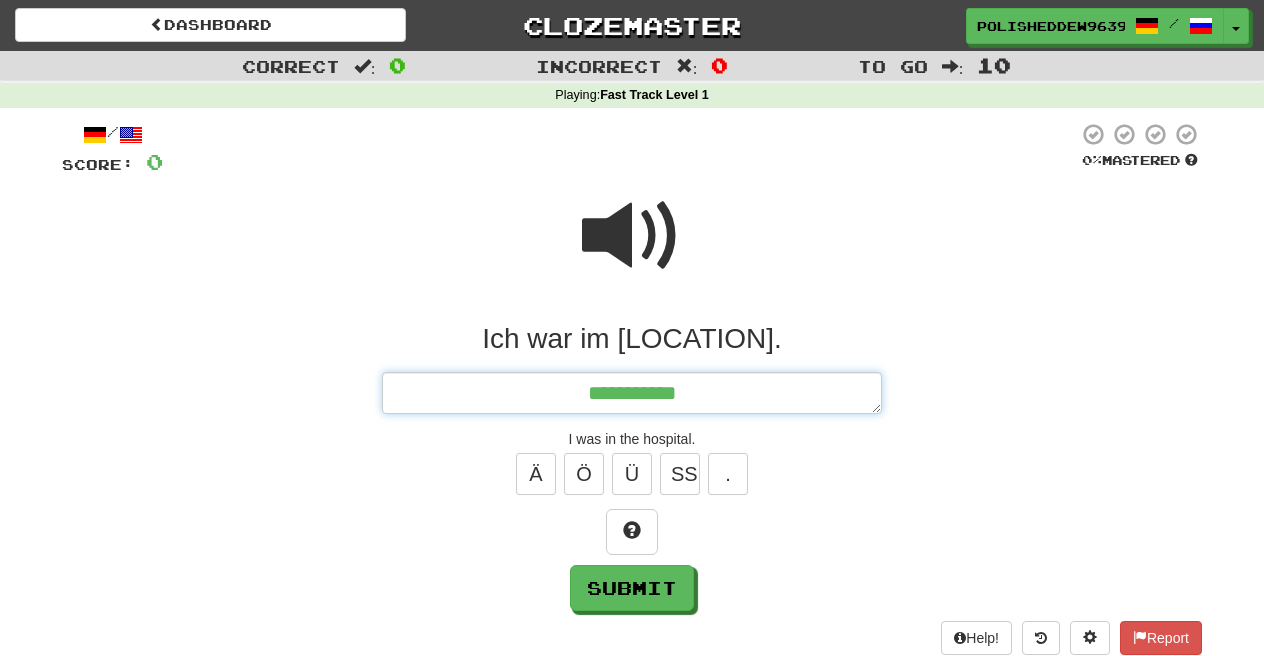 type on "*" 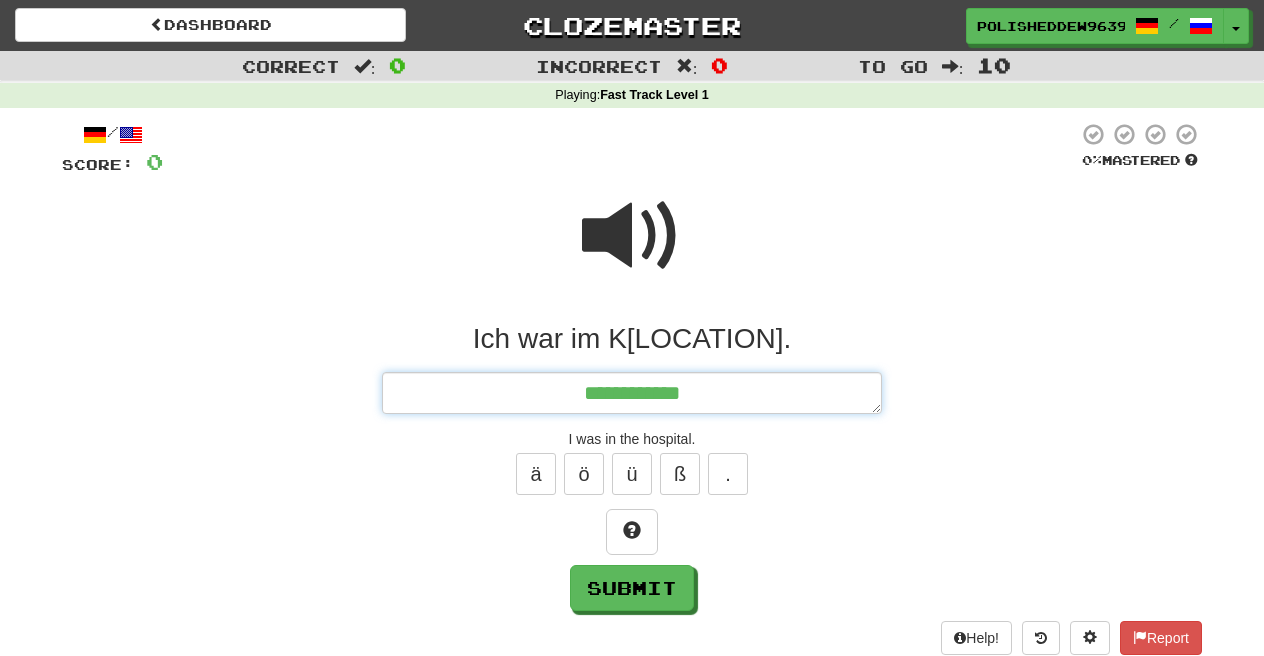 type on "*" 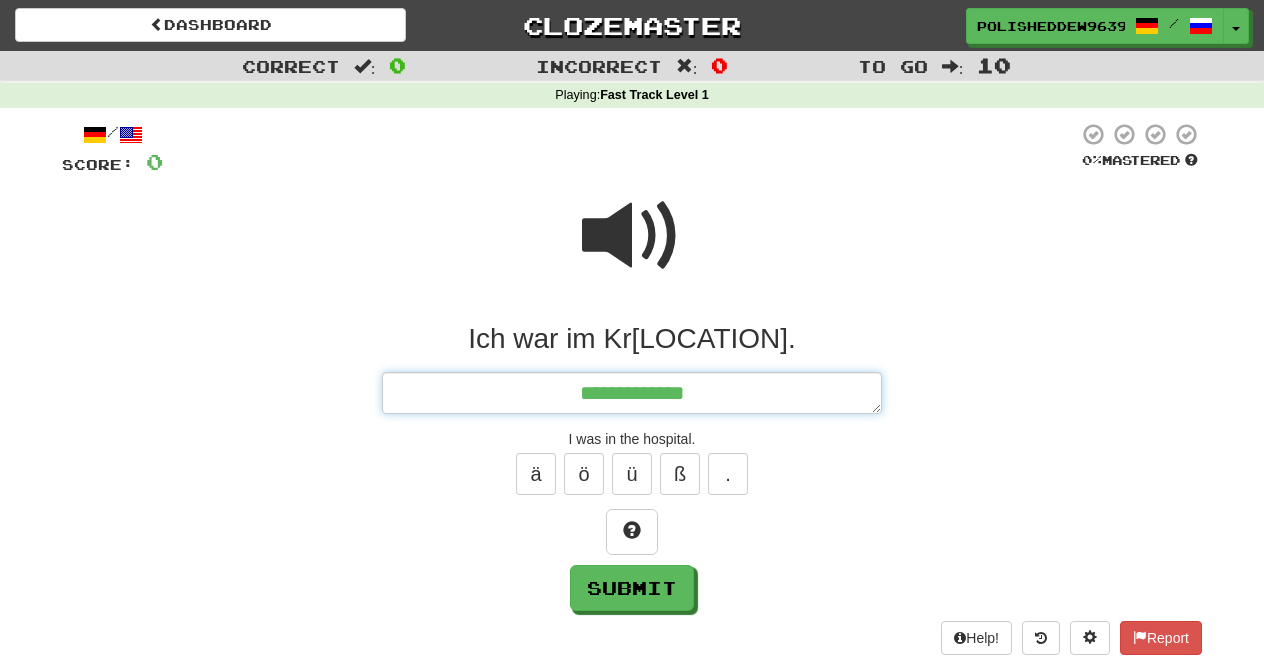 type on "*" 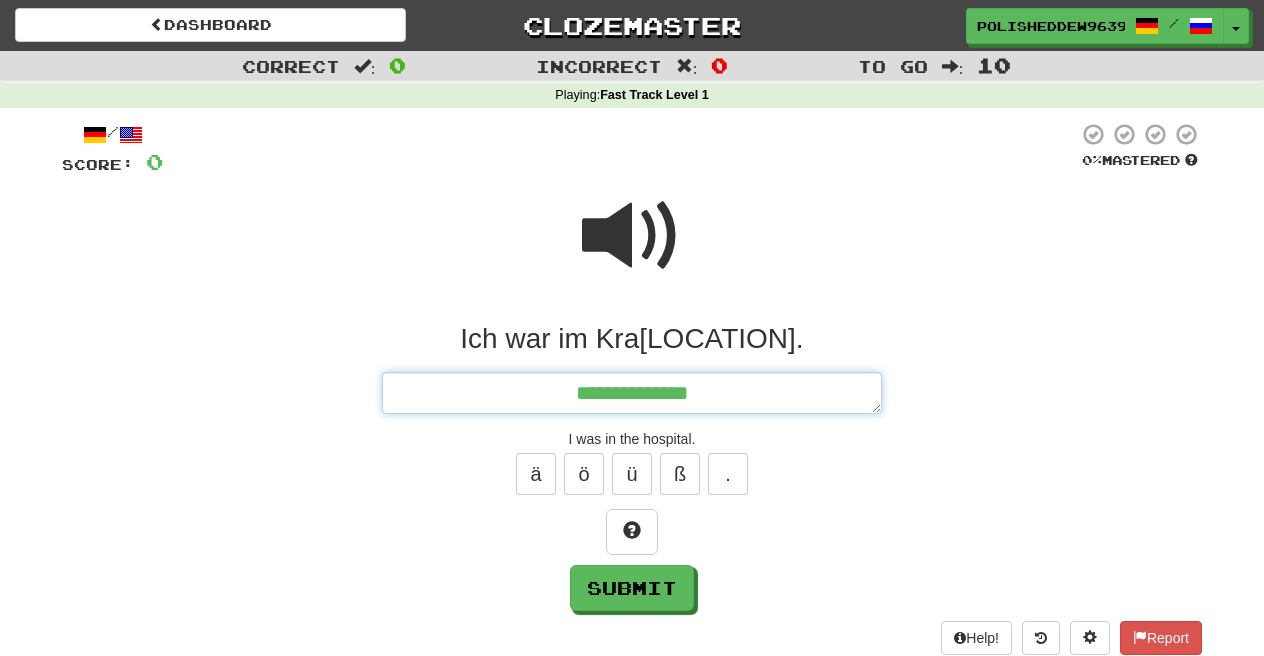 type on "*" 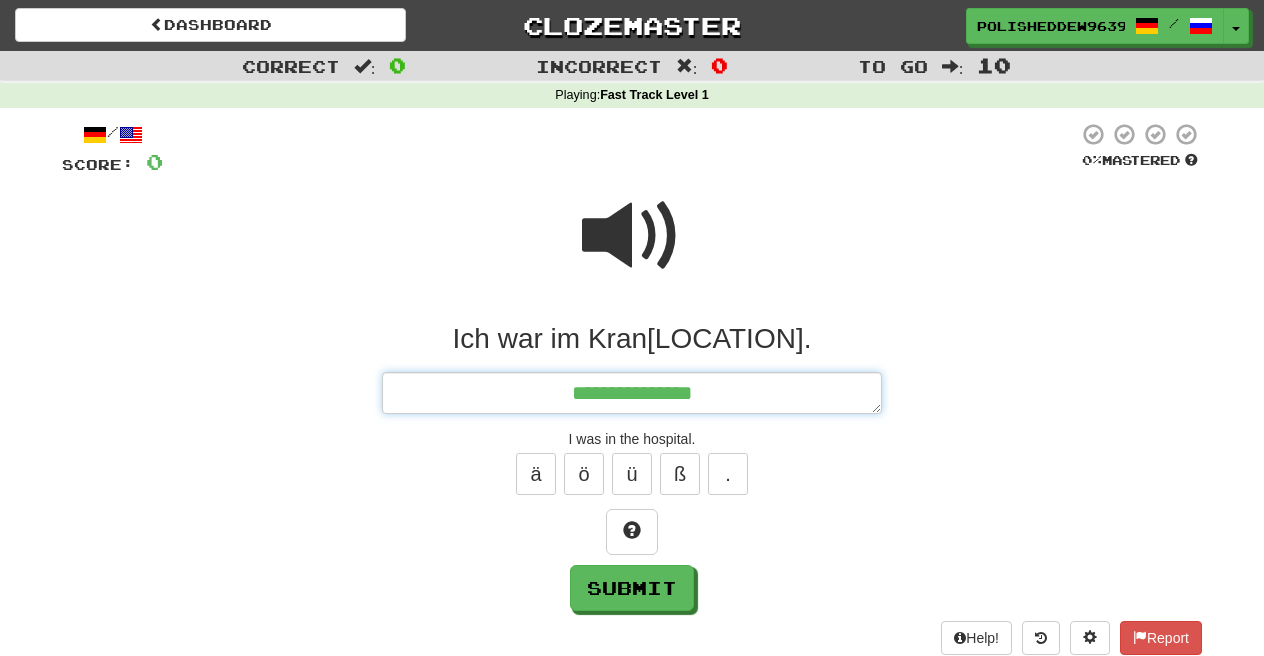 type on "*" 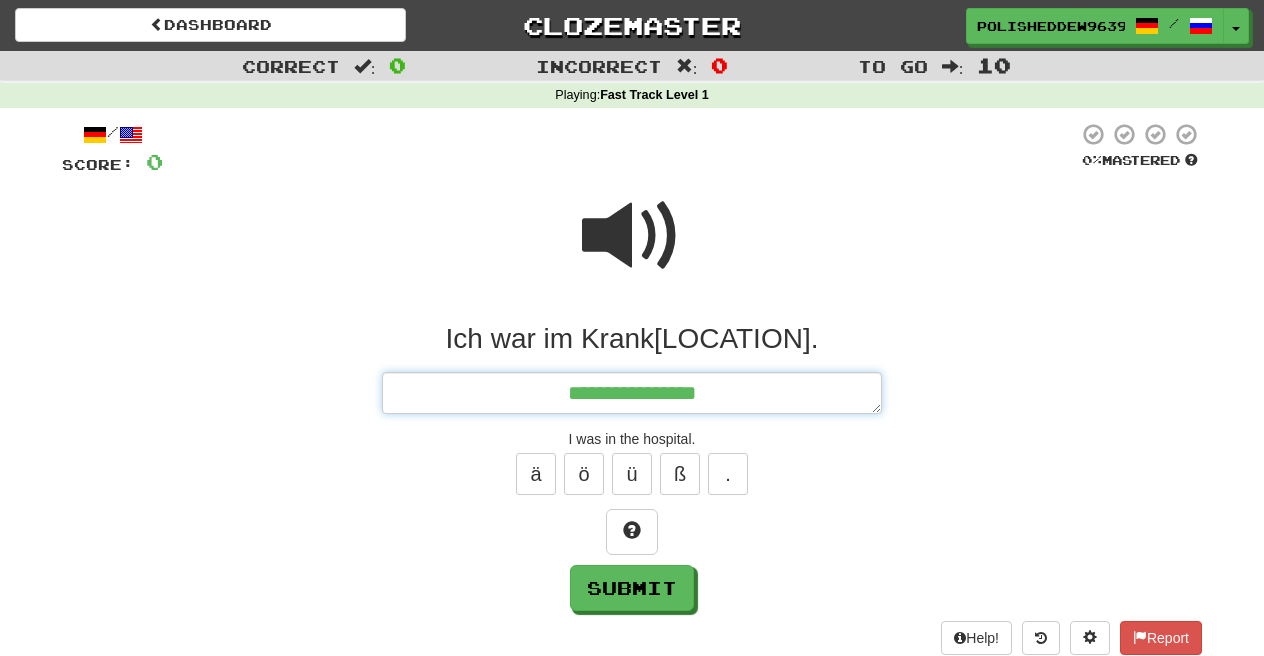 type on "*" 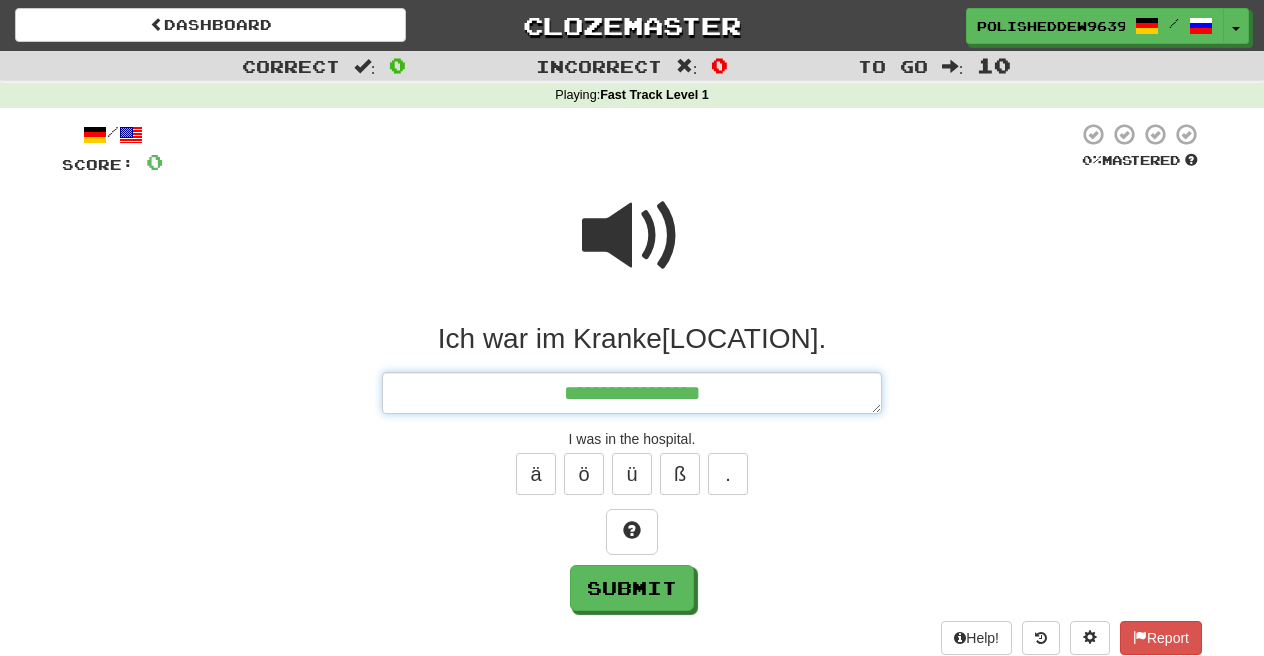type on "*" 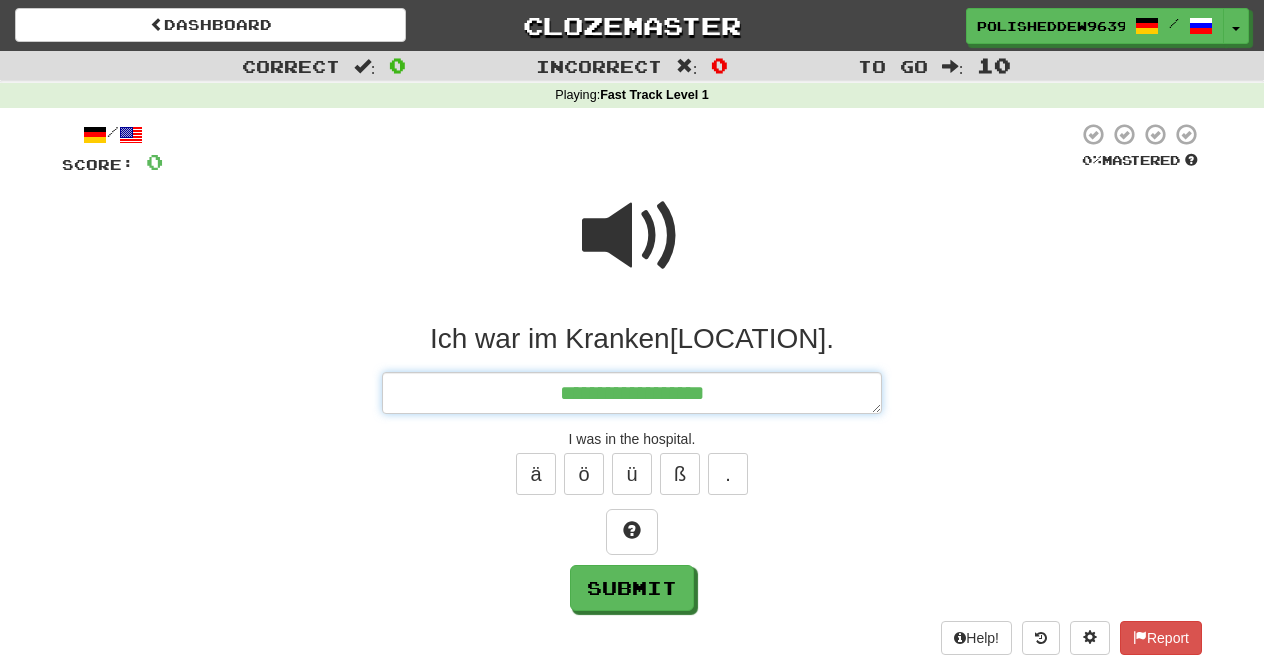 type on "*" 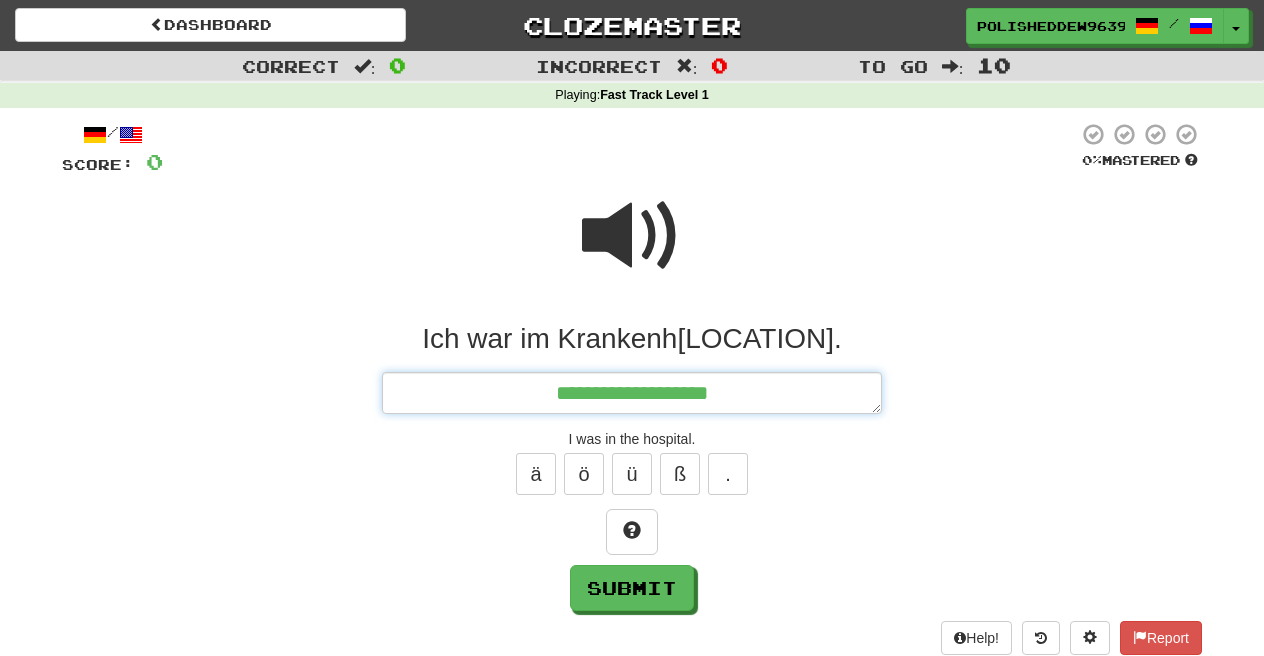 type on "*" 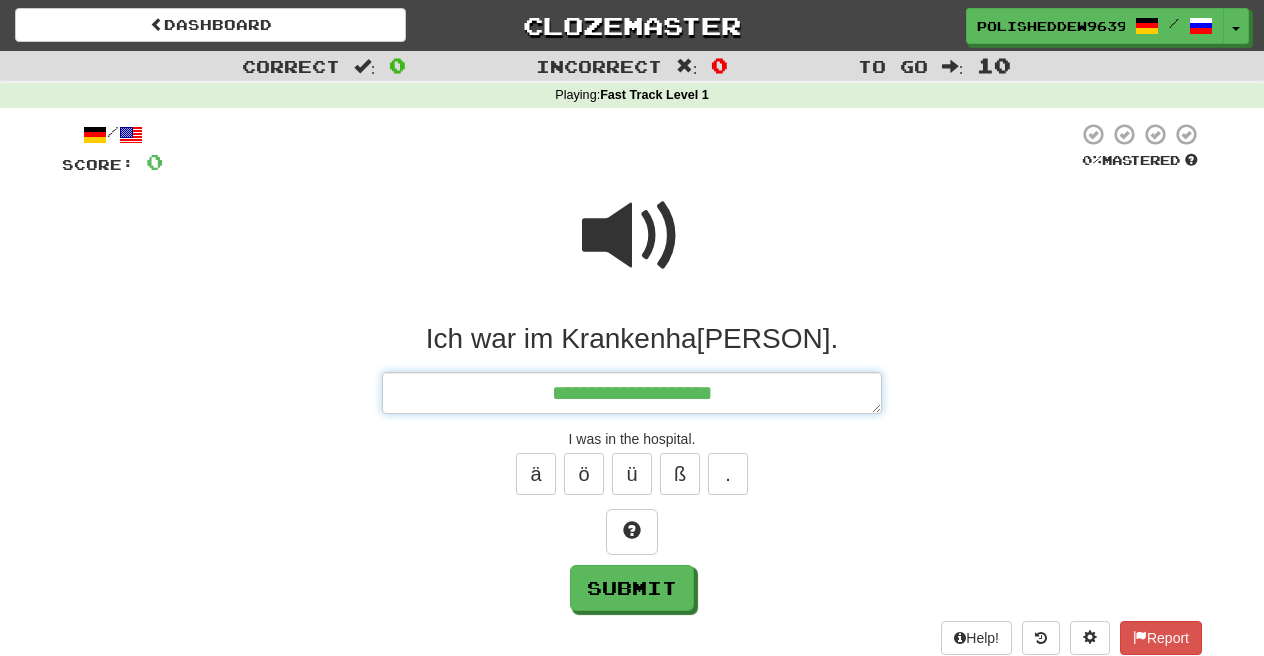 type on "*" 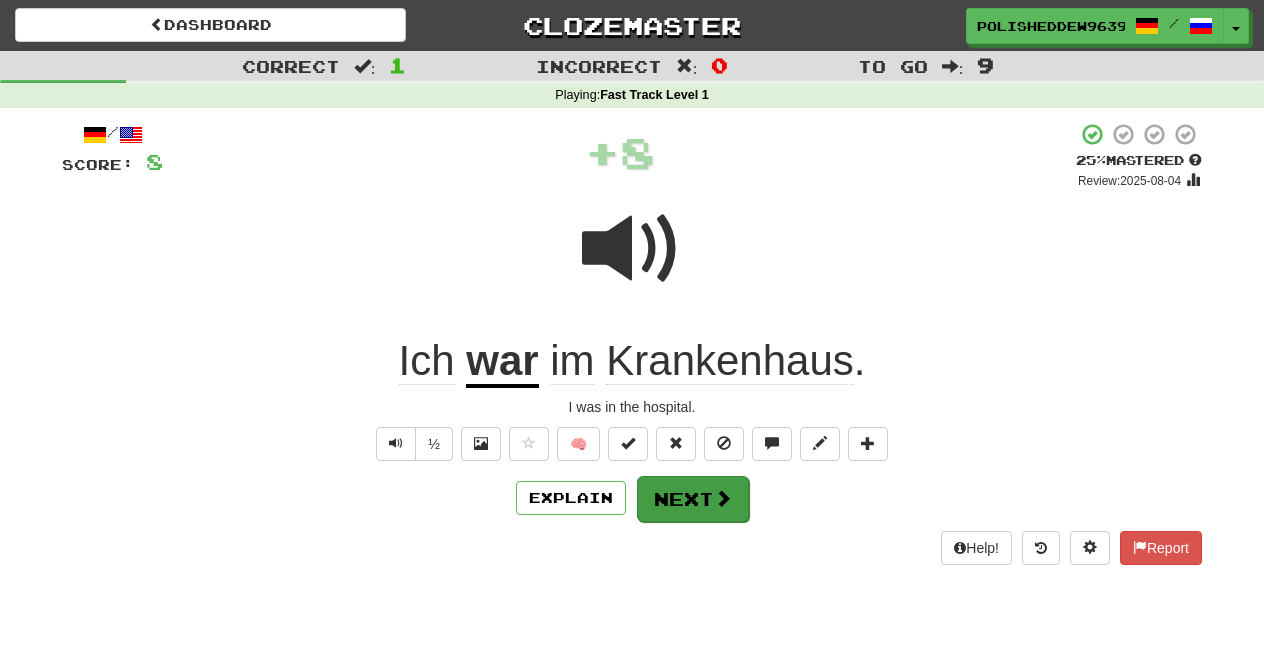 click on "Next" at bounding box center (693, 499) 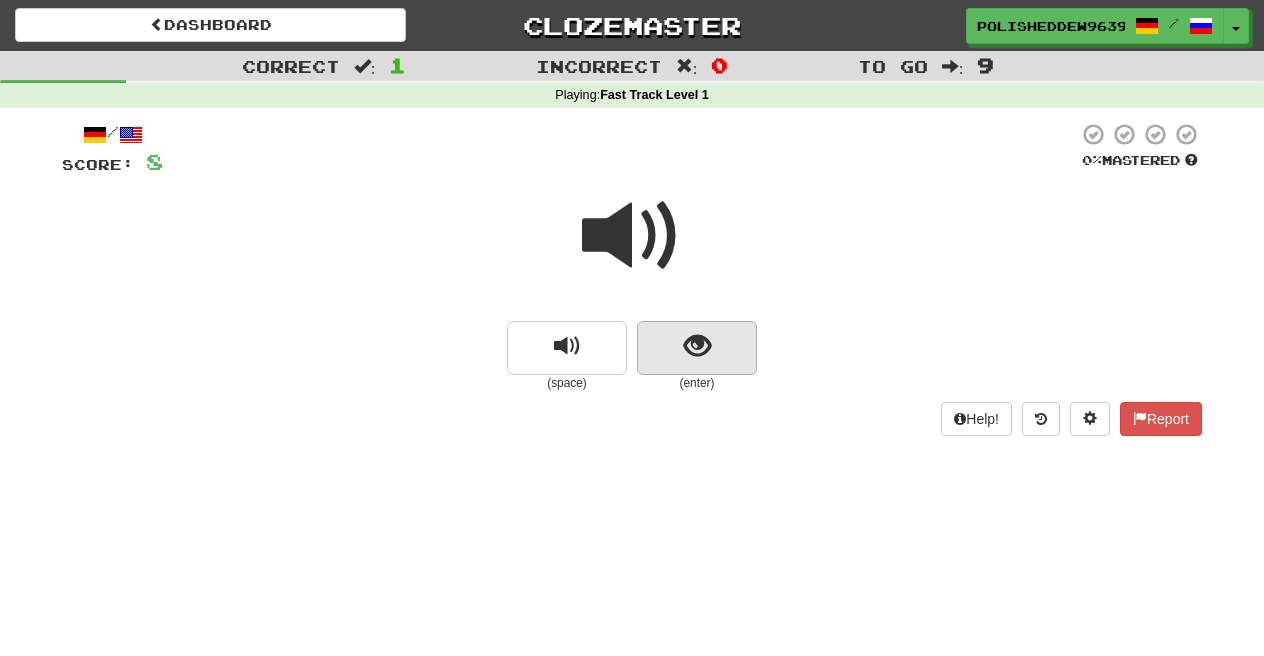 click at bounding box center [697, 346] 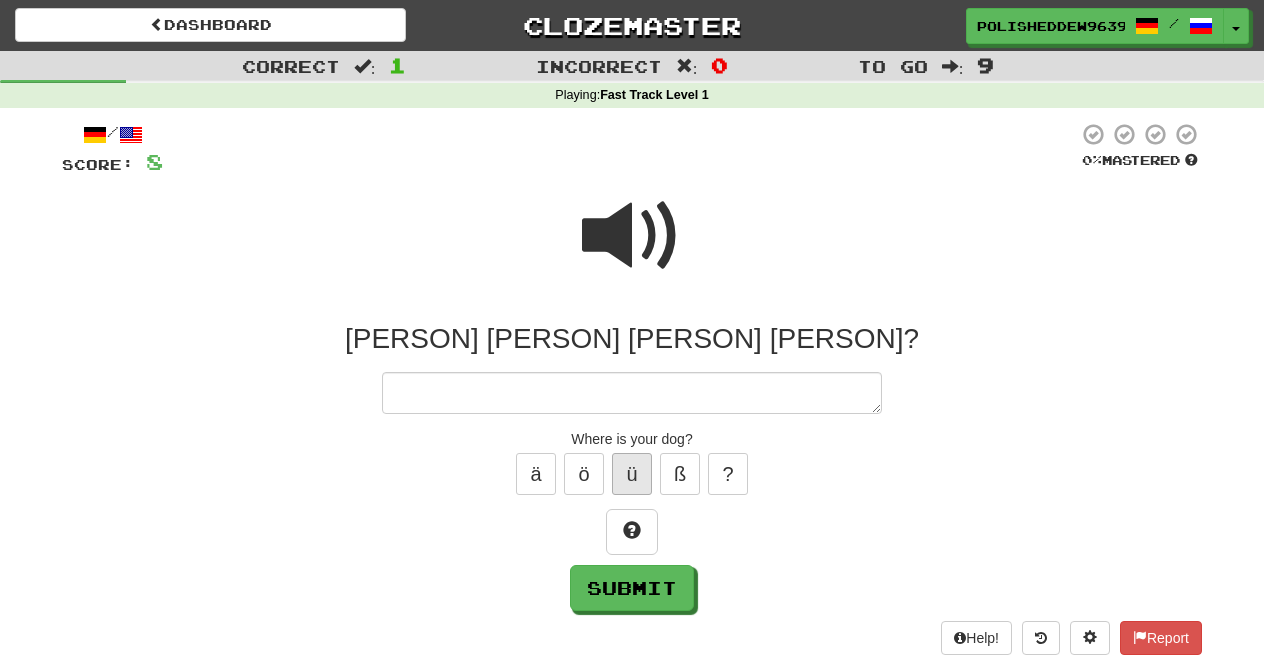 click on "ü" at bounding box center (632, 474) 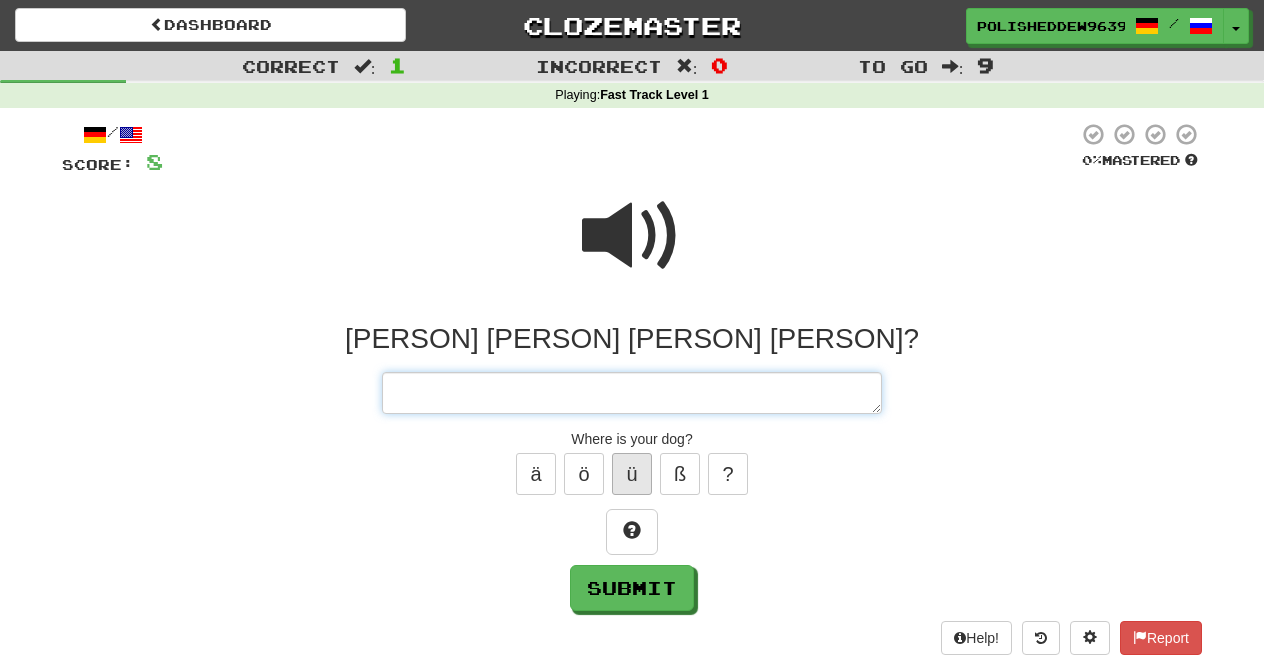 type on "*" 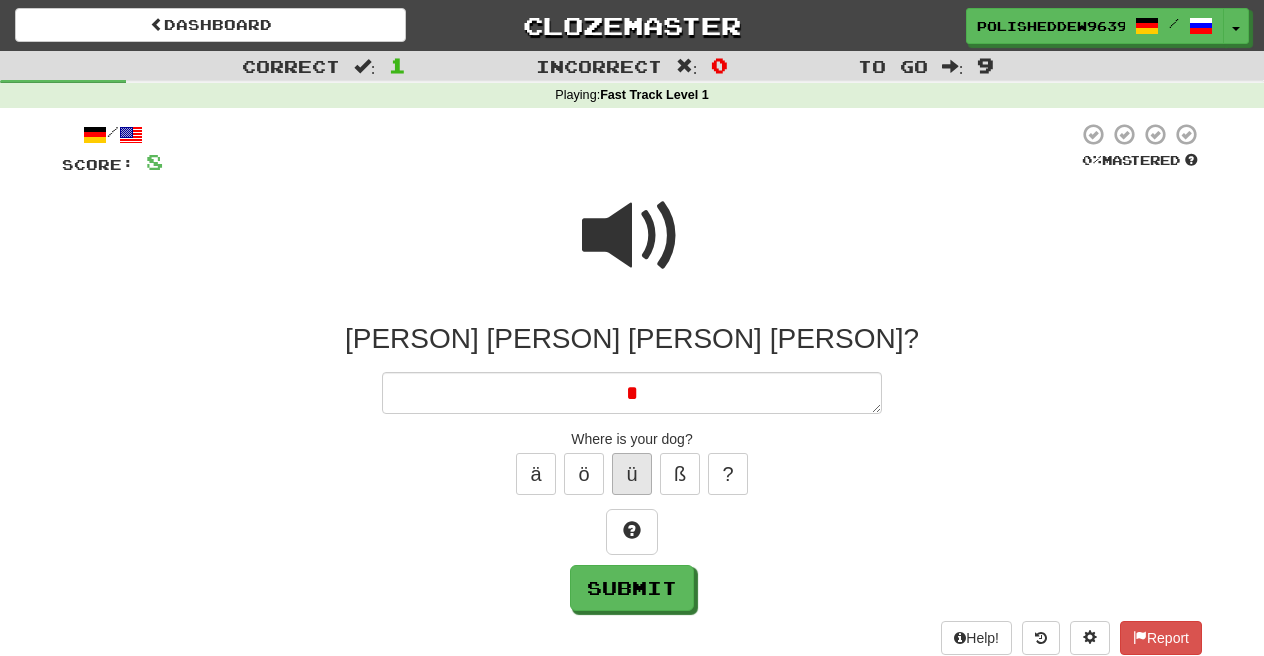 click on "ü" at bounding box center [632, 474] 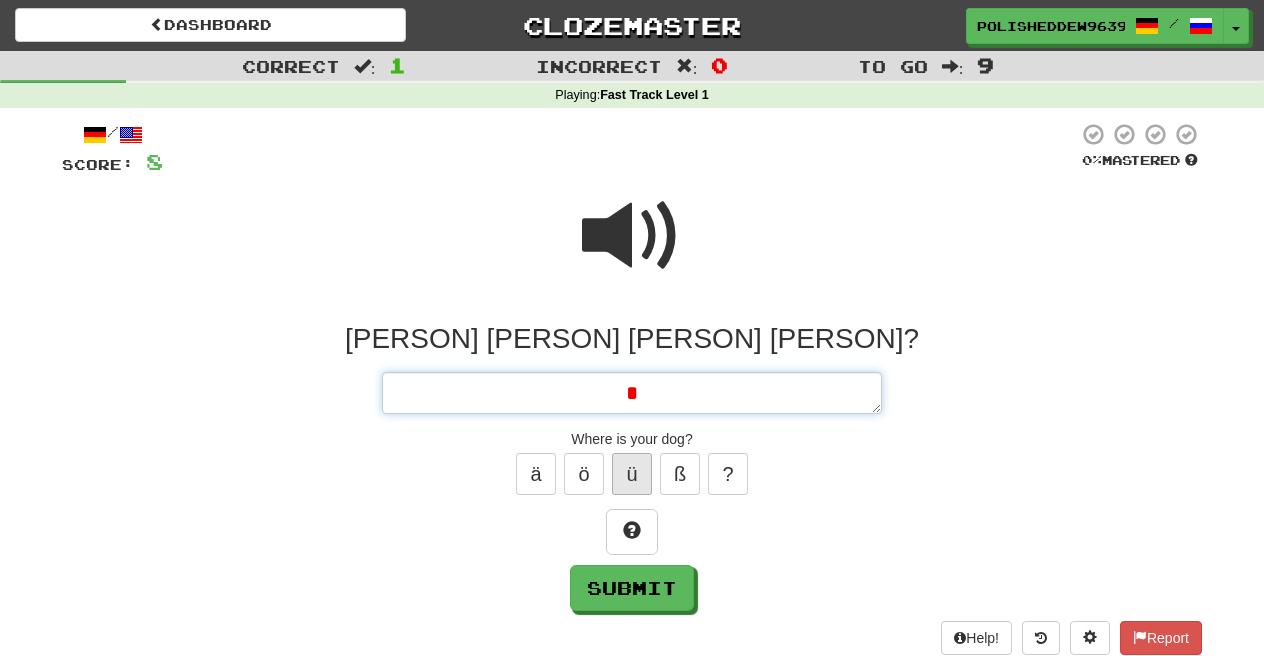 type on "*" 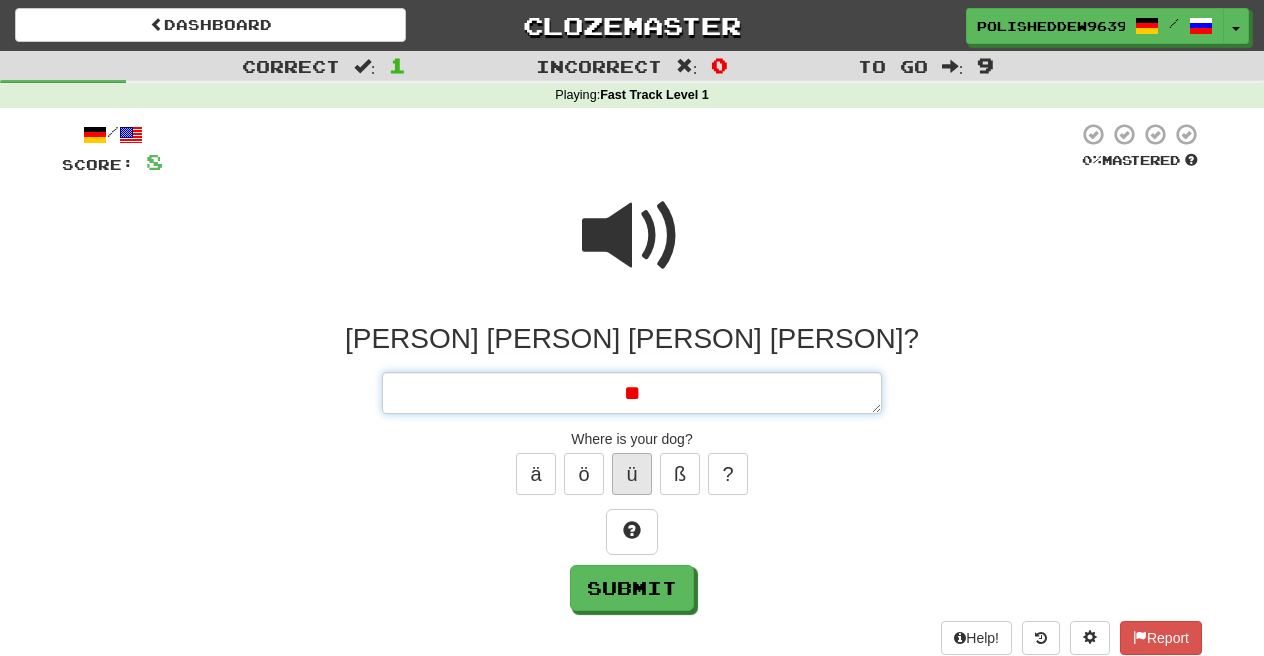 type on "*" 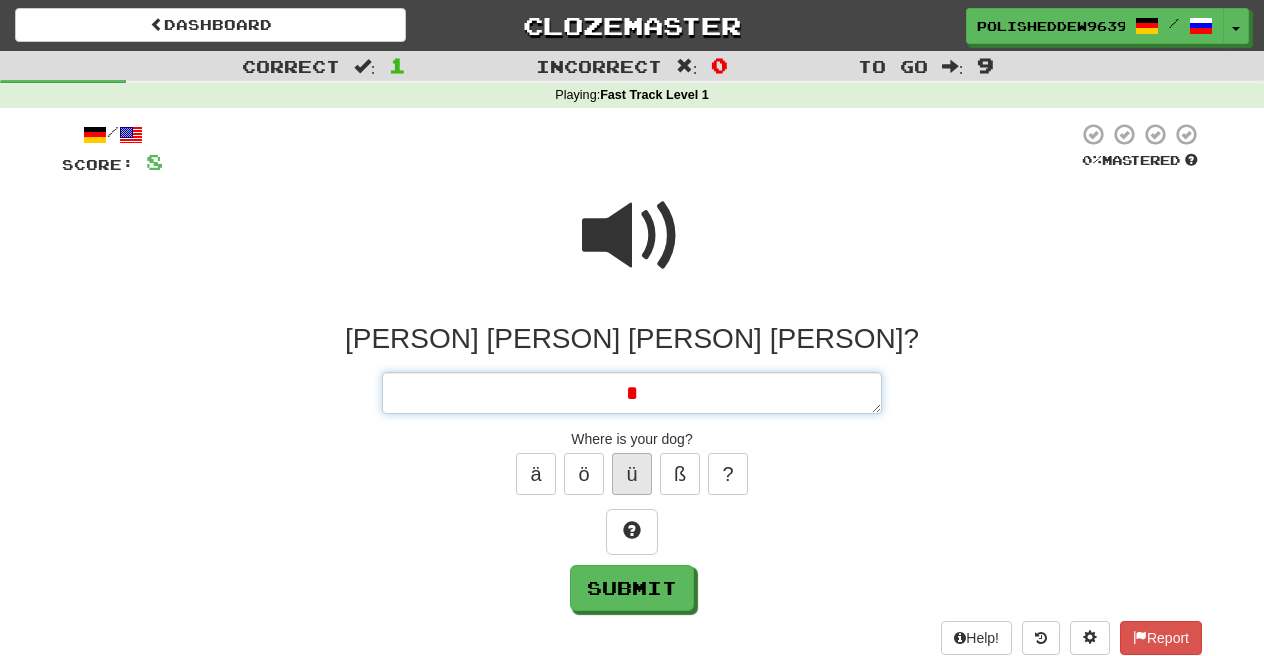 type 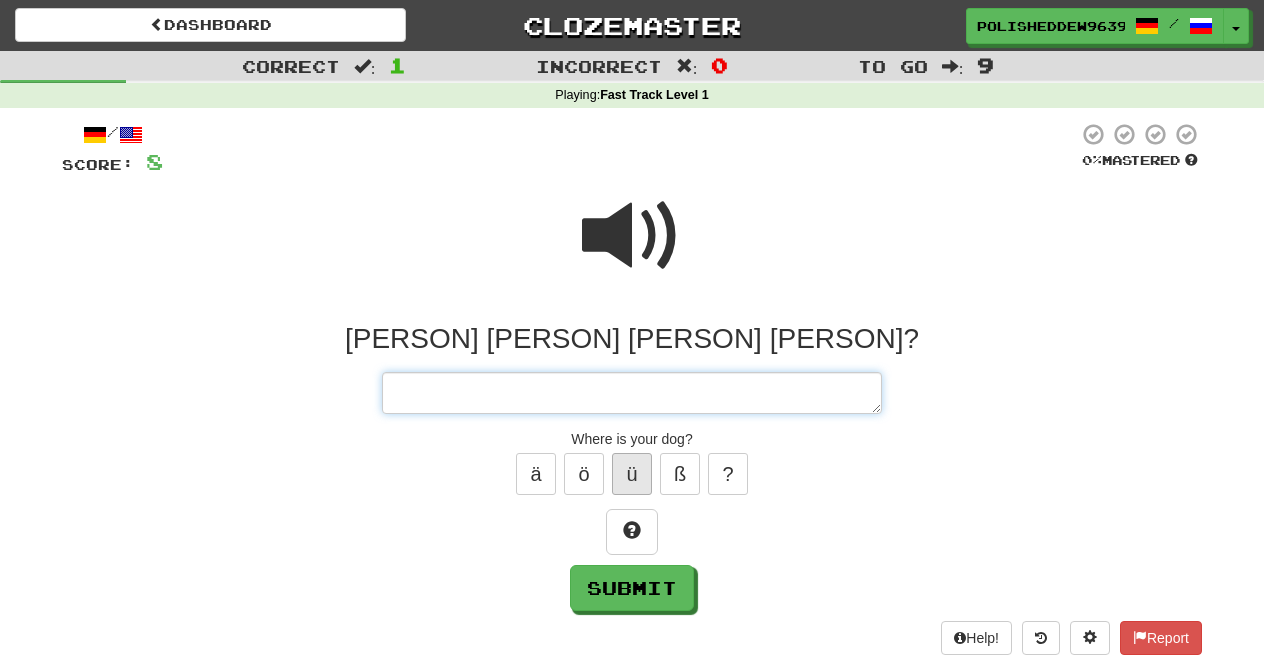 type on "*" 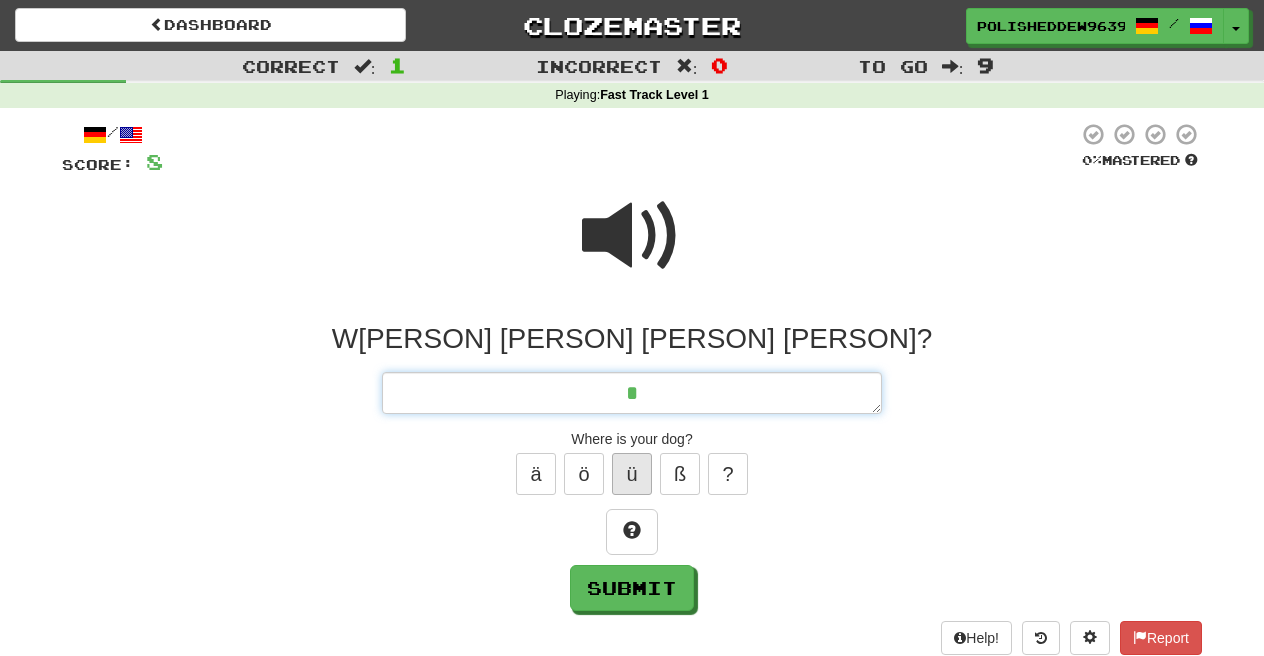 type on "*" 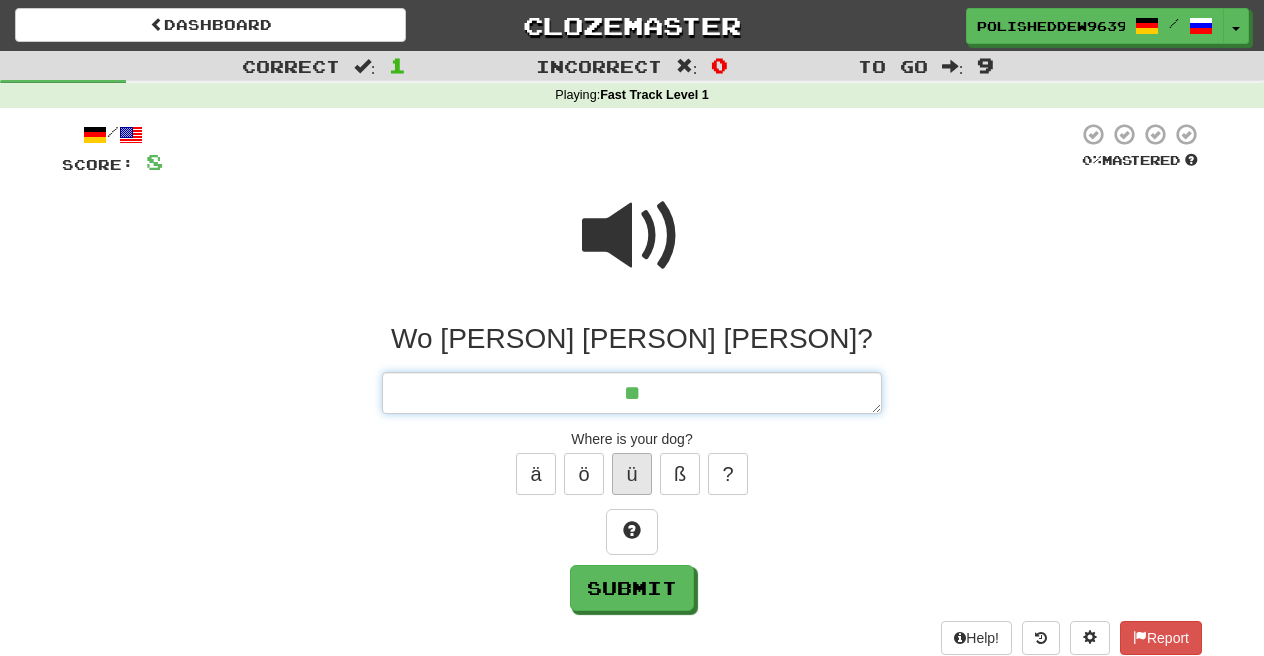 type on "*" 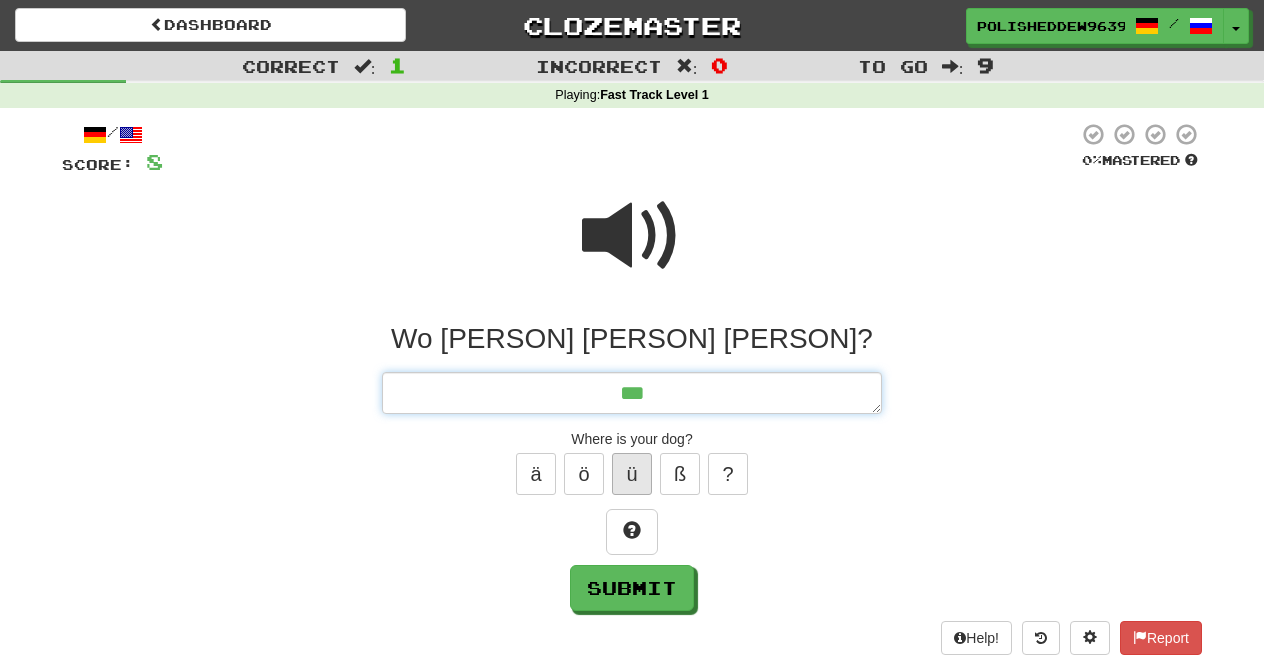type on "*" 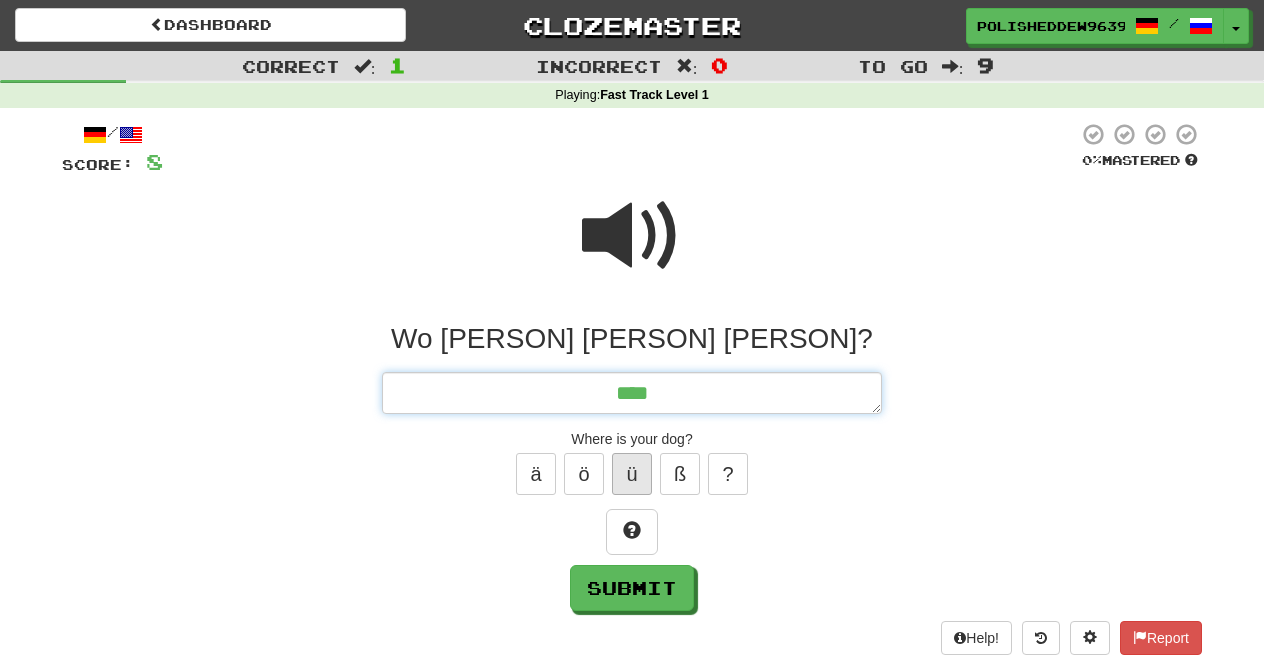 type on "*" 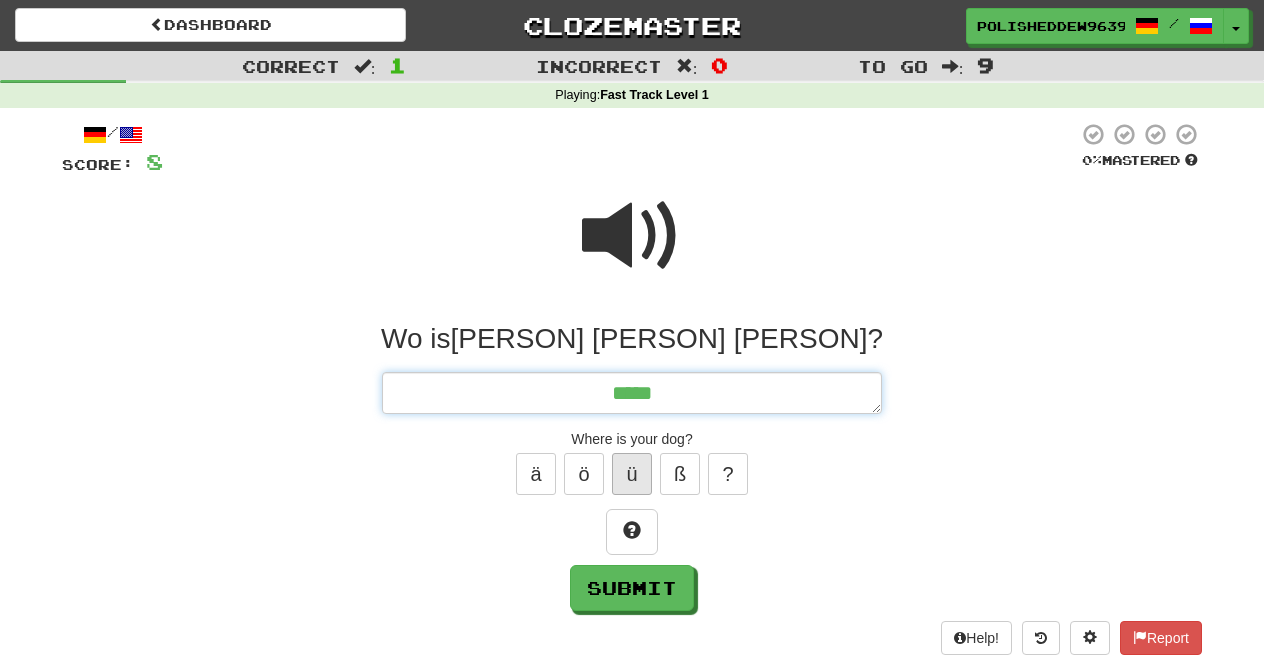 type on "*" 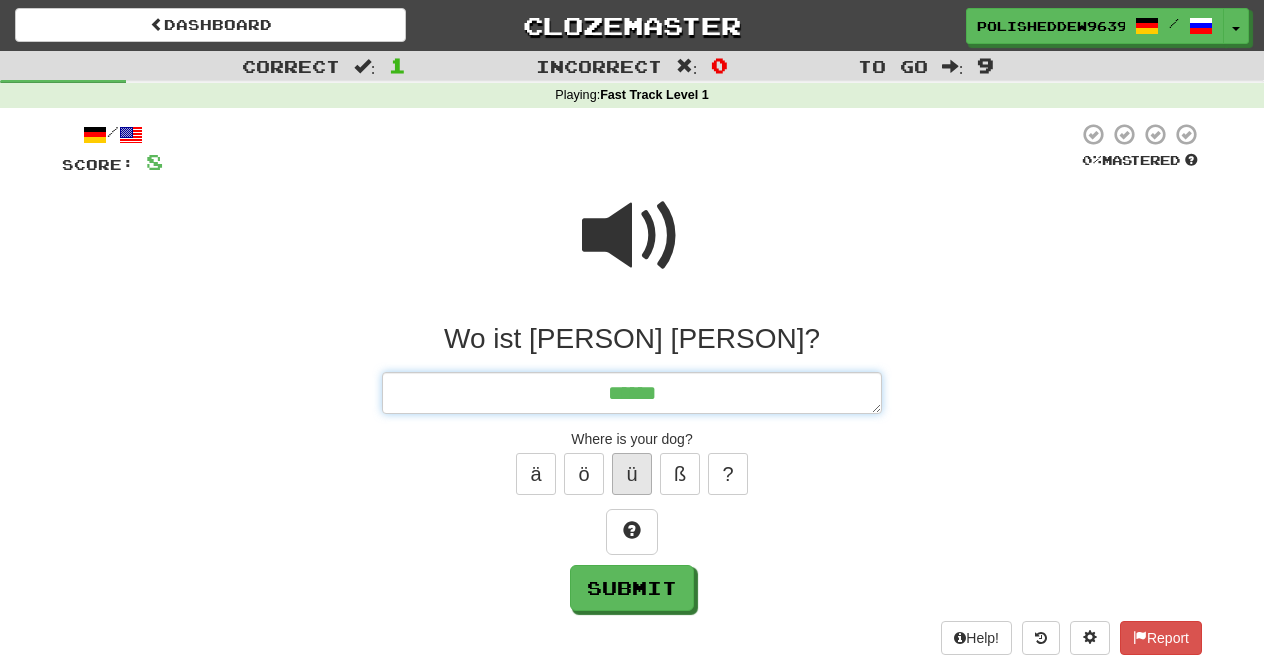 type on "*" 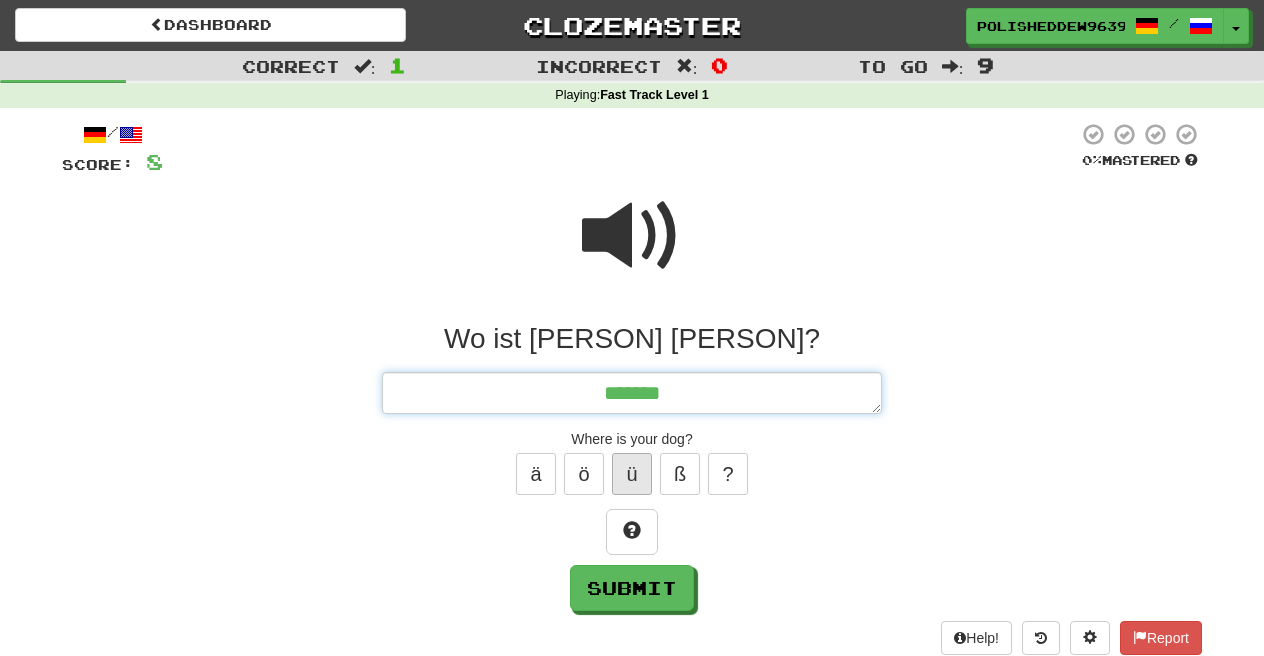 type on "*" 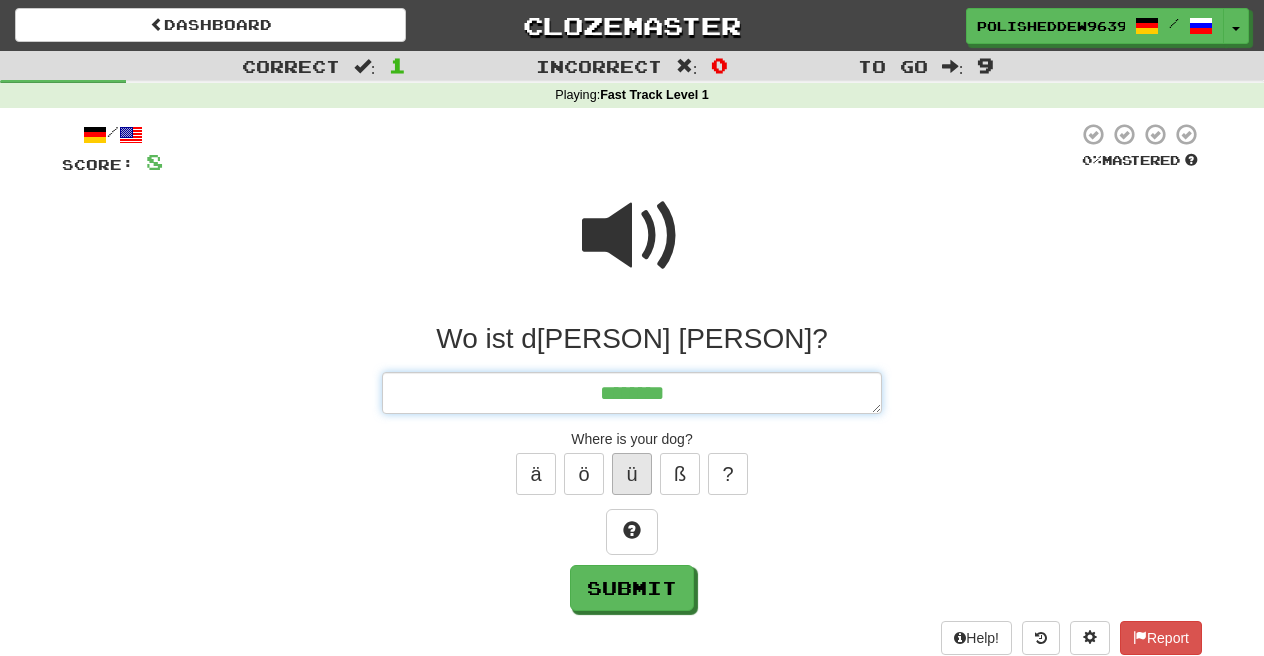 type on "*" 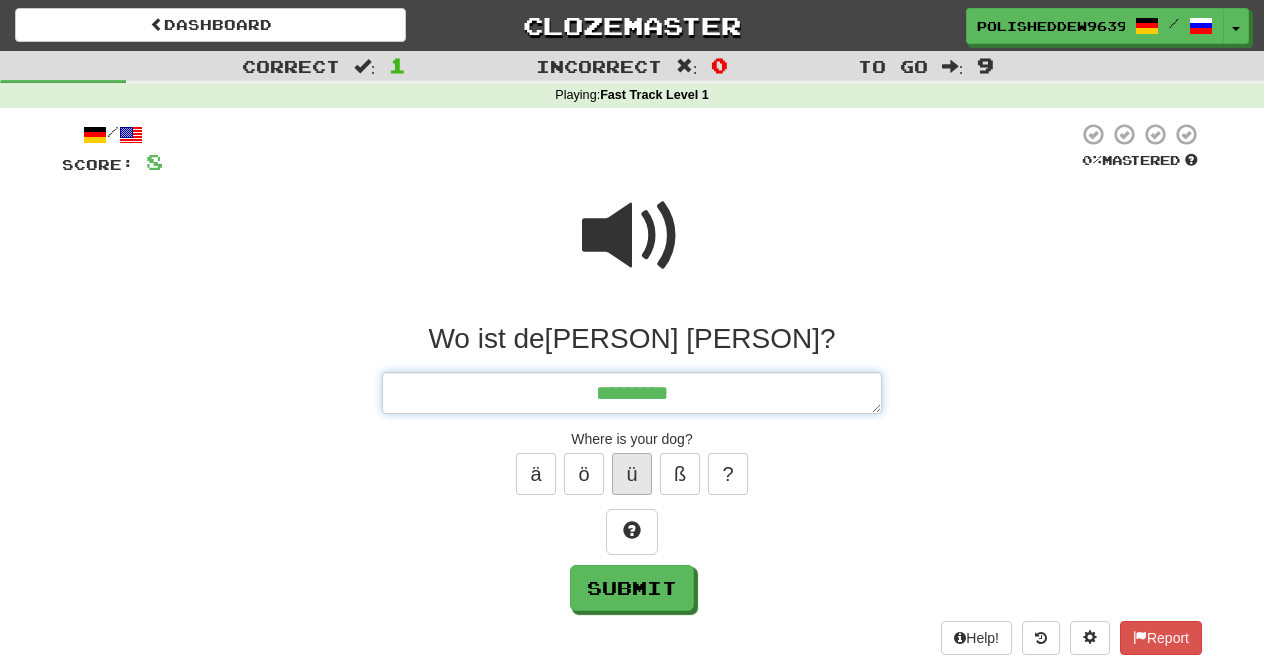 type on "*" 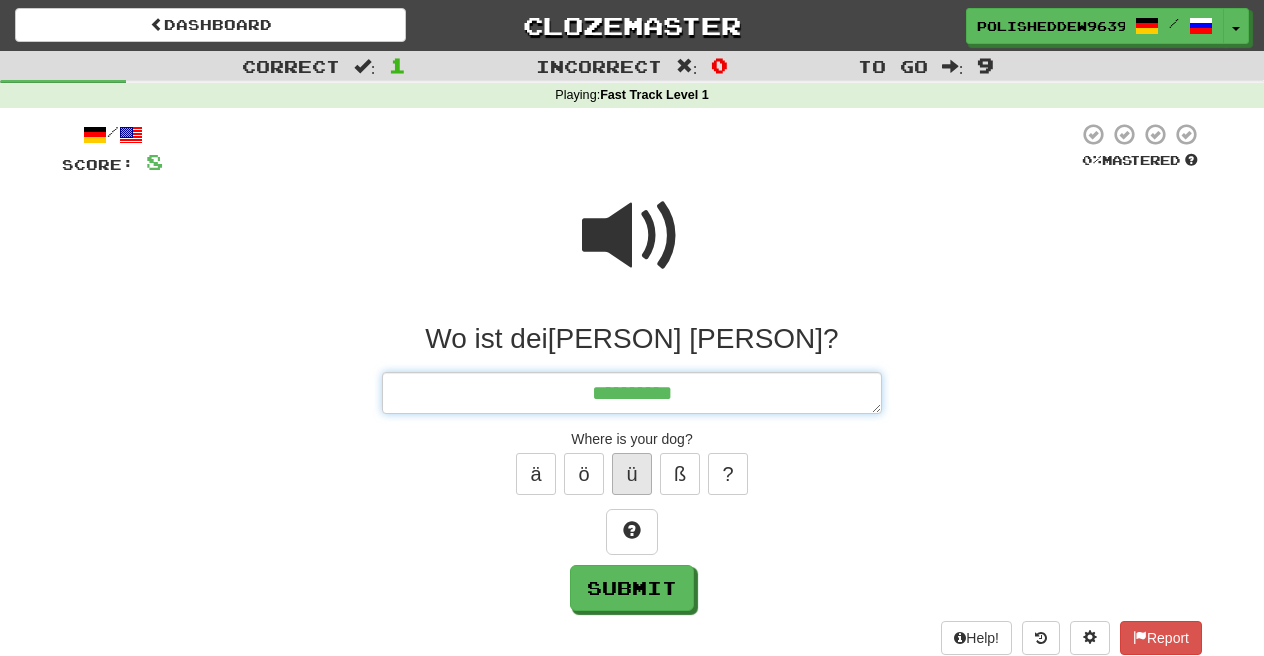 type on "*" 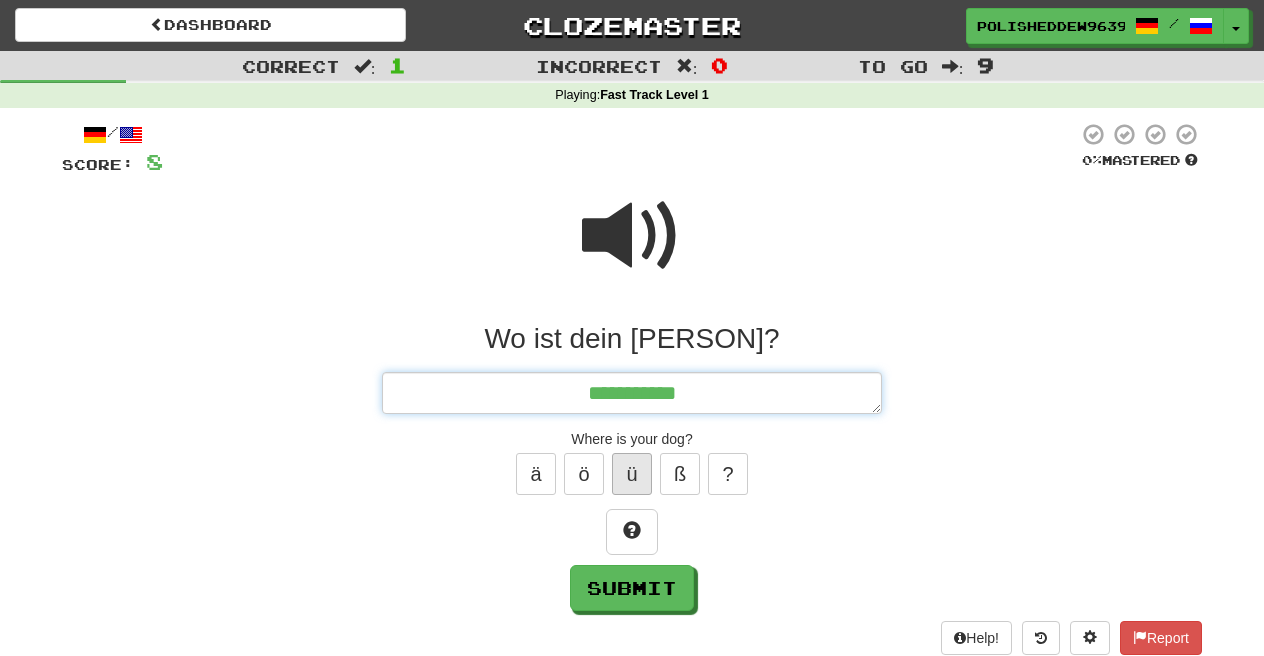 type on "*" 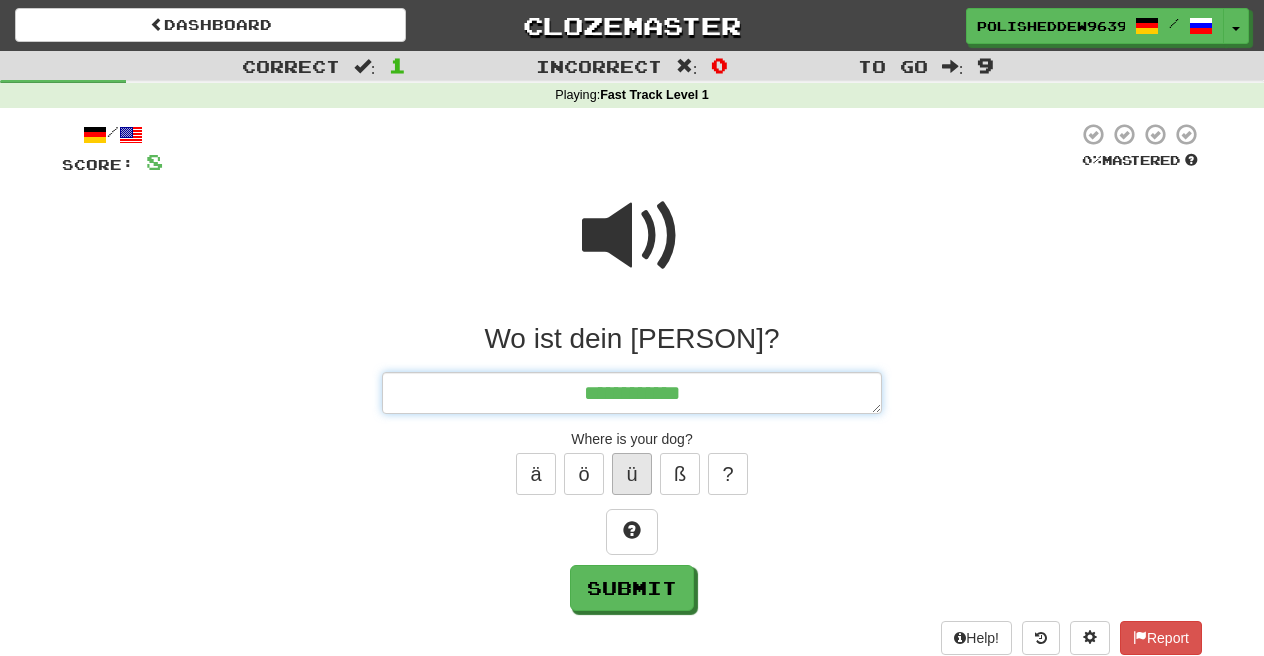 type on "*" 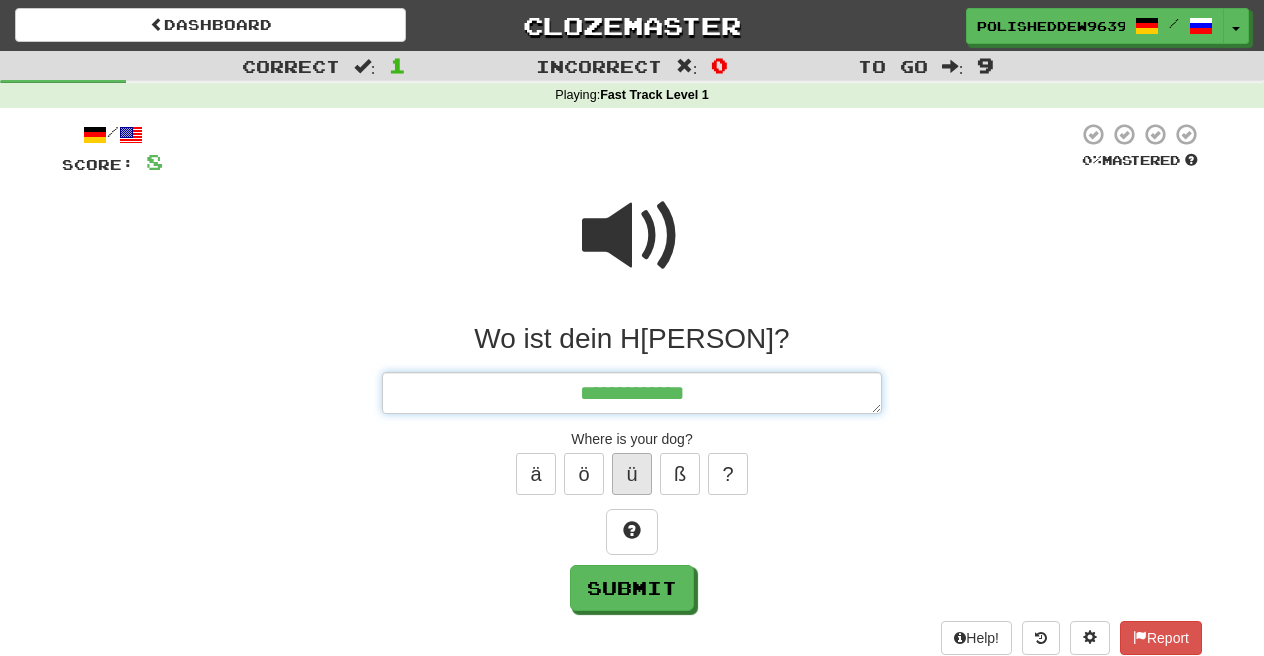 type on "*" 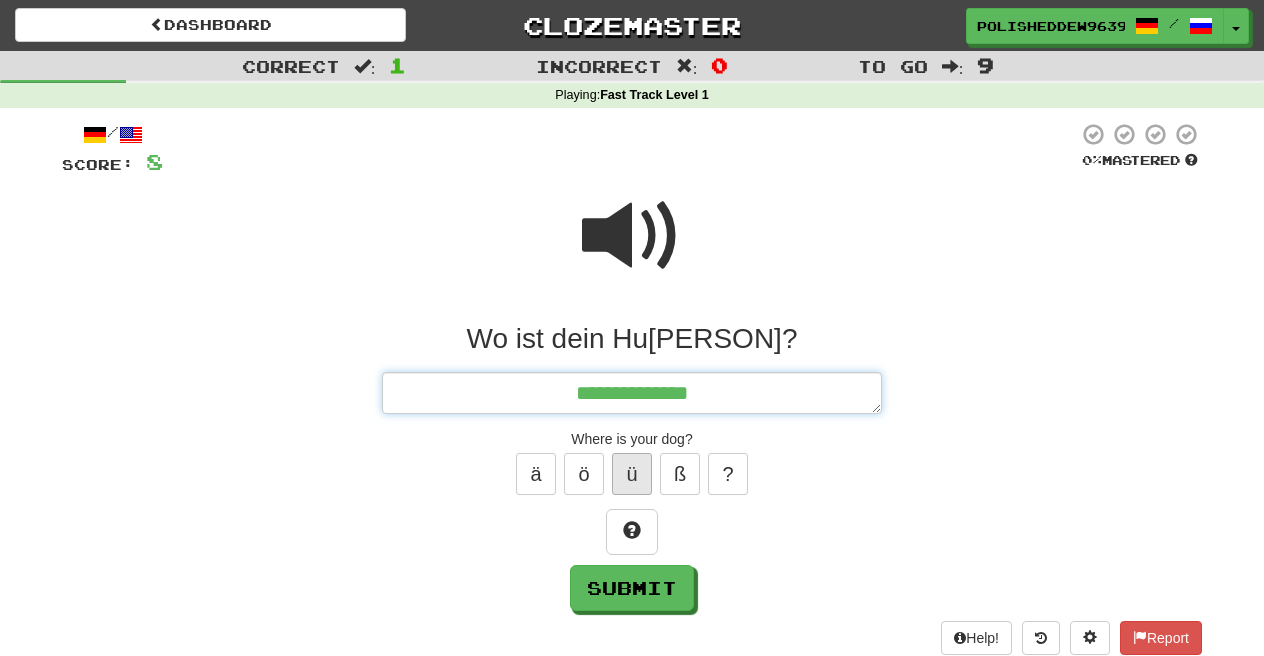 type on "*" 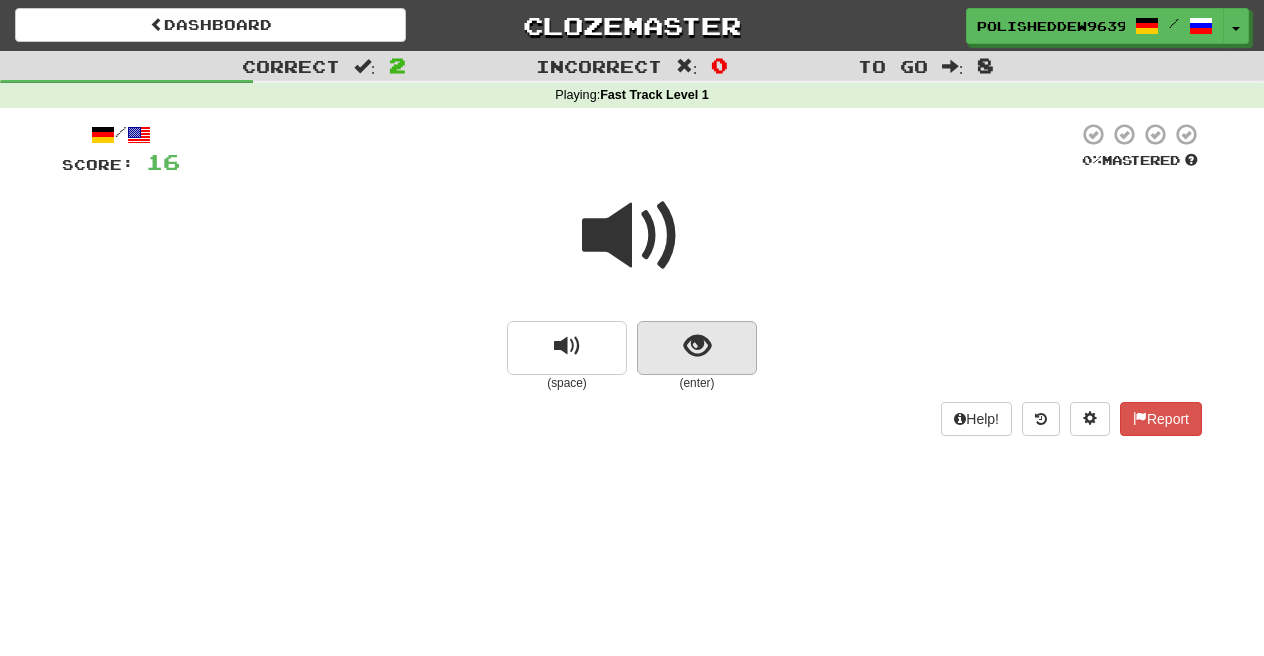 click at bounding box center (697, 346) 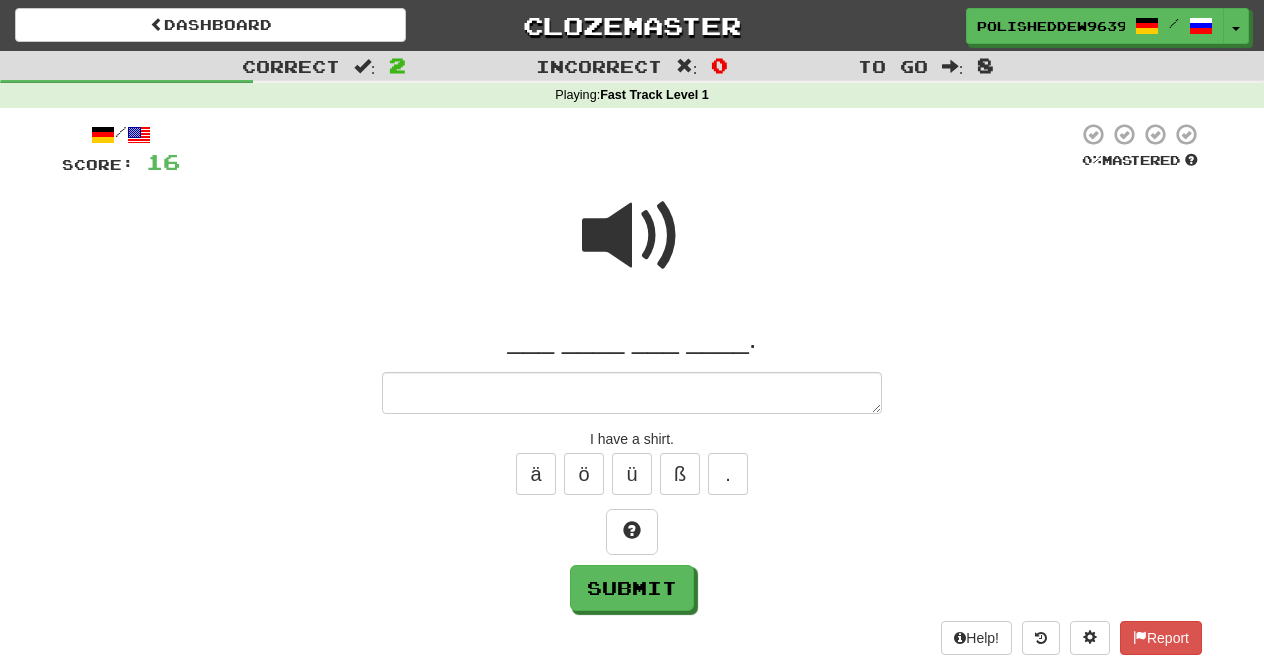 type on "*" 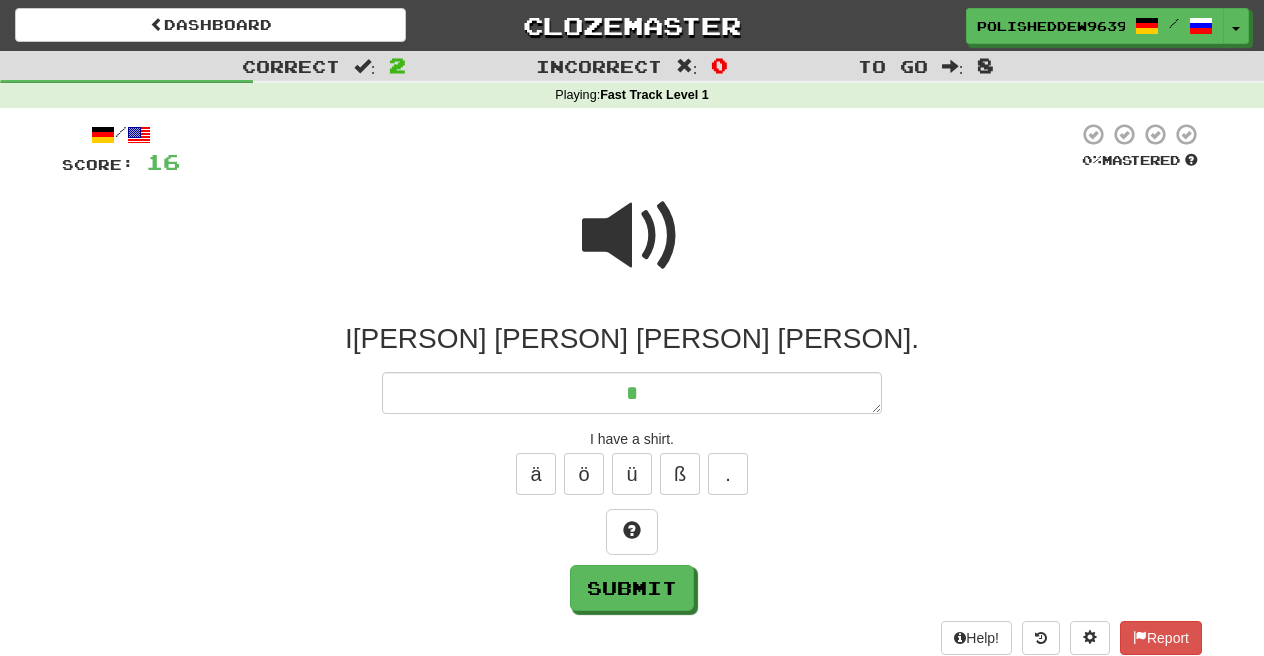 type on "*" 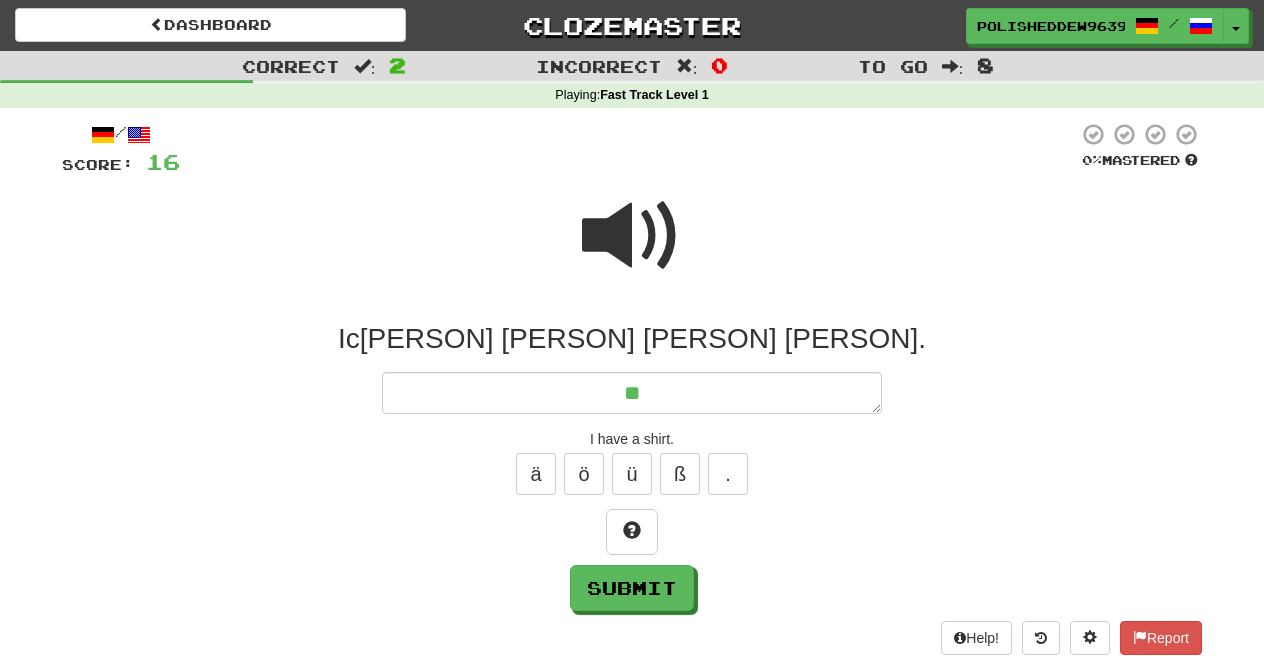 type on "*" 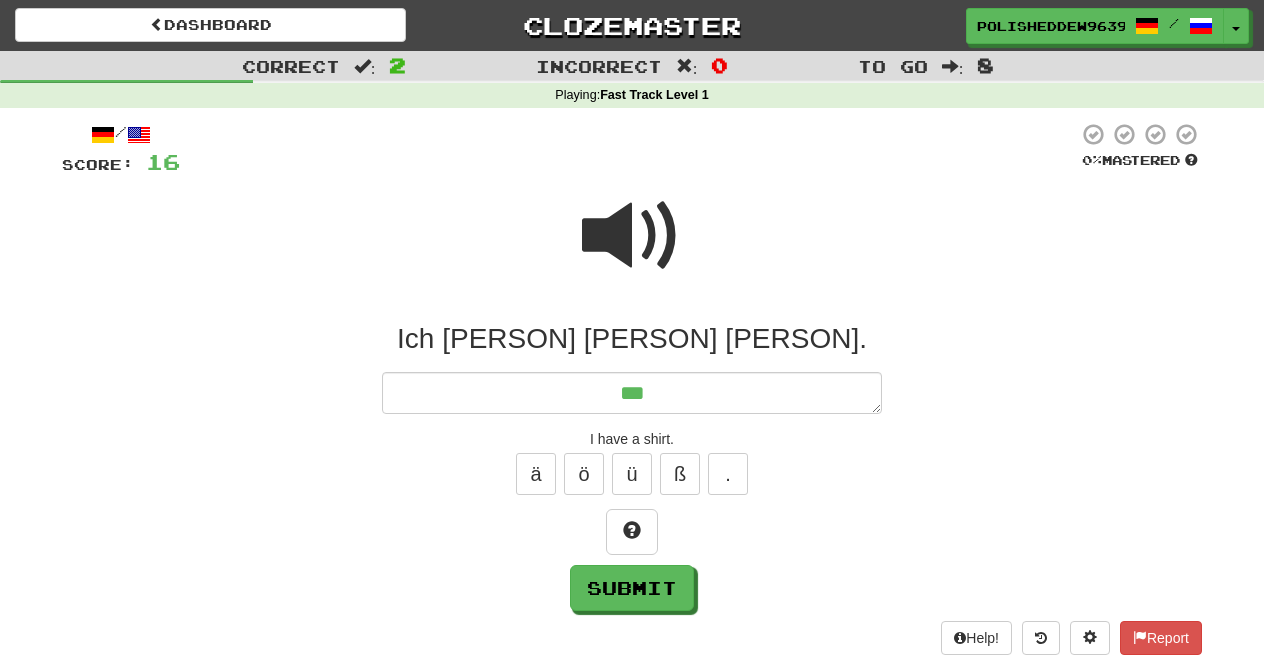 type on "*" 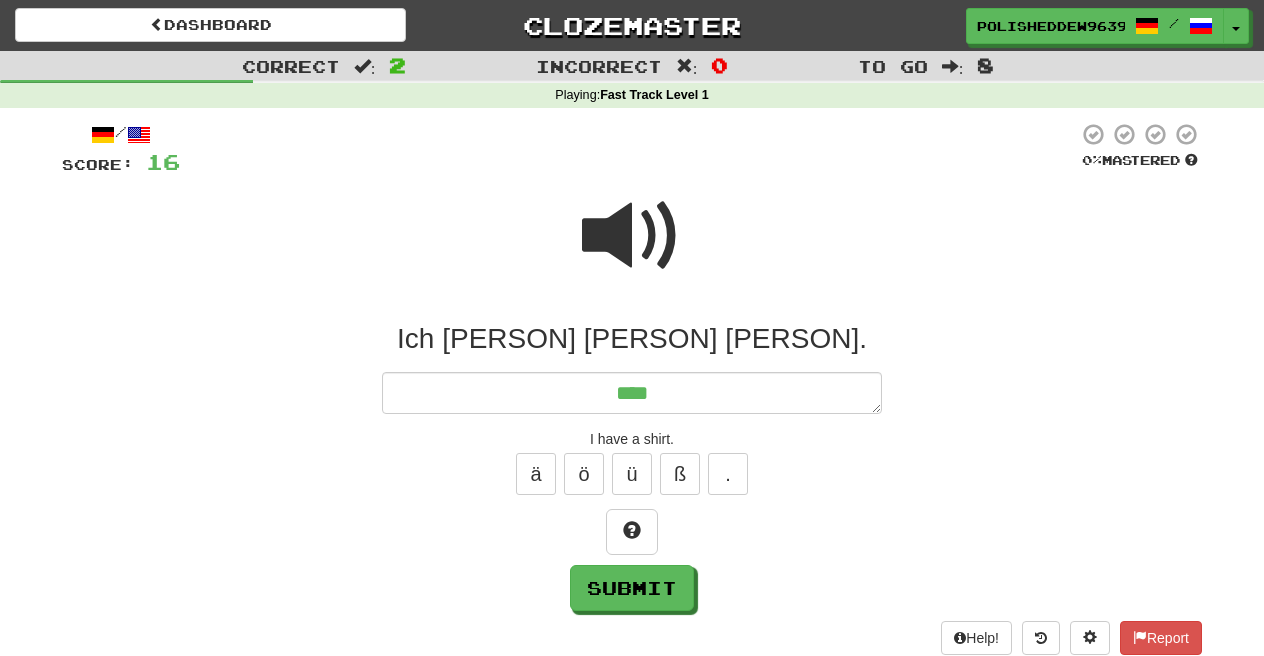 type on "*" 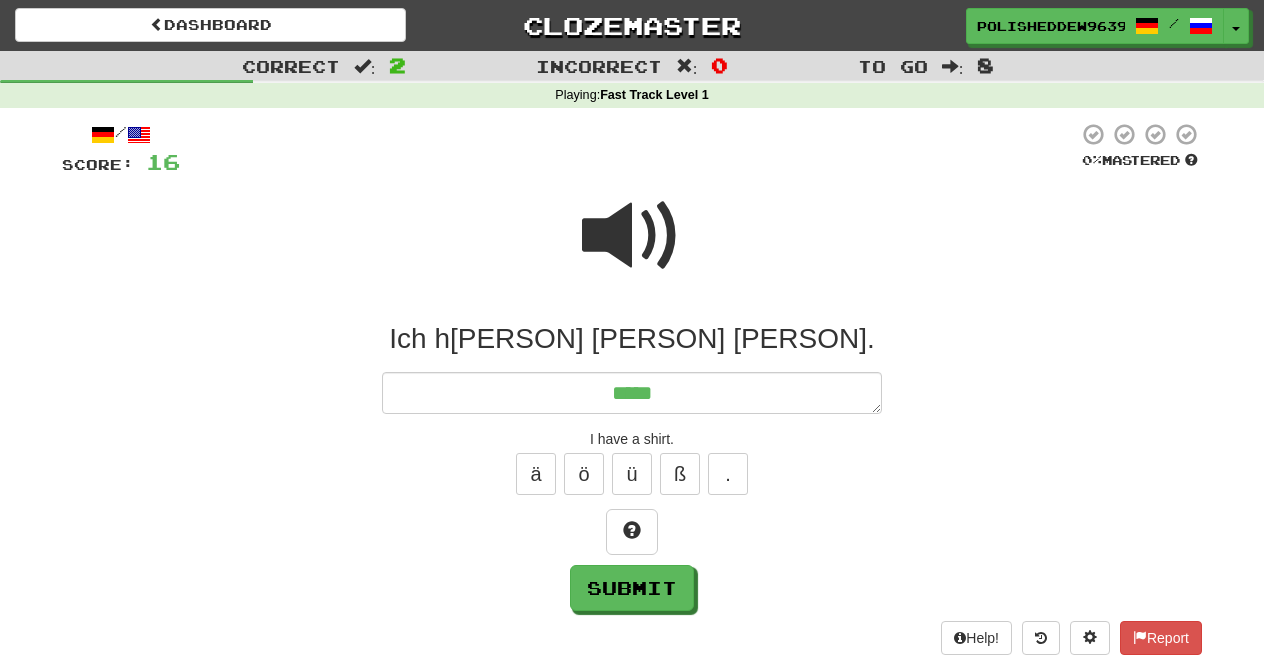 type on "*" 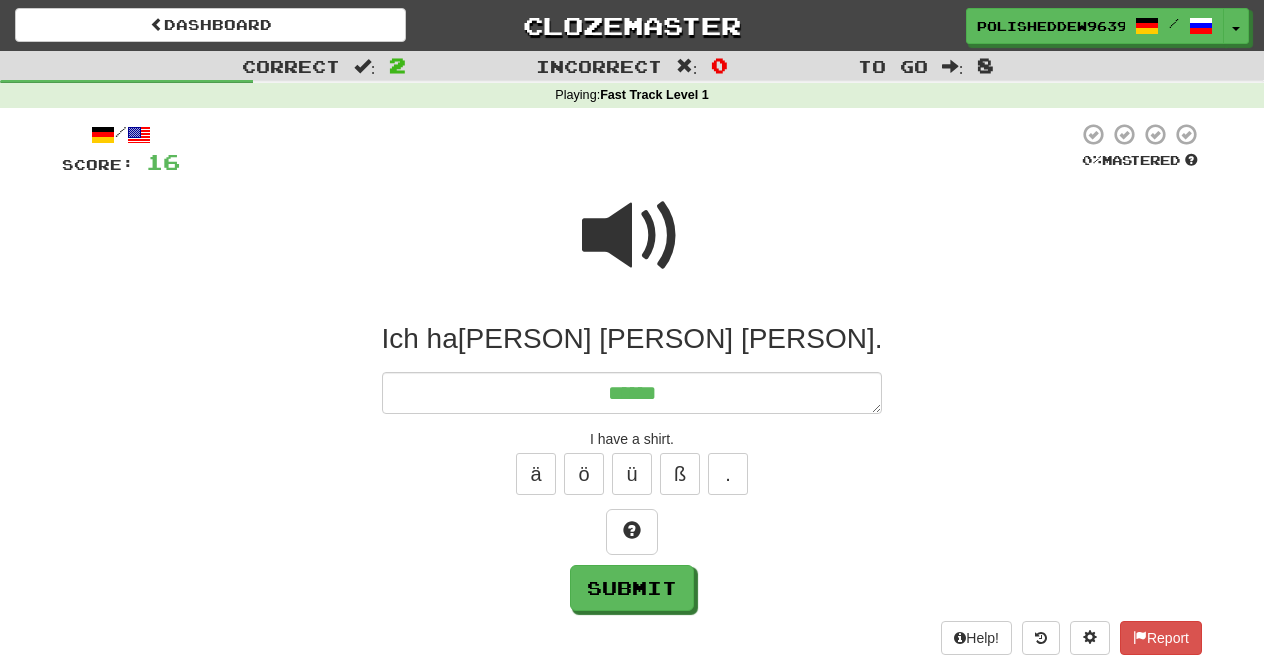 type on "*" 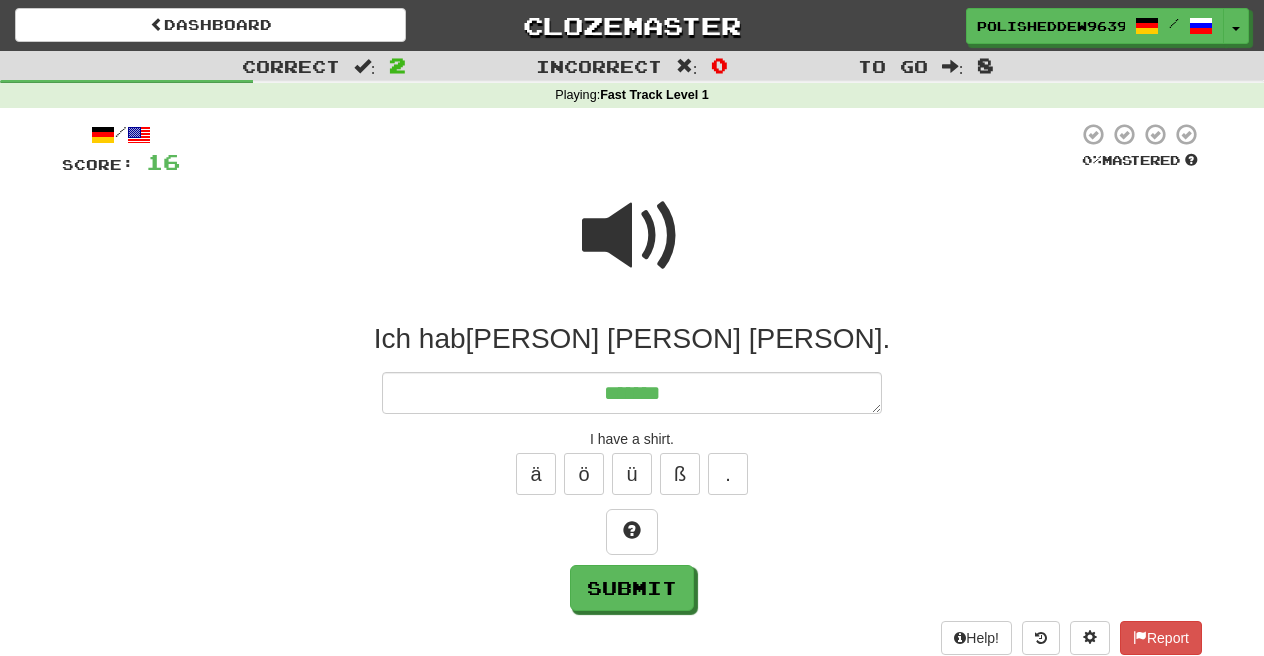 type on "*" 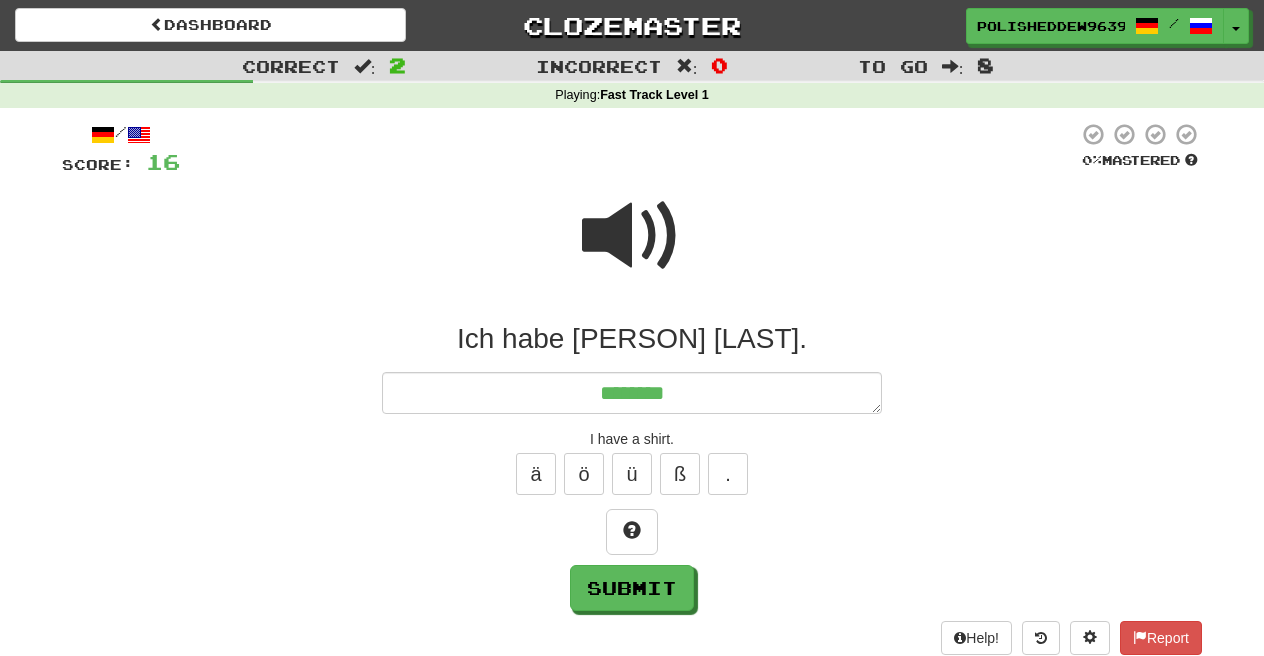 type on "*" 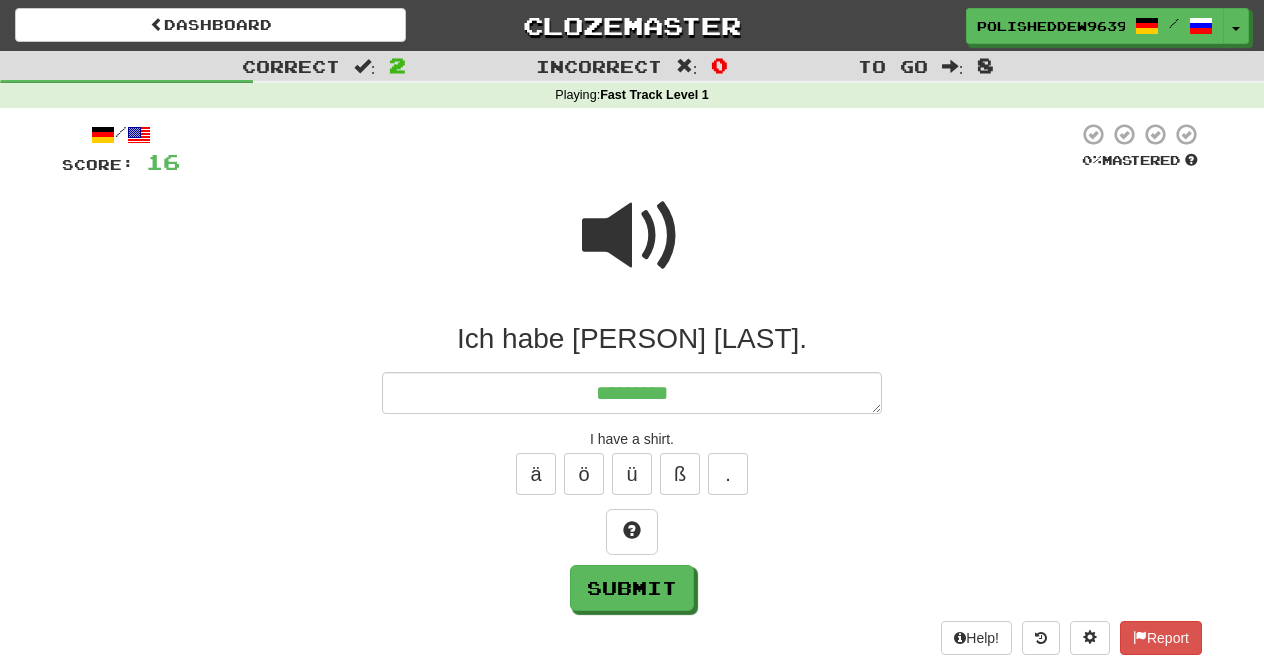 type on "*" 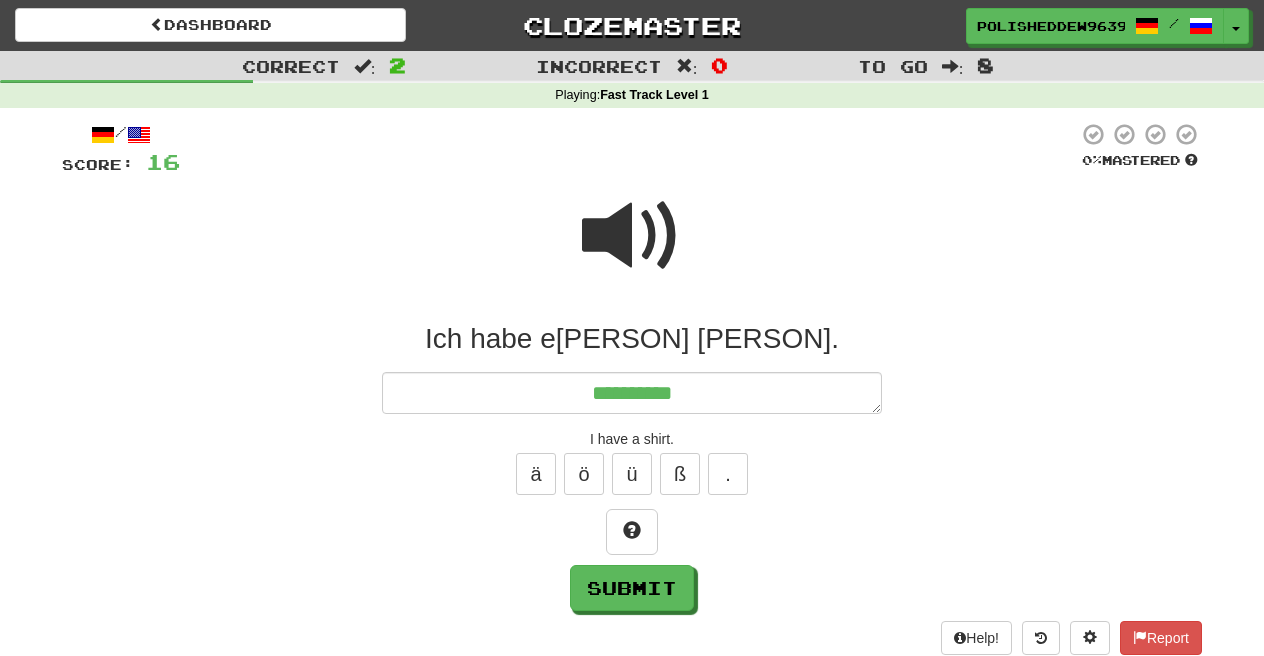 type on "*" 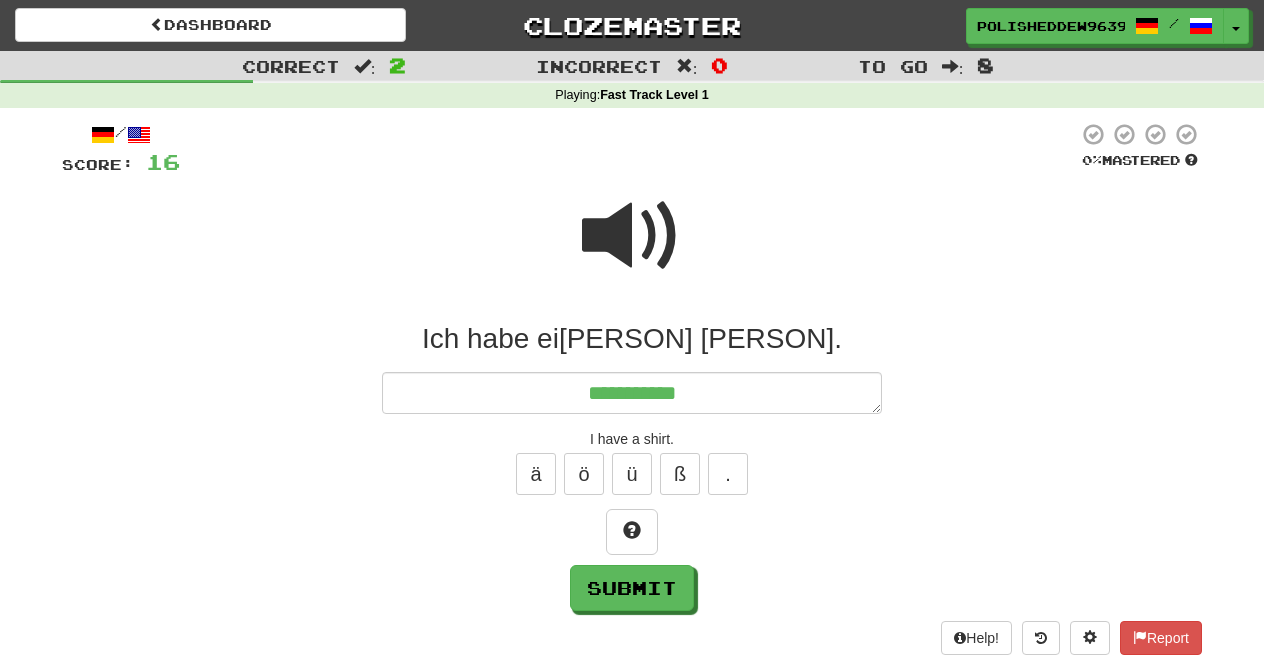 type on "*" 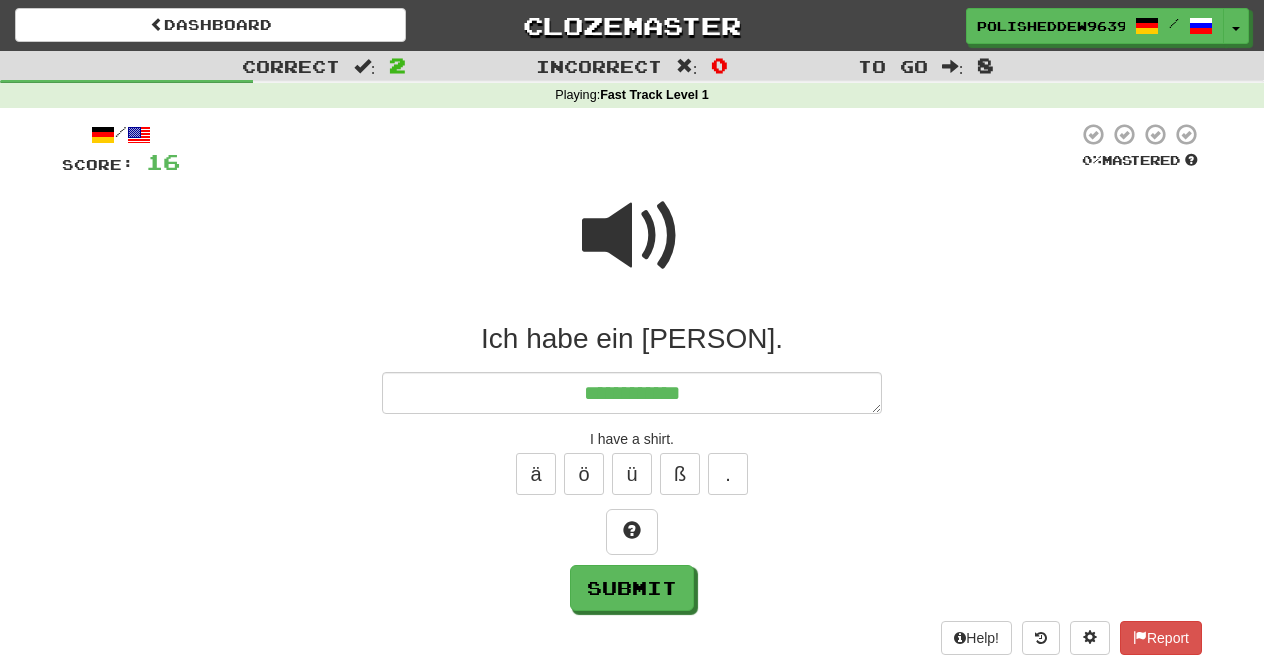 type on "*" 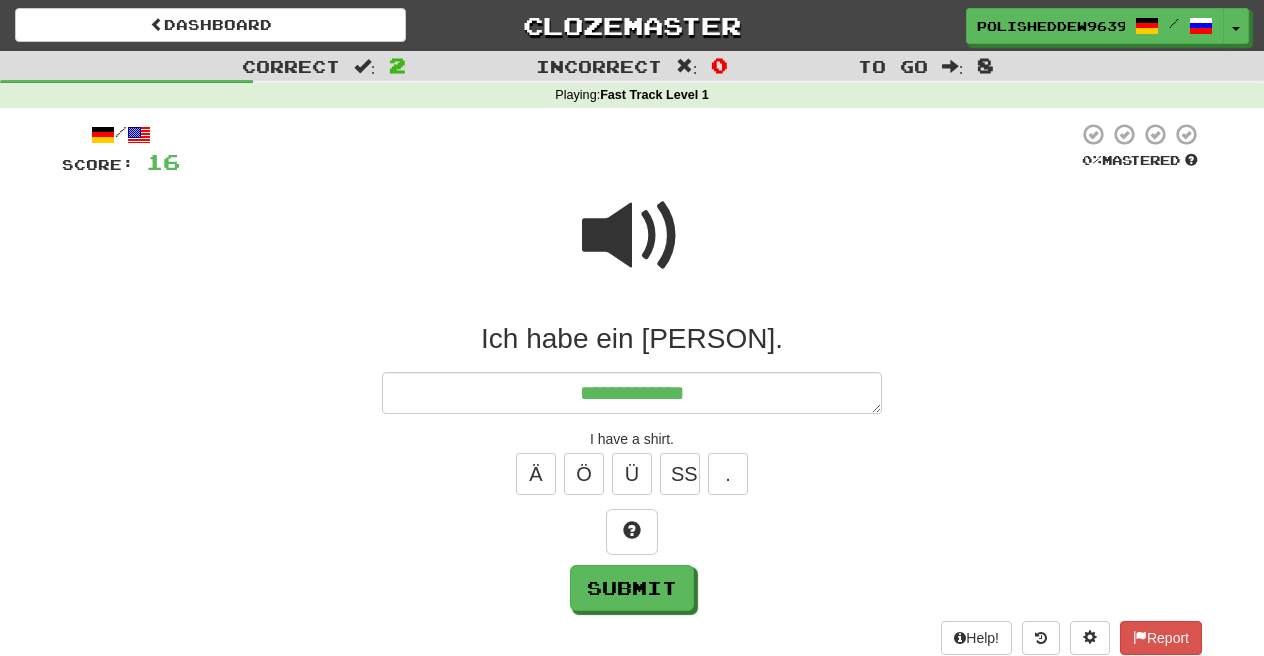 type on "*" 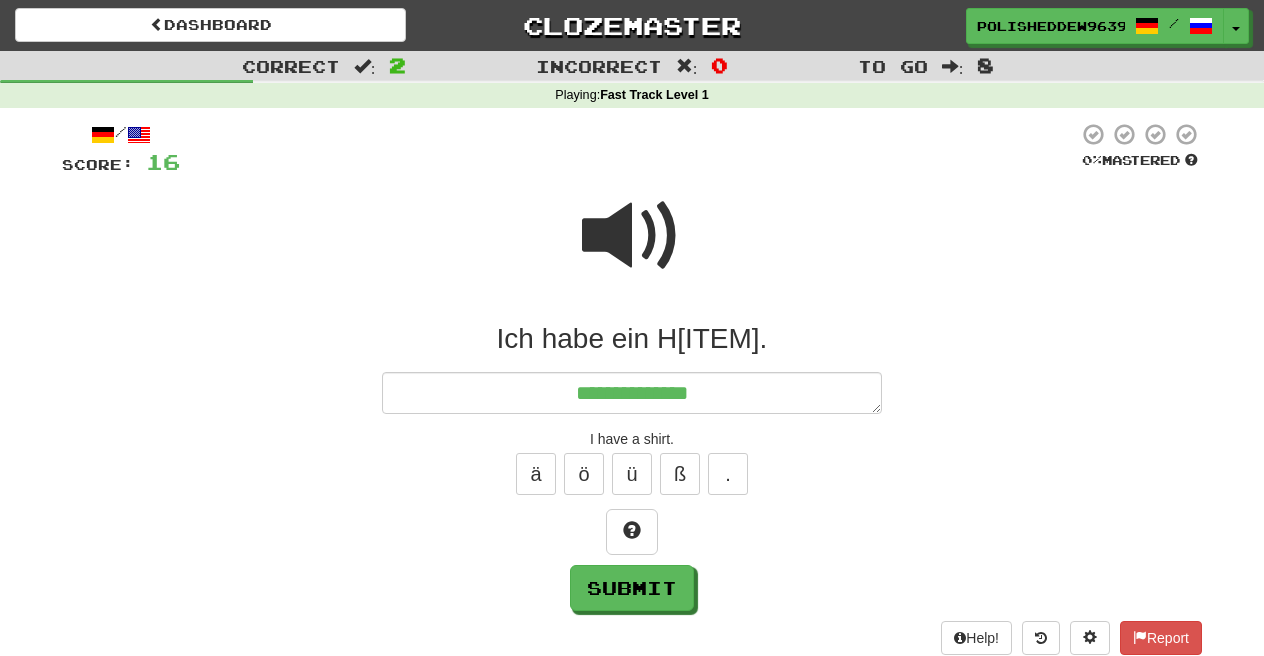 type on "*" 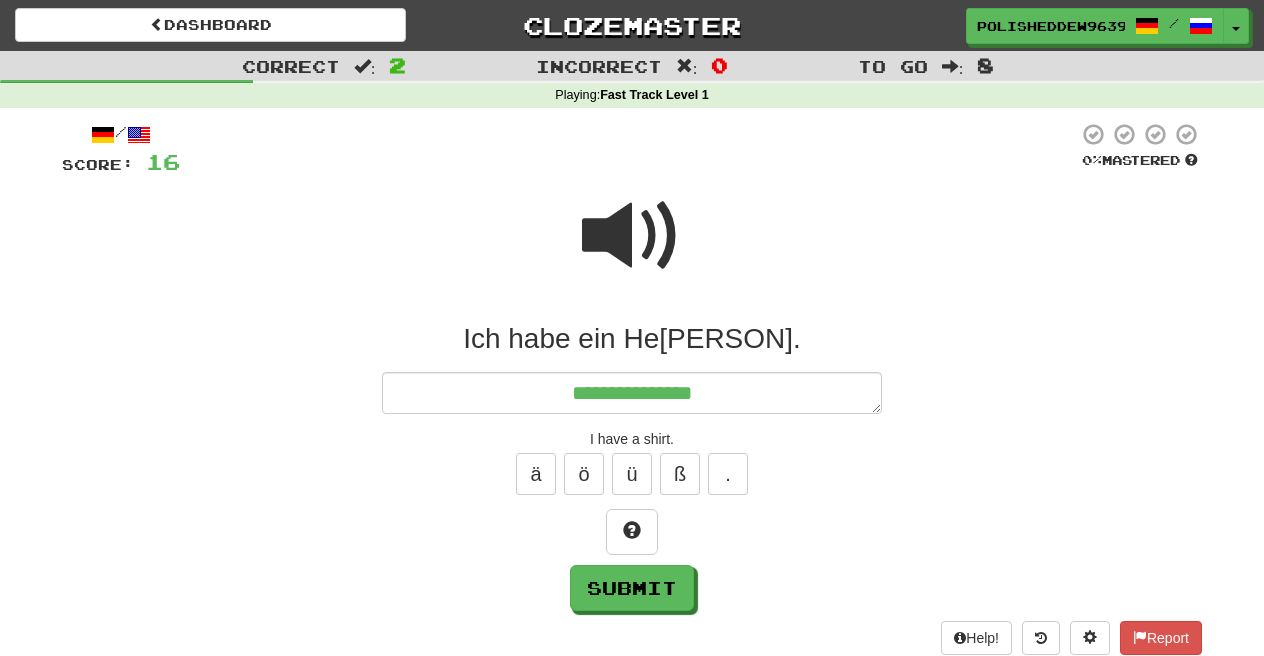 type on "*" 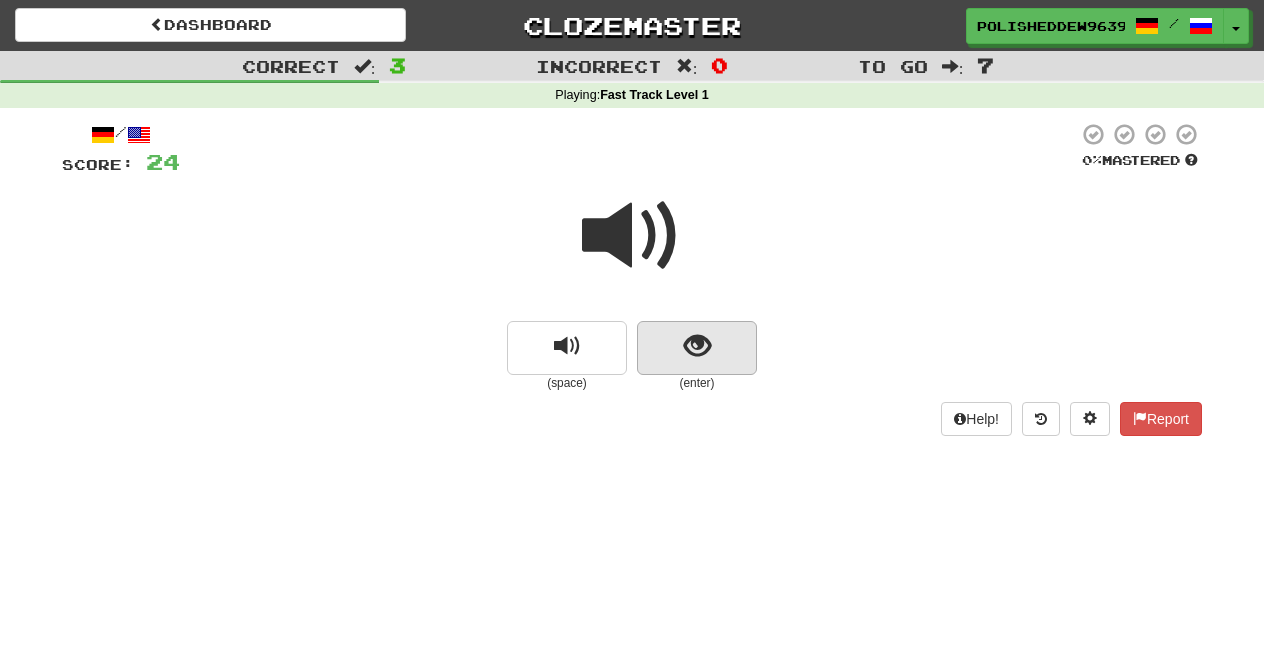 click at bounding box center [697, 348] 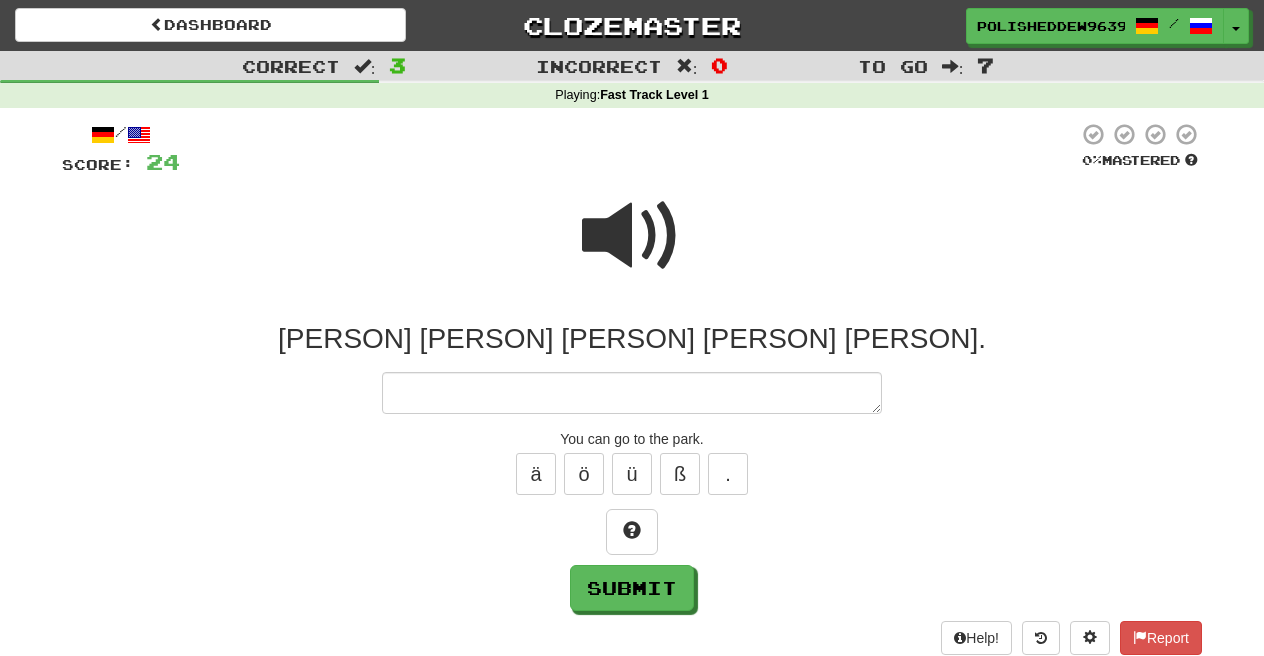 type on "*" 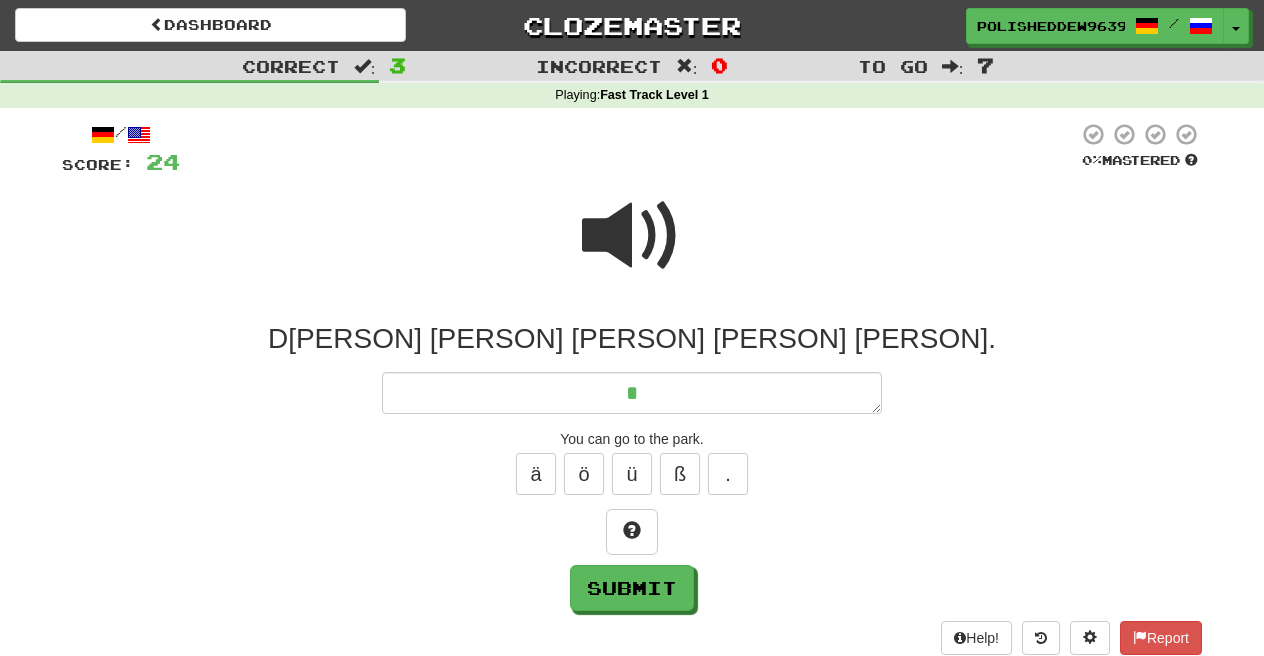 type on "*" 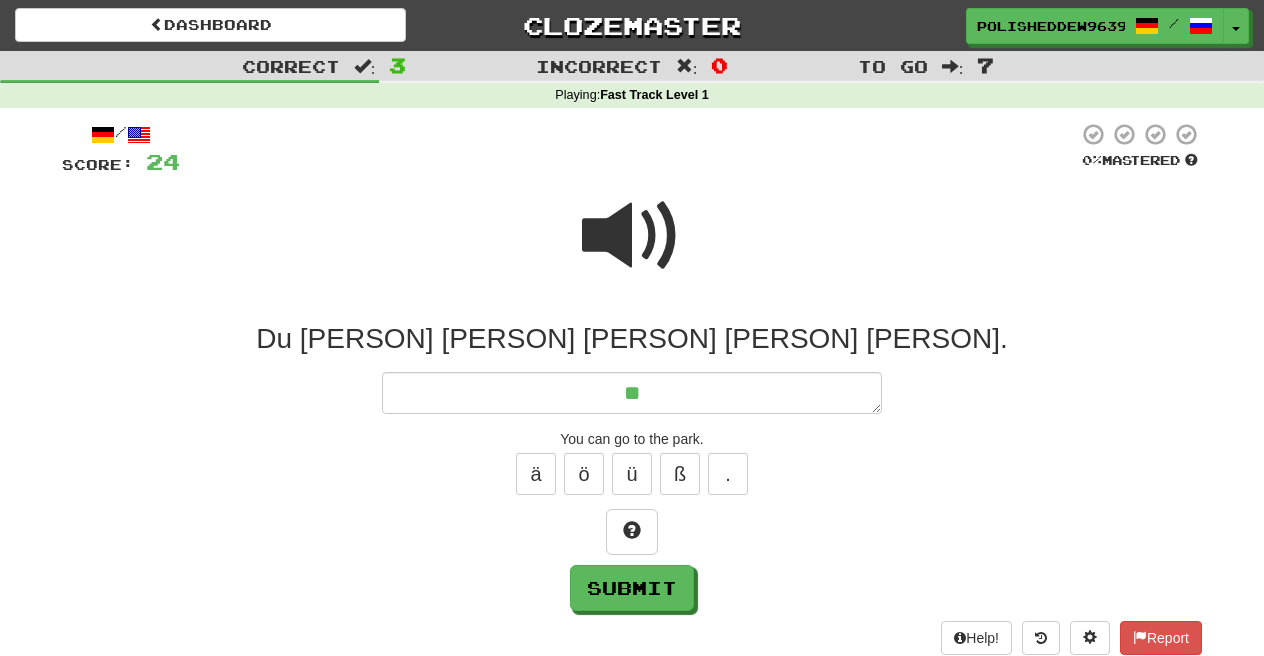 type on "*" 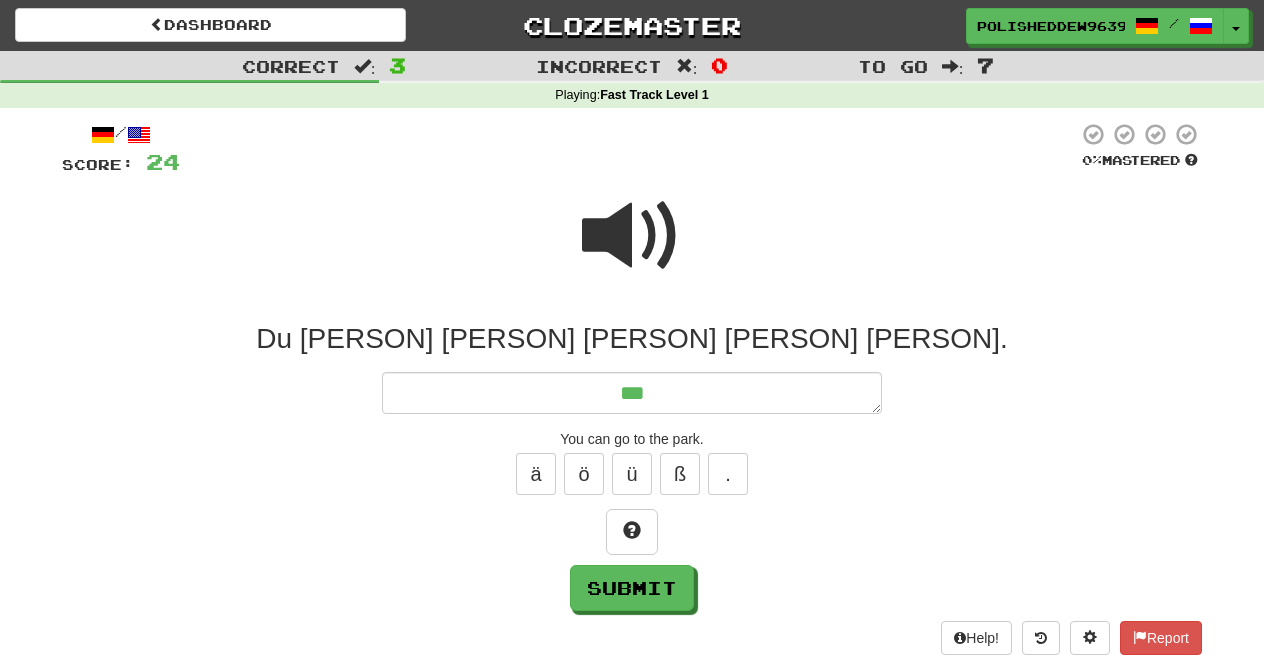 type on "*" 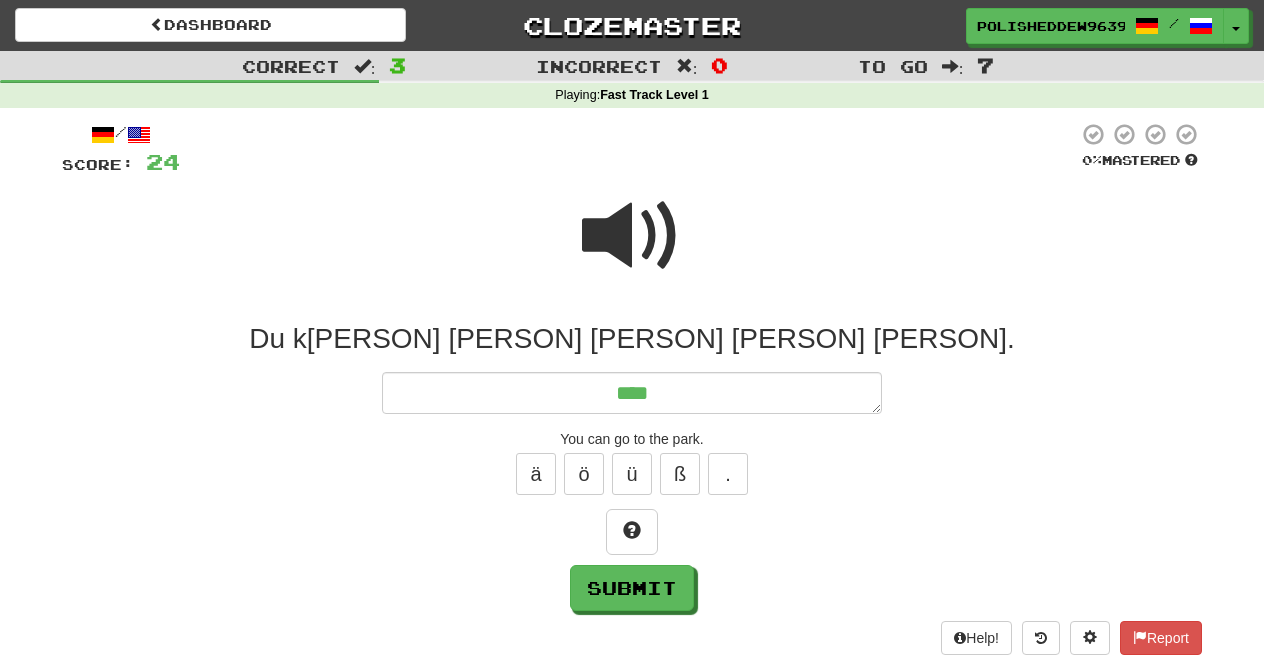 type on "*" 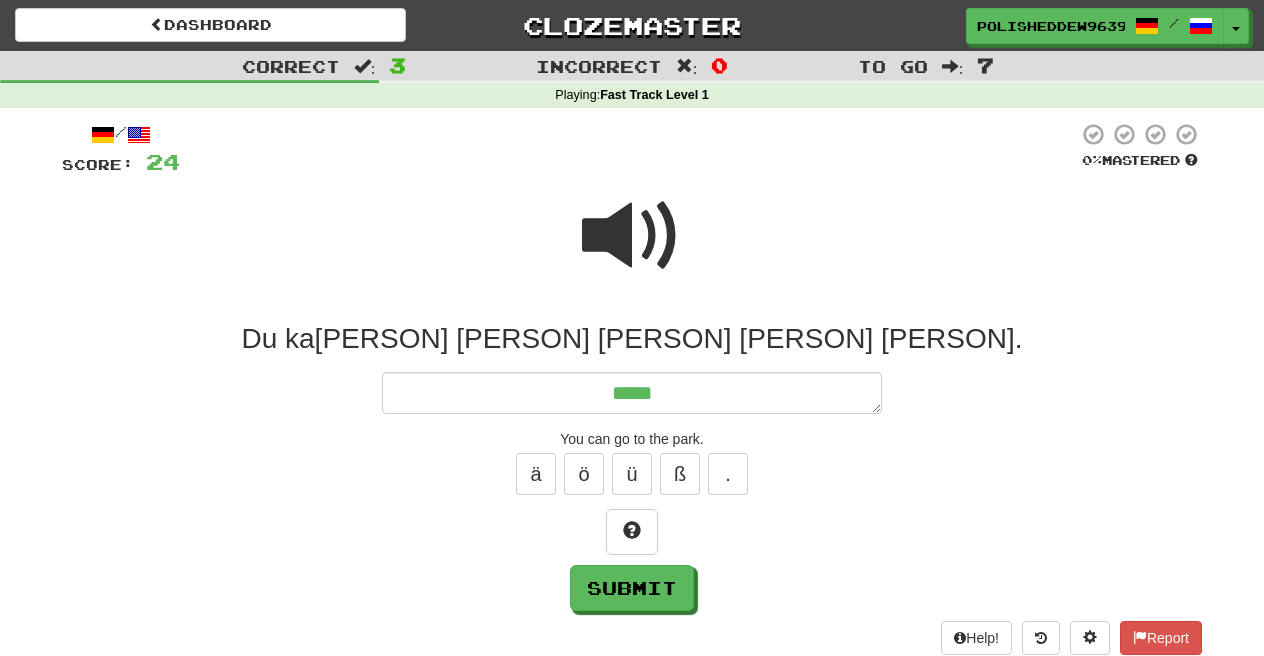type on "*" 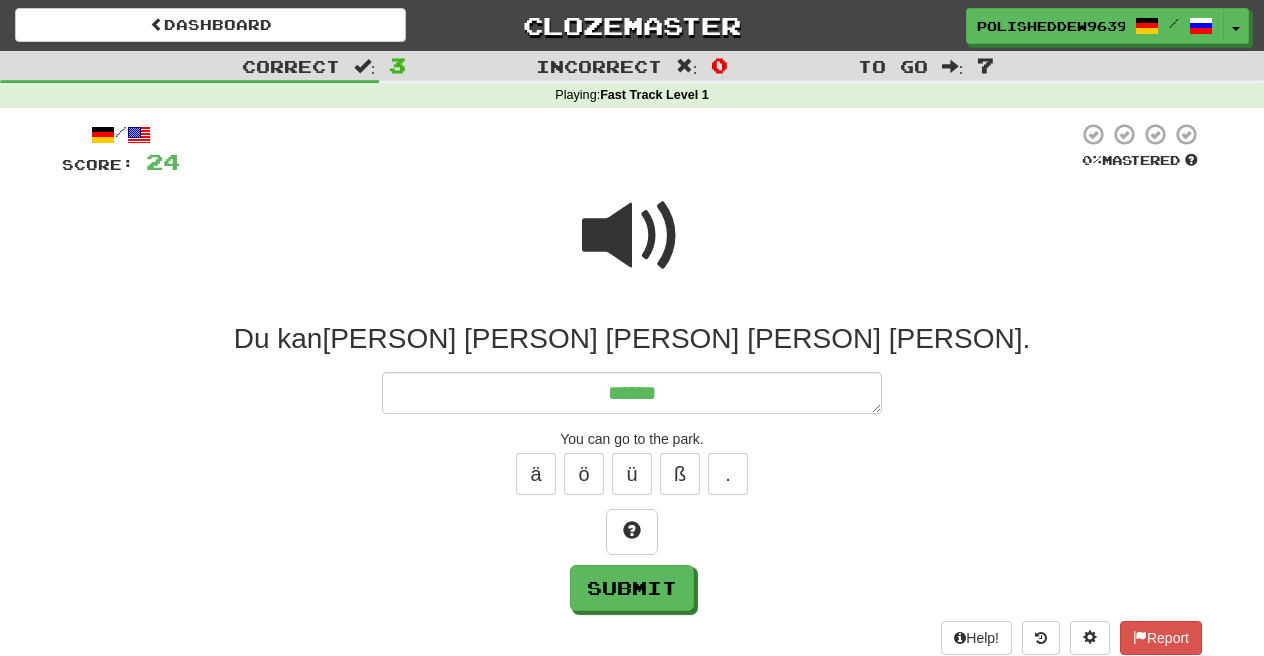 type on "*" 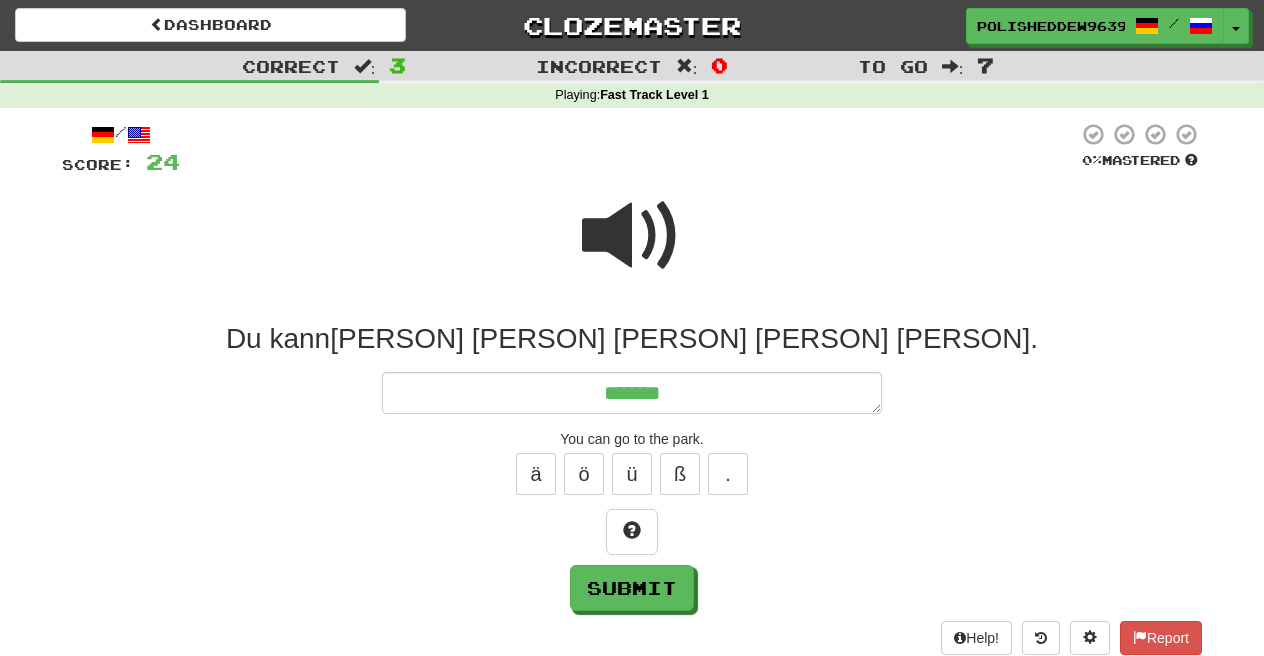 type on "*" 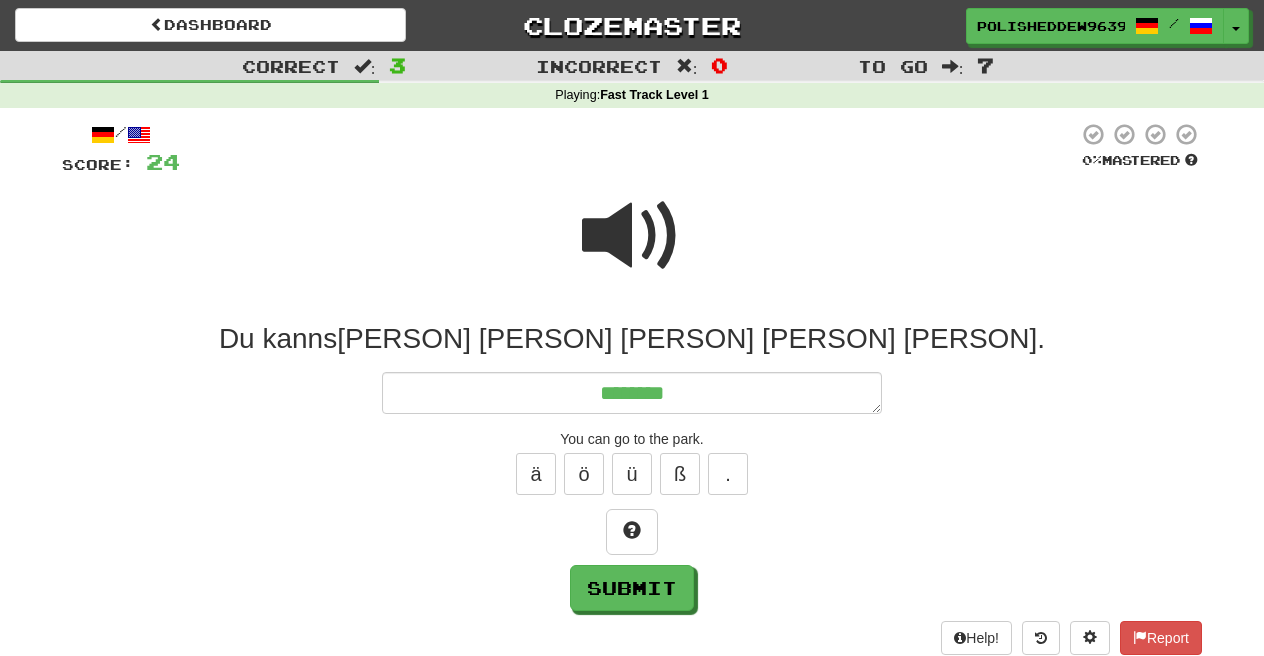 type on "*" 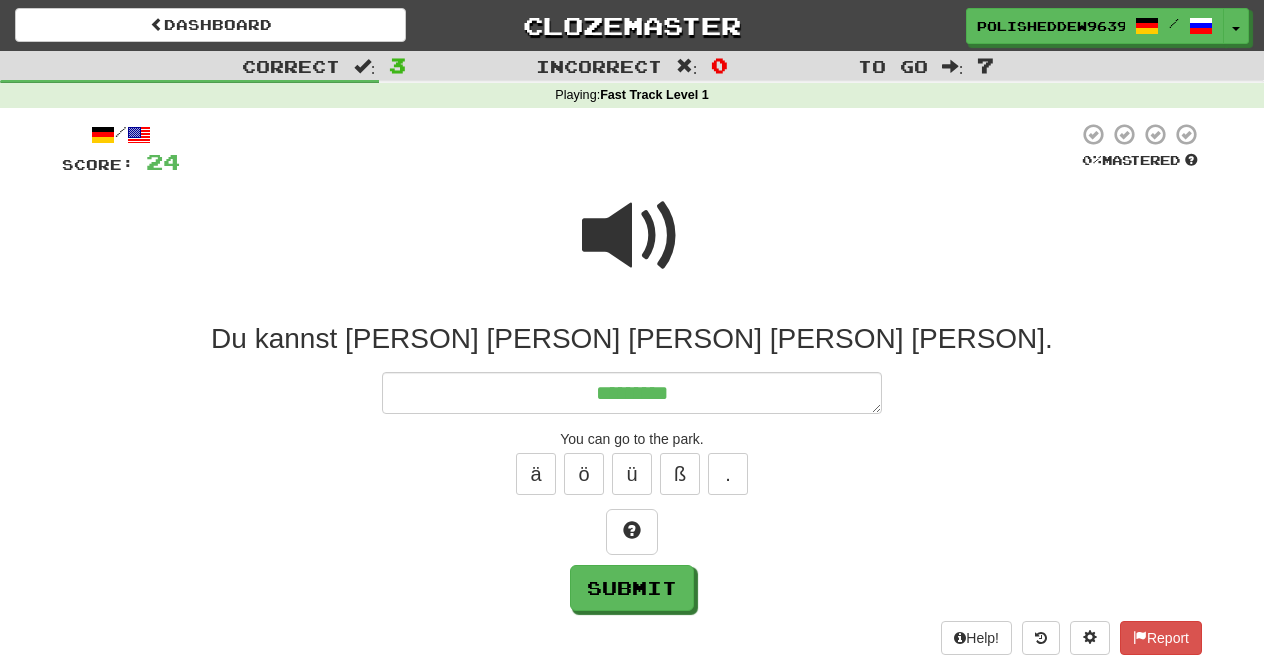 type on "*" 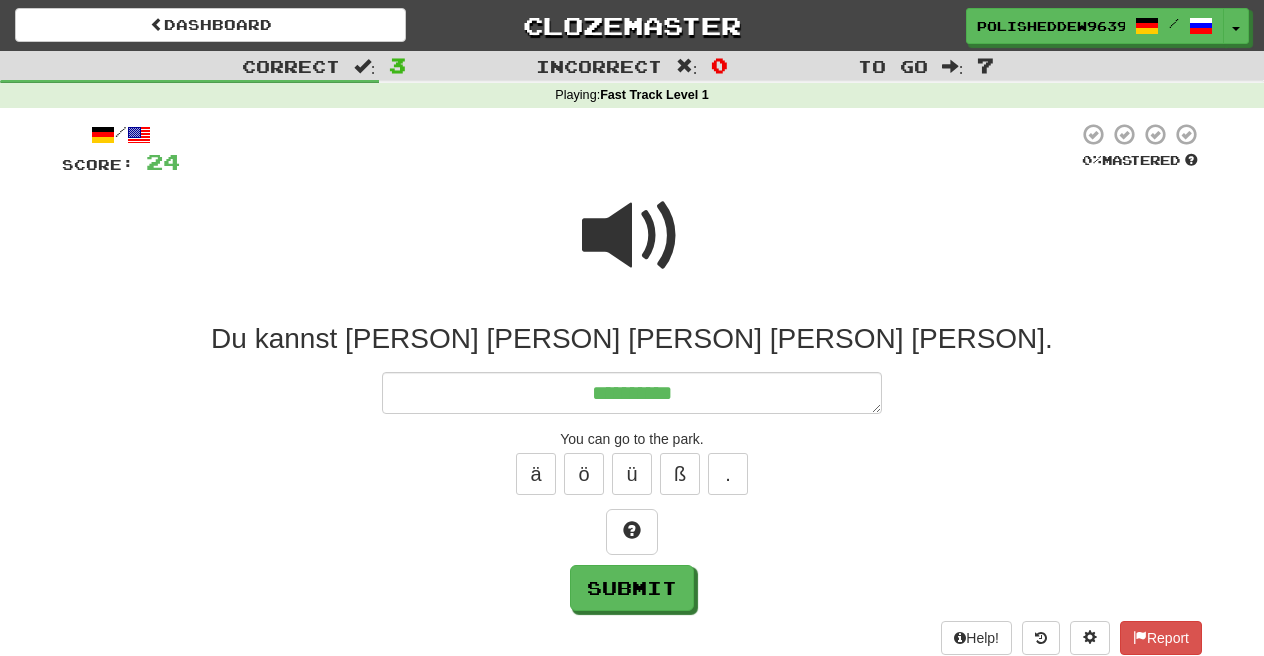 type on "*" 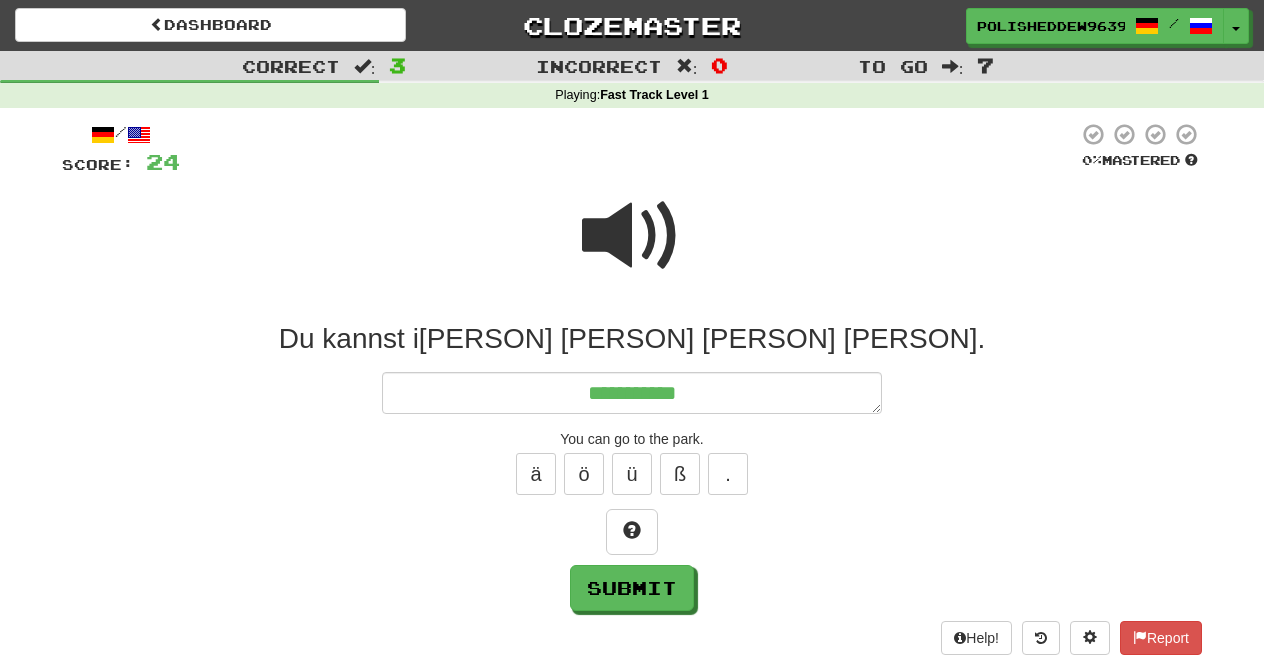 type on "*" 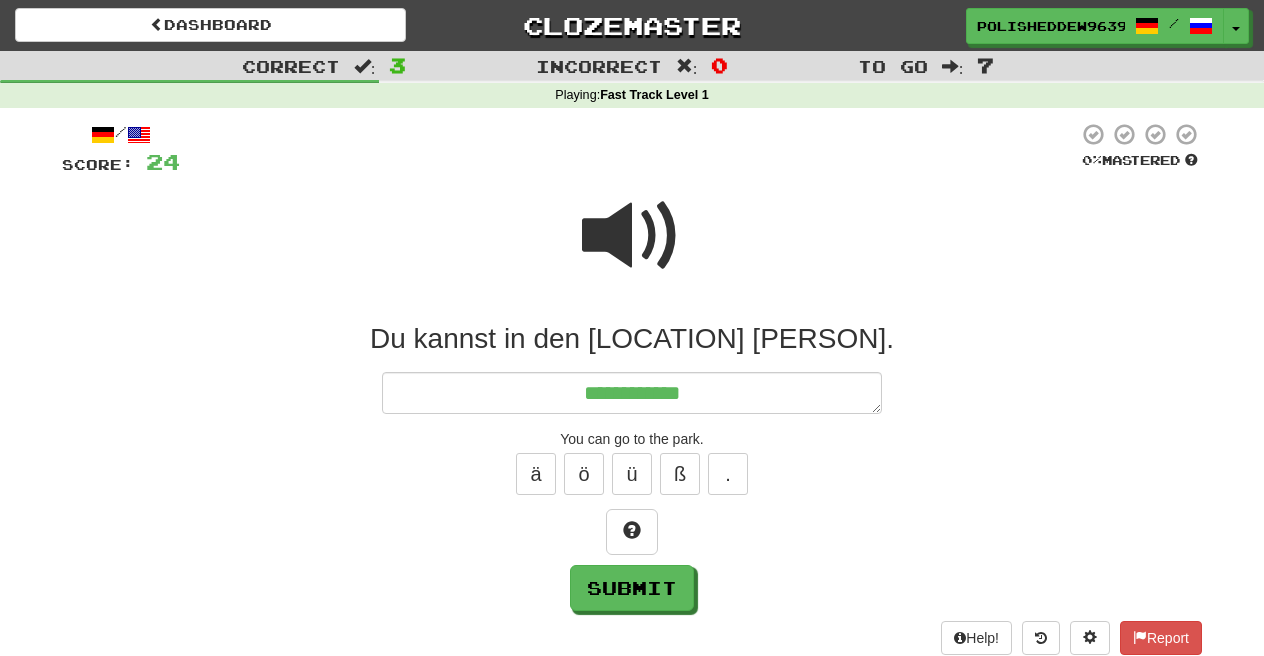 type on "*" 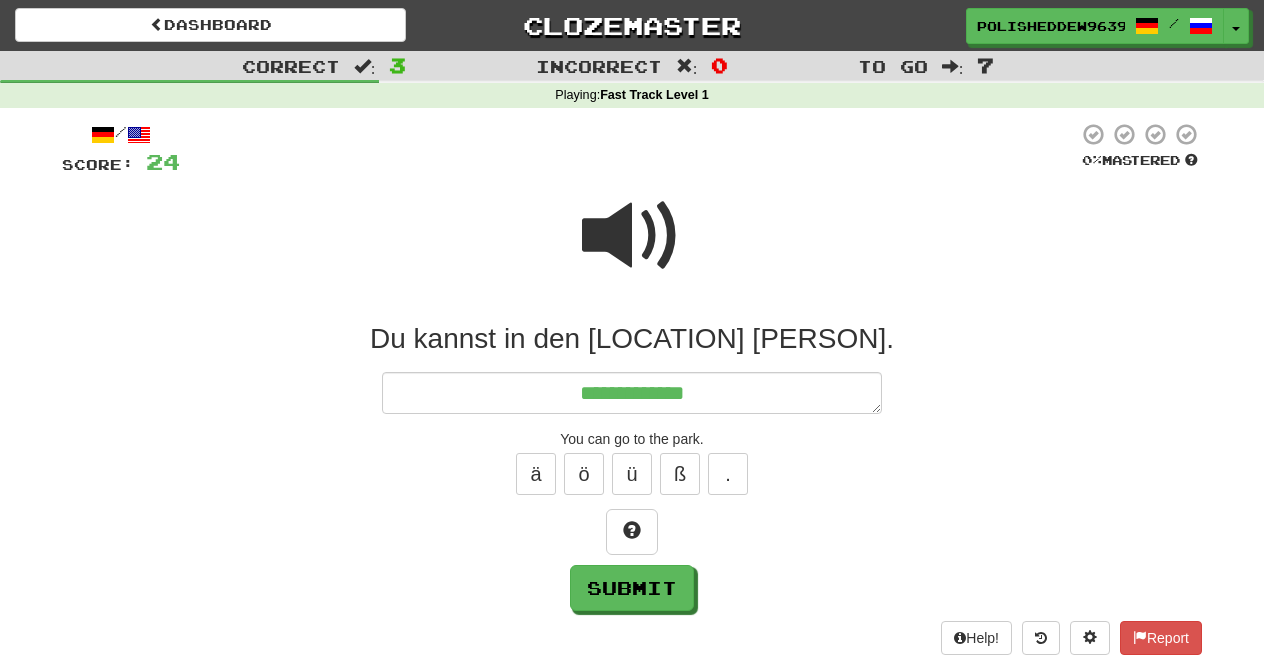 type on "*" 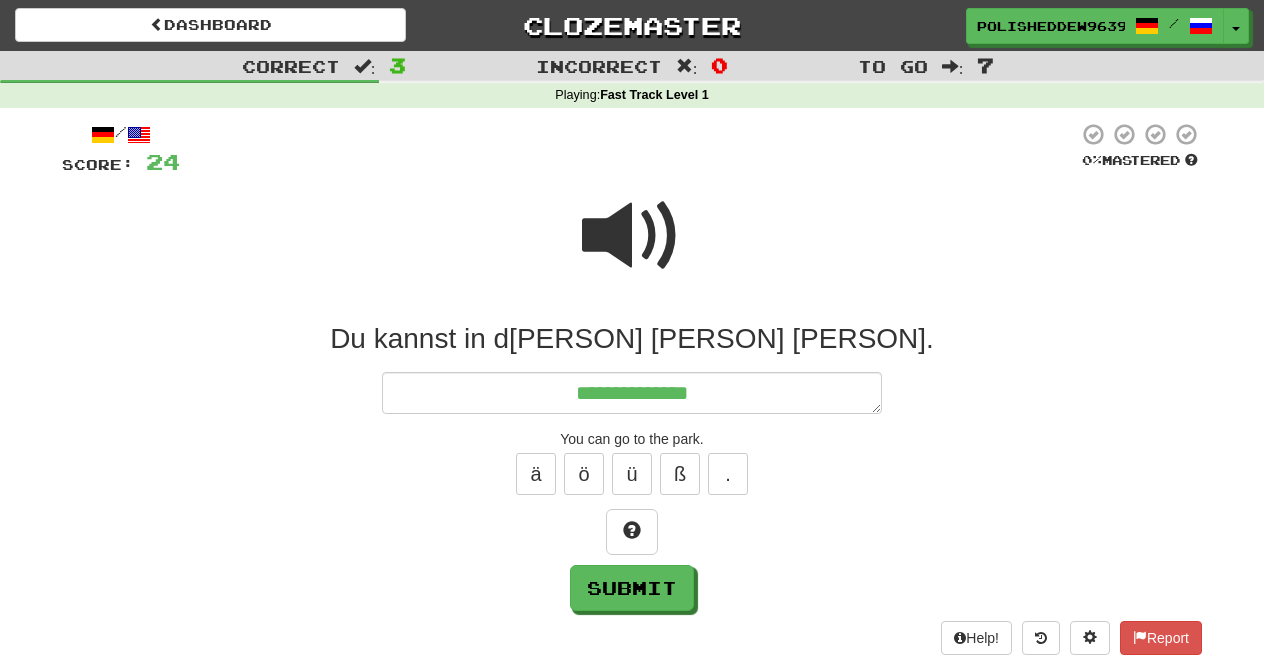 type on "*" 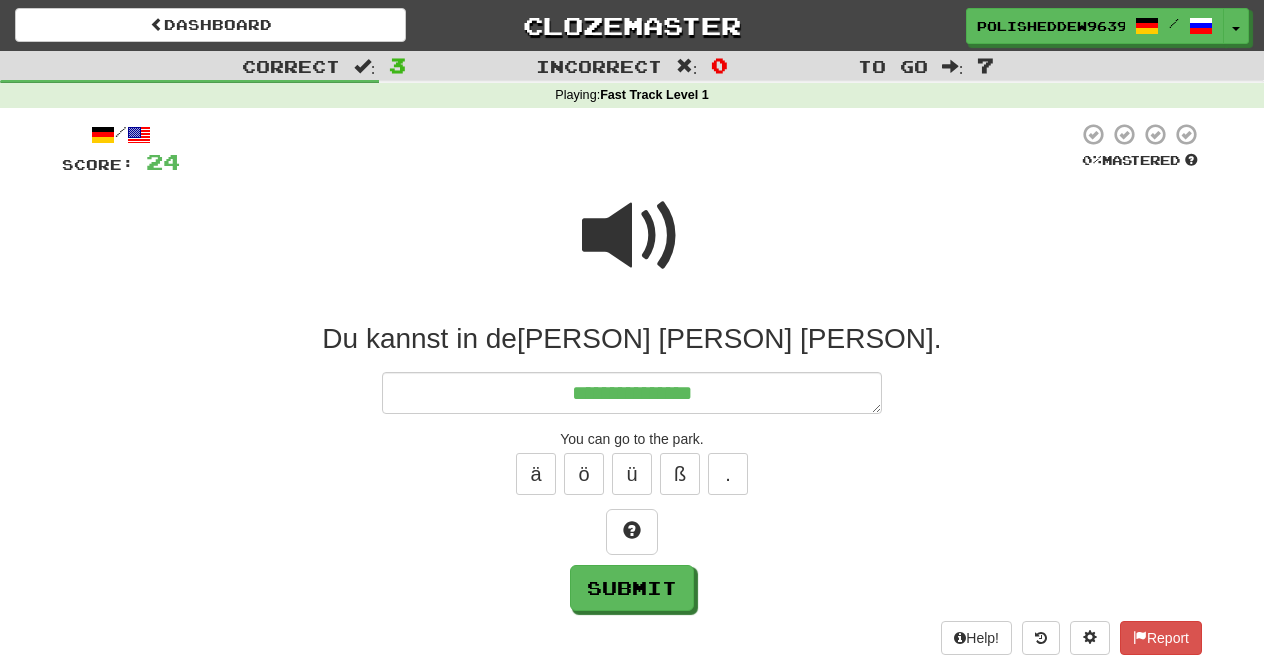 type on "*" 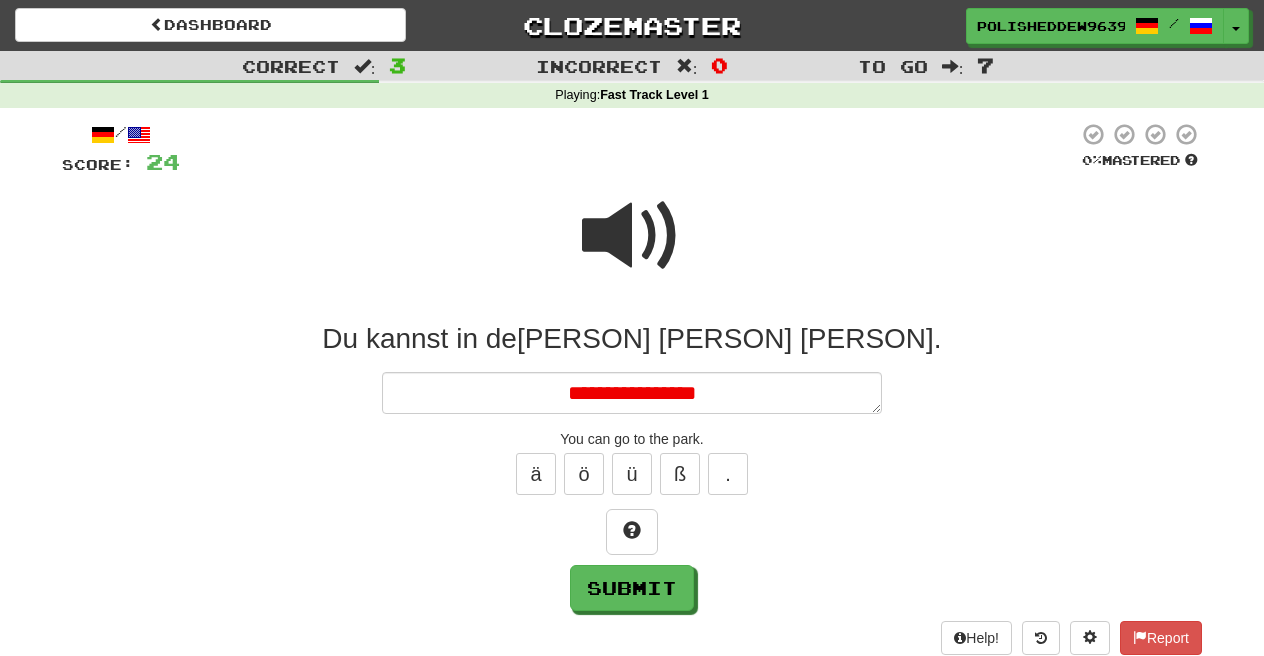 type on "*" 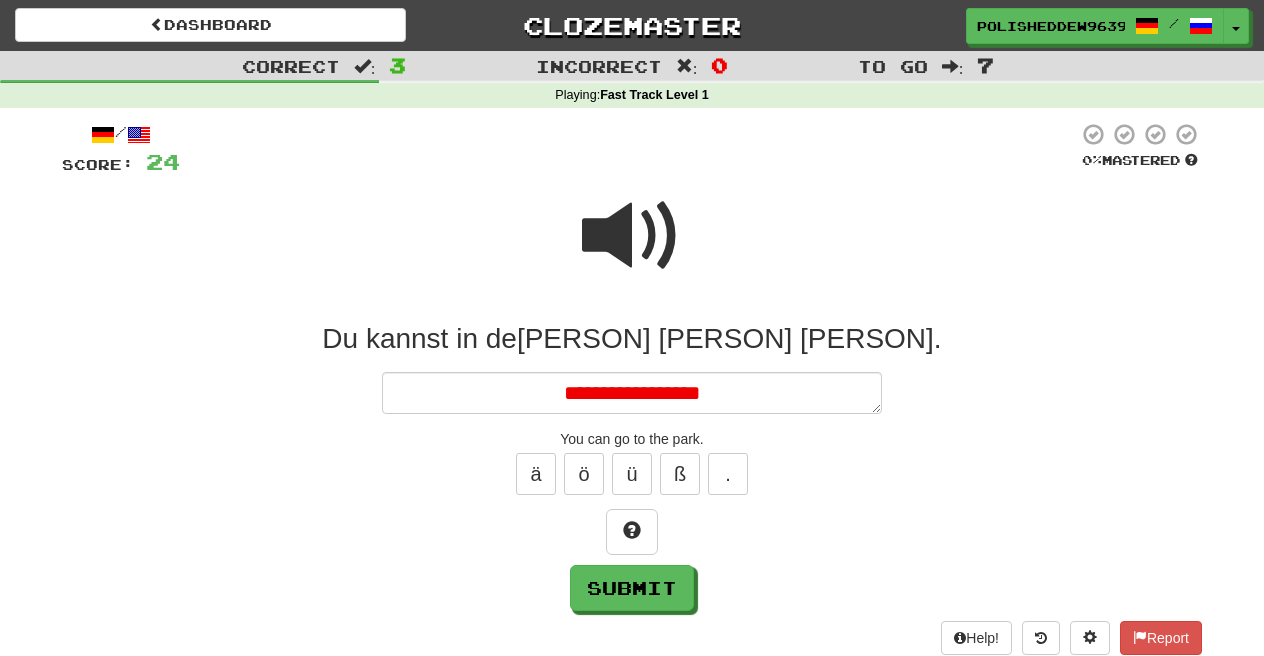 type on "*" 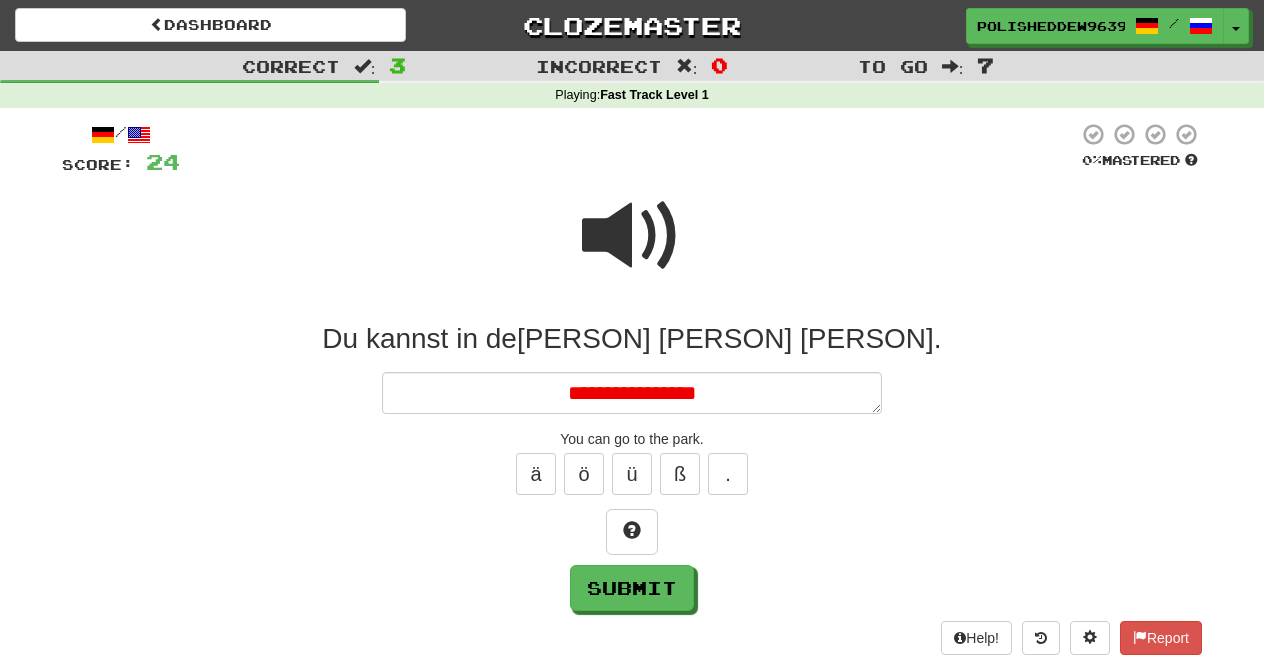 type on "*" 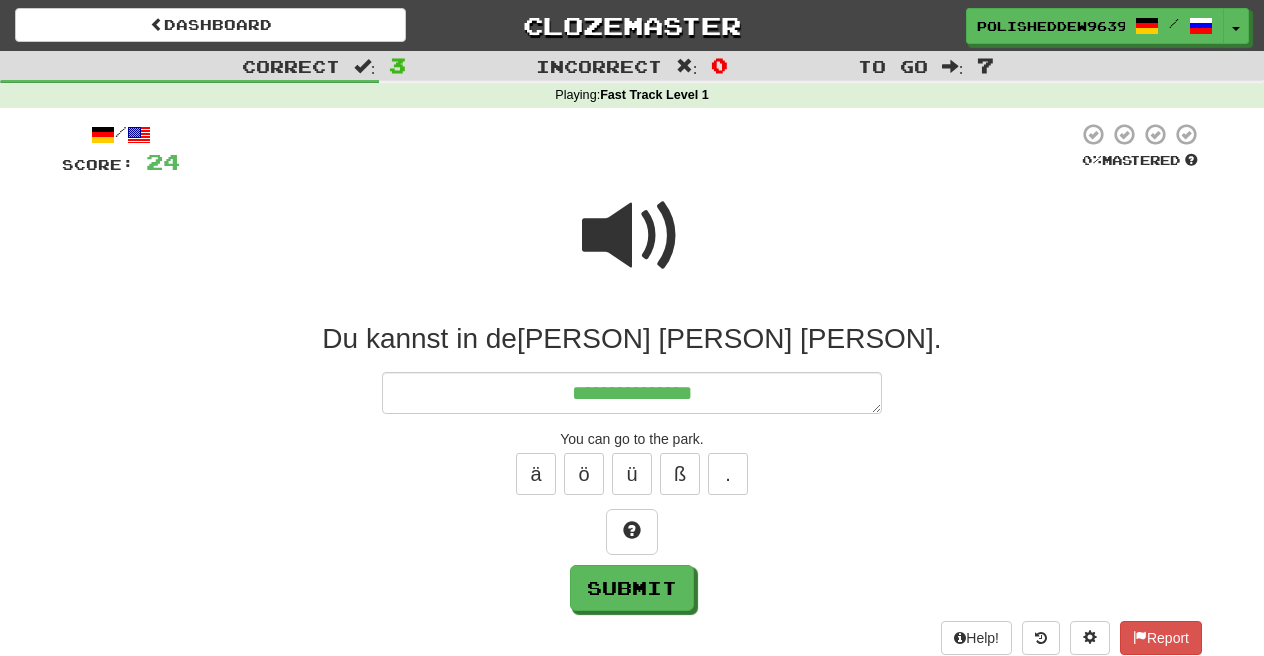 type on "*" 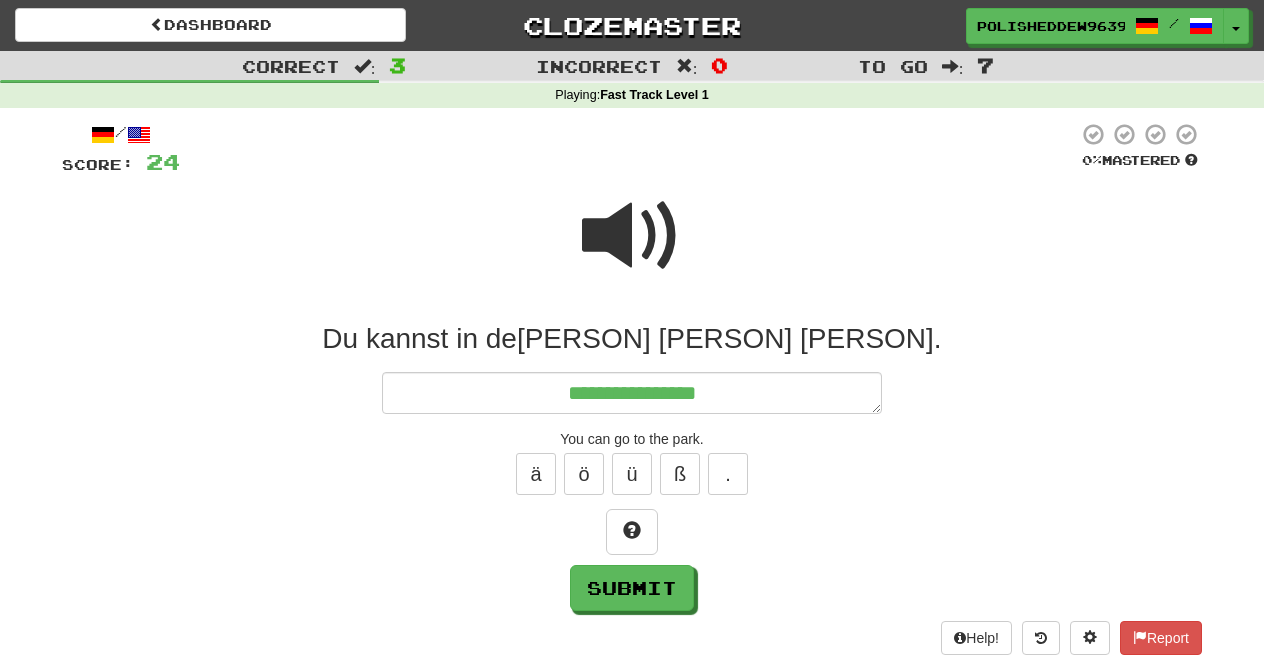type on "*" 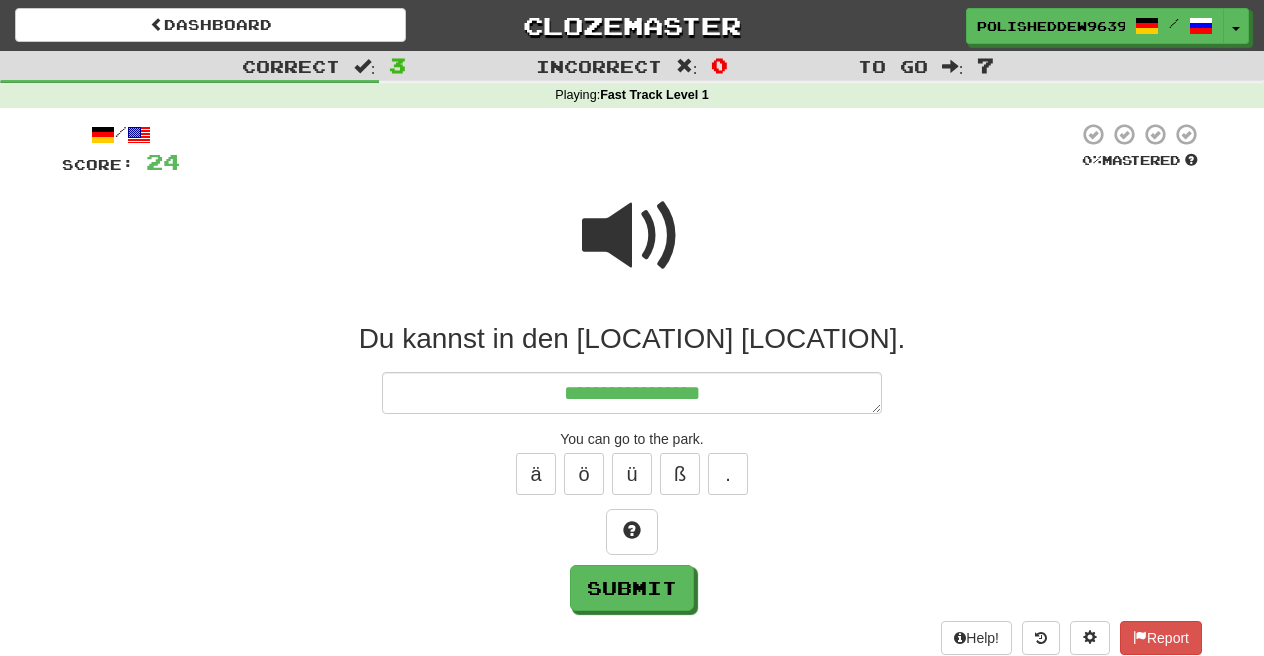 type on "*" 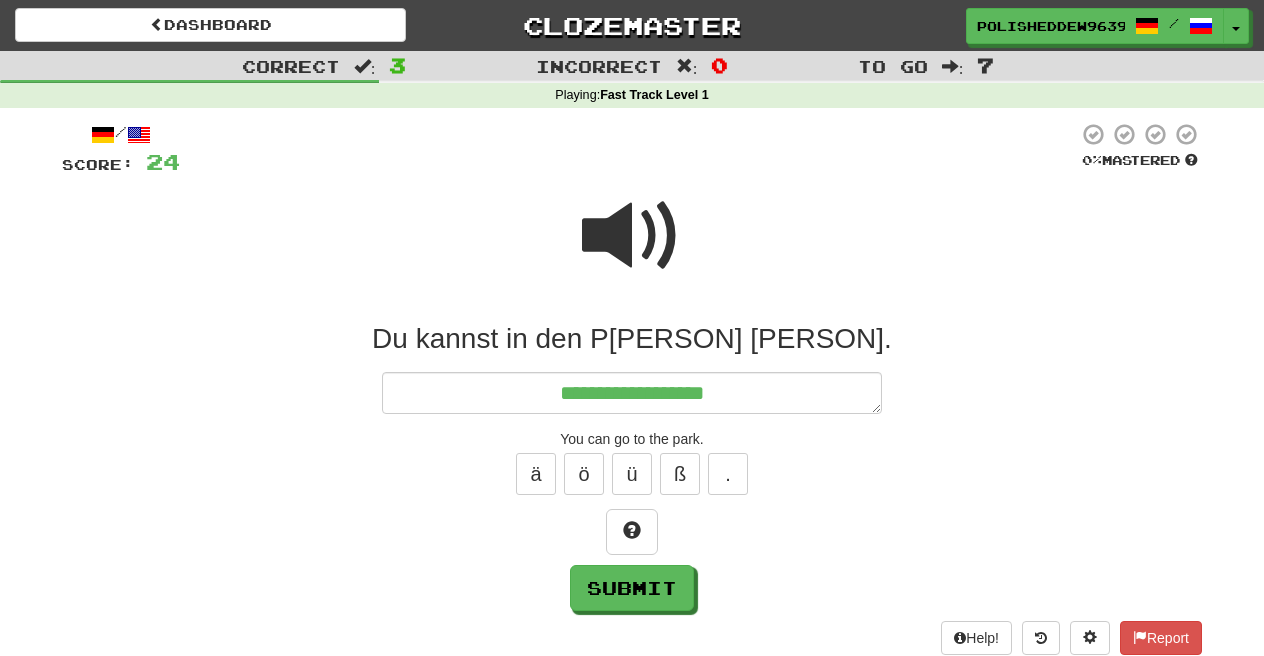 type on "*" 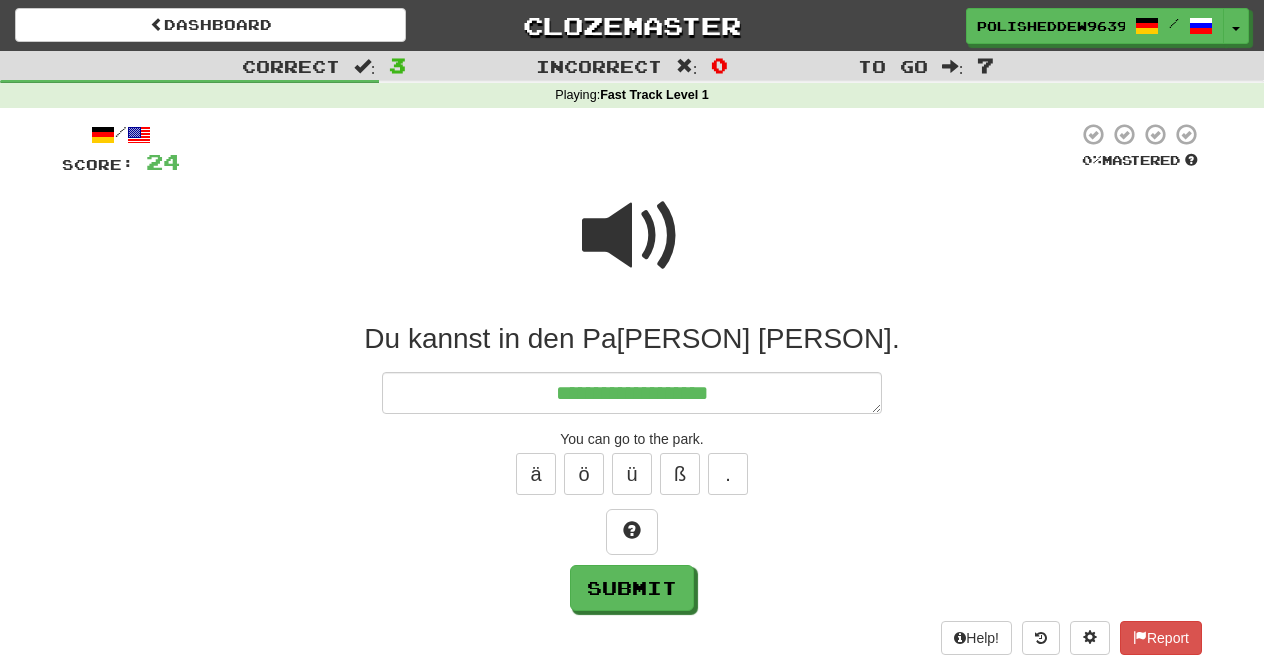 type on "*" 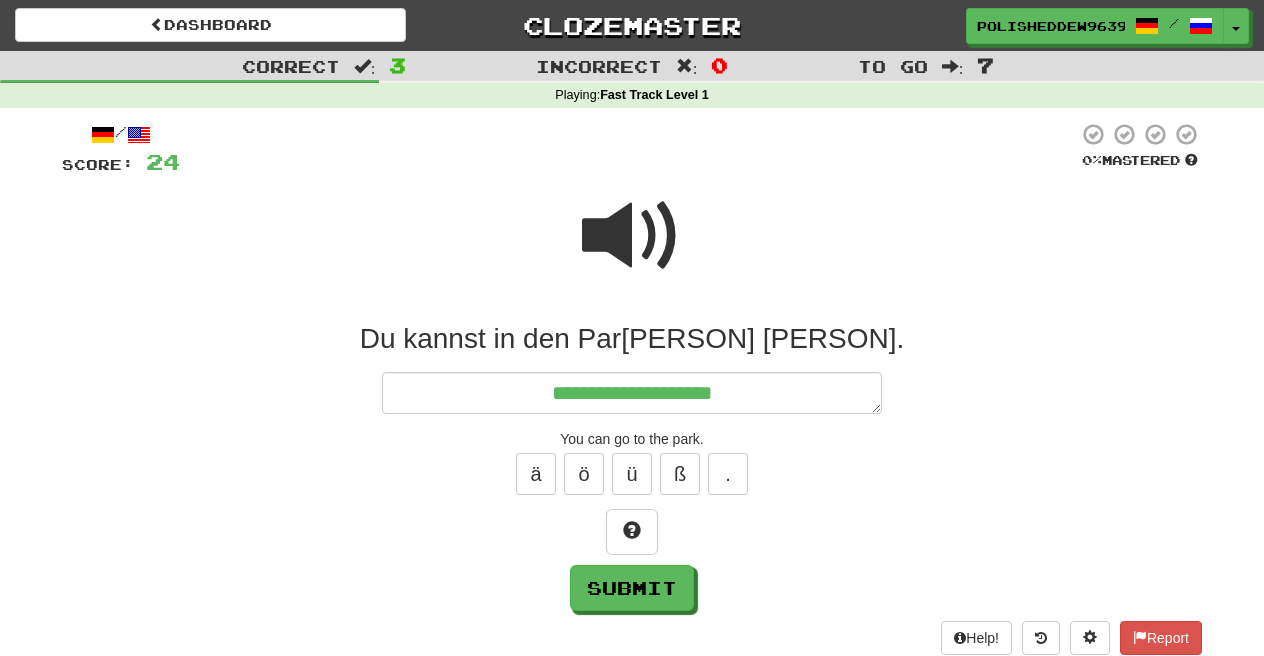 type on "*" 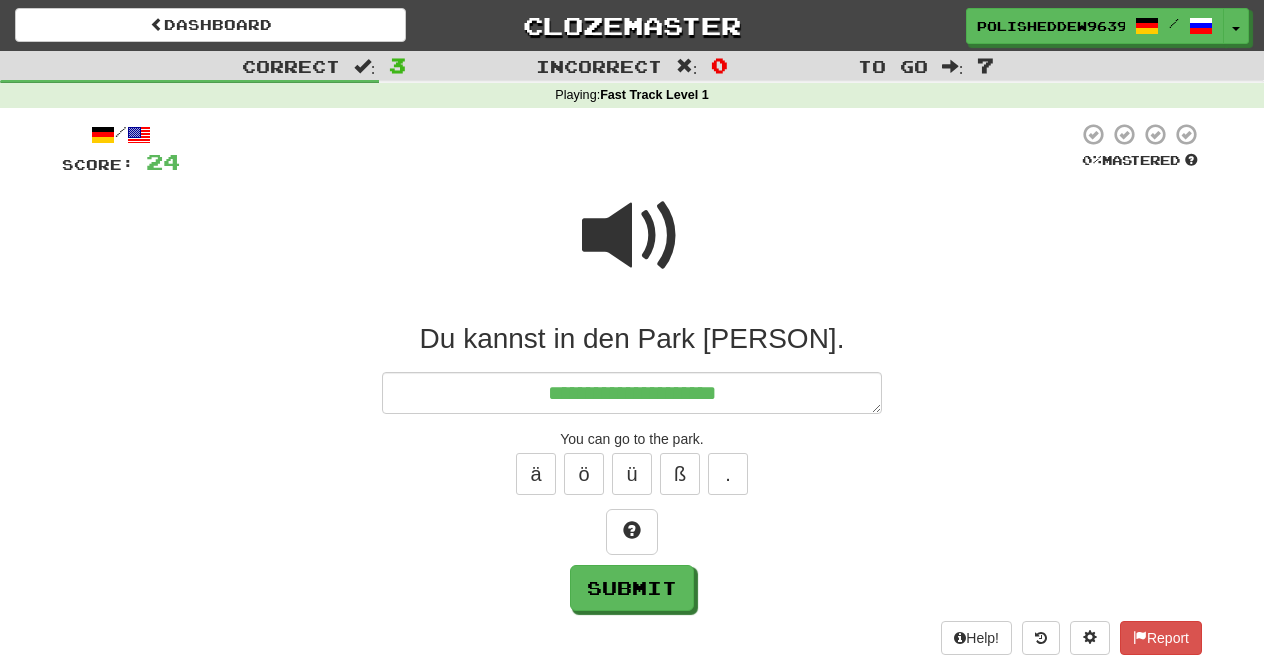 type on "*" 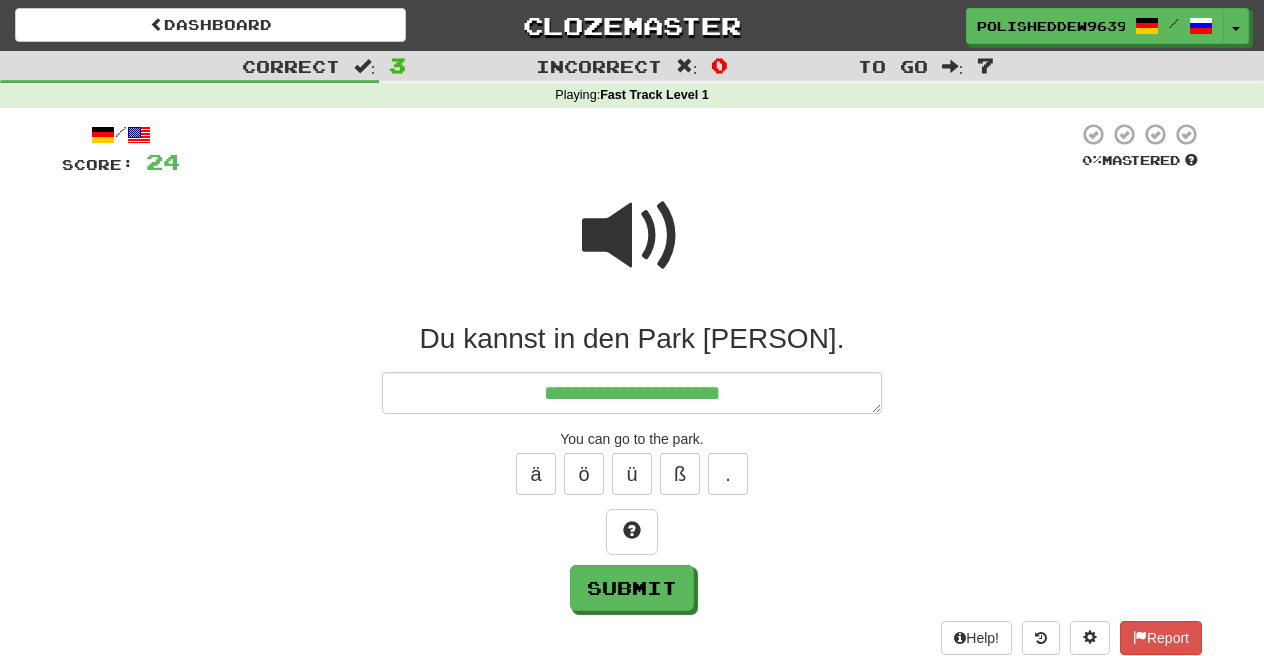 type on "*" 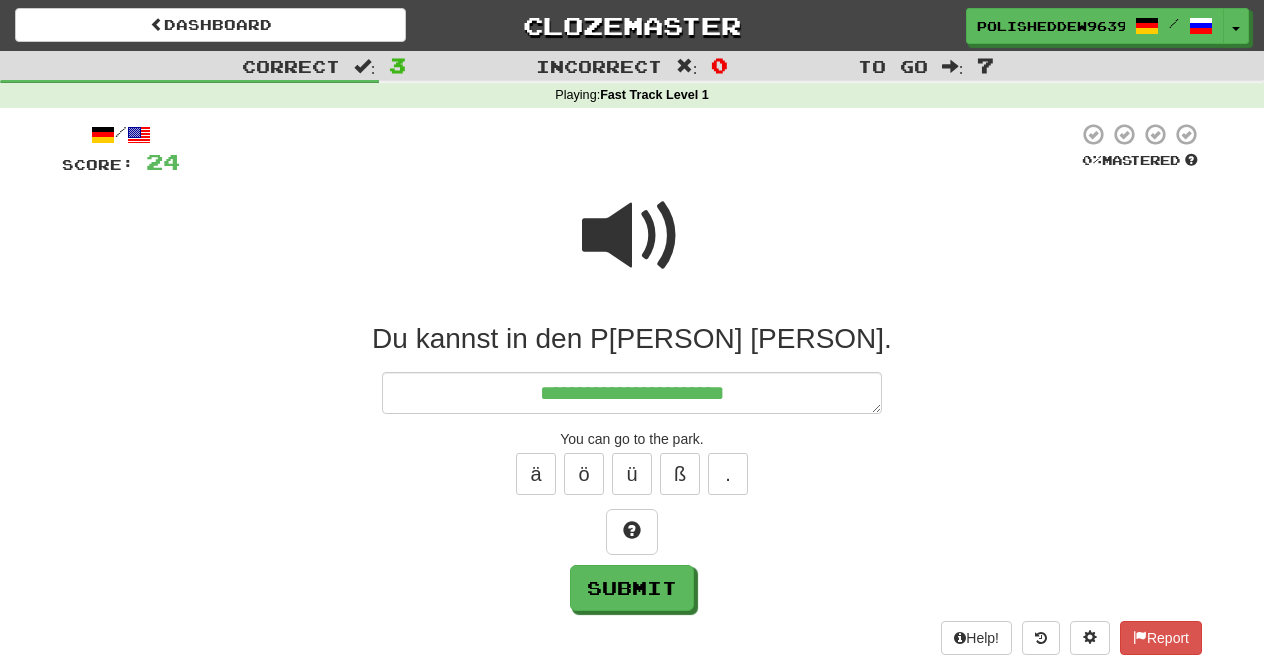 type on "*" 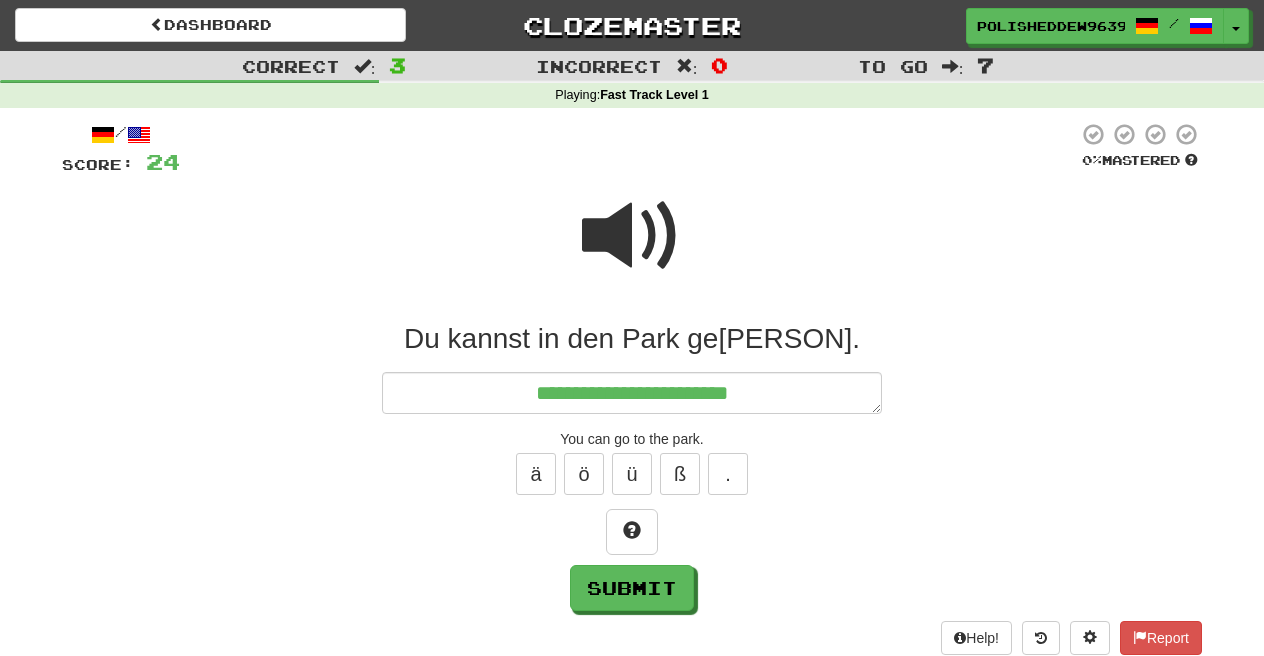 type on "*" 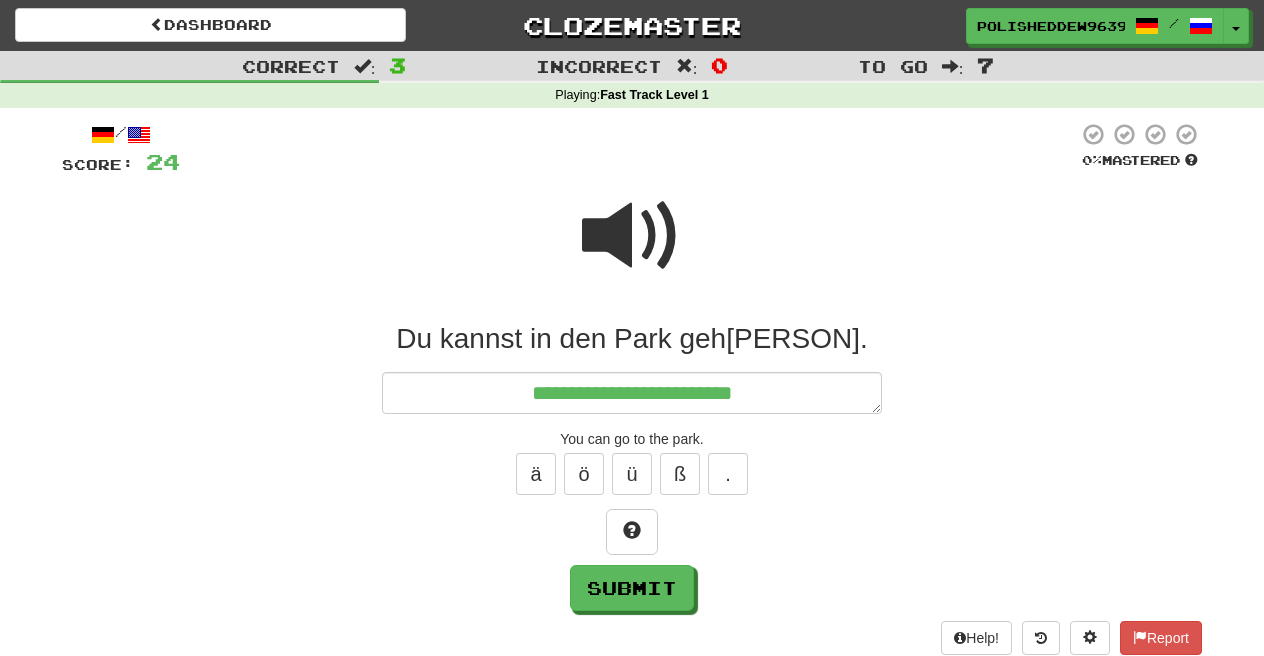 type on "*" 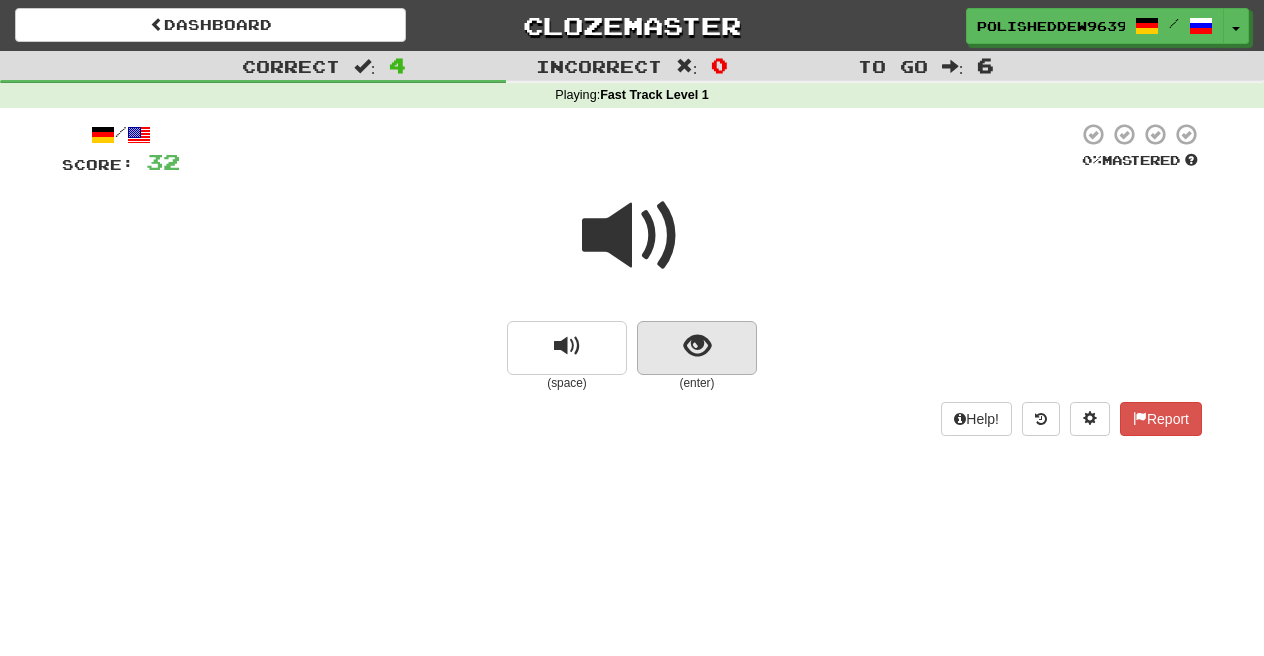 click at bounding box center [697, 348] 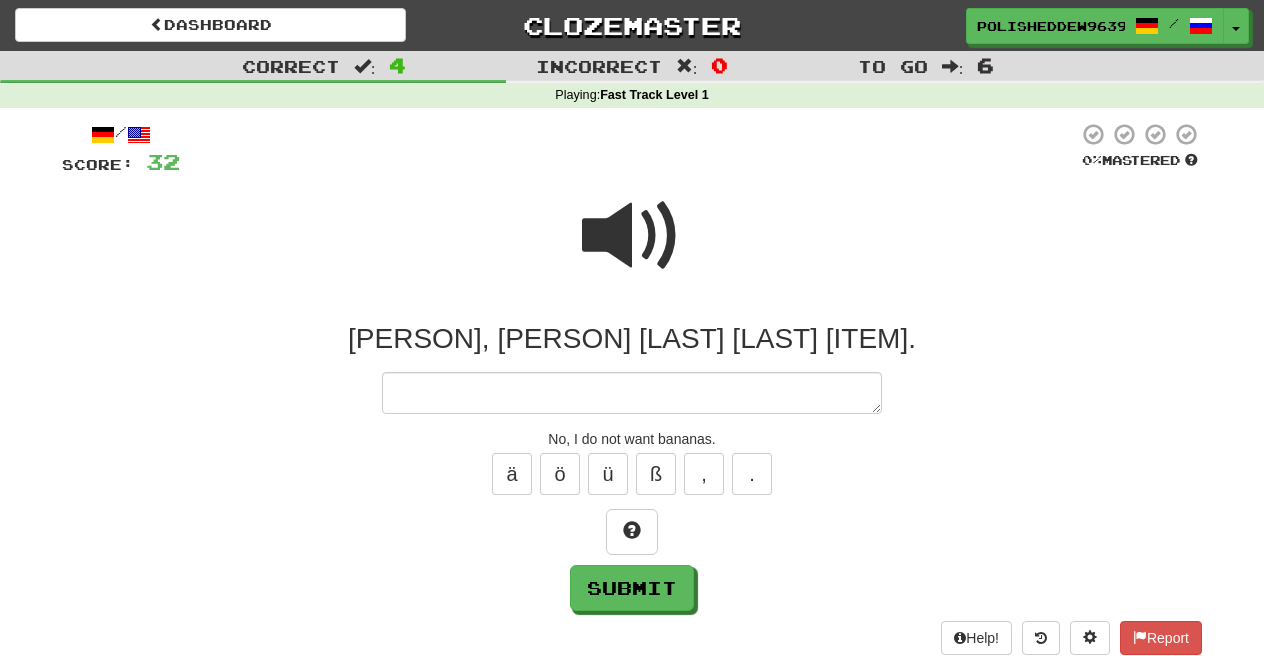type on "*" 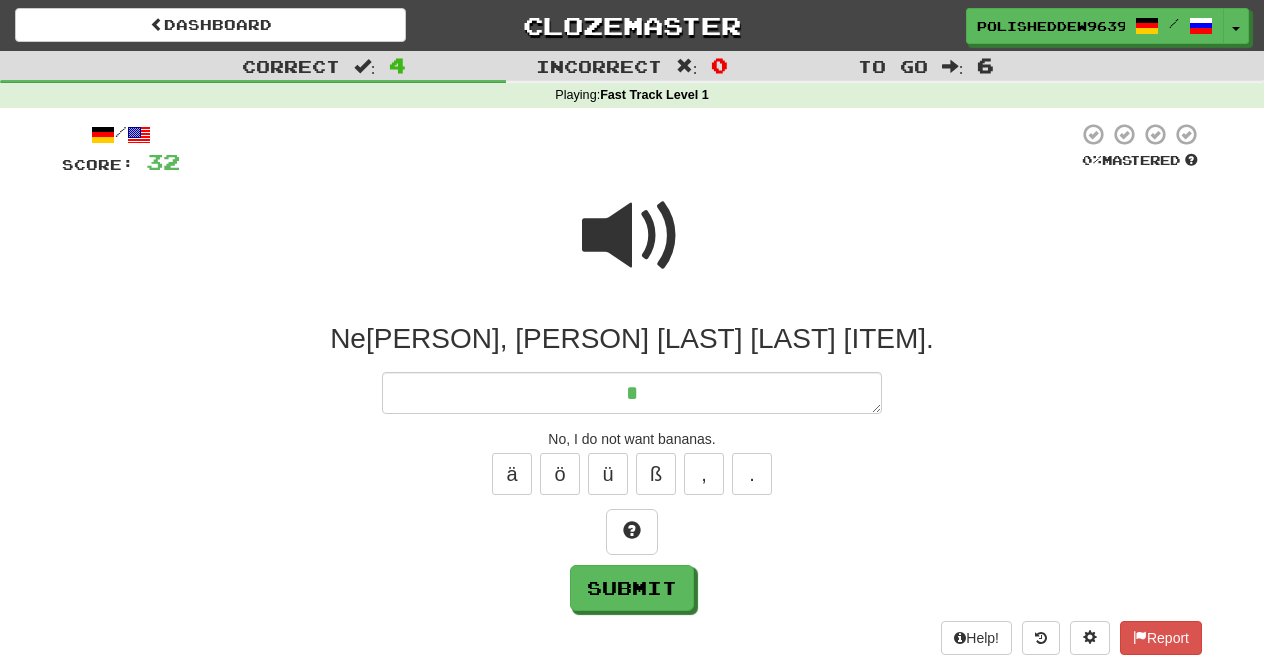 type on "*" 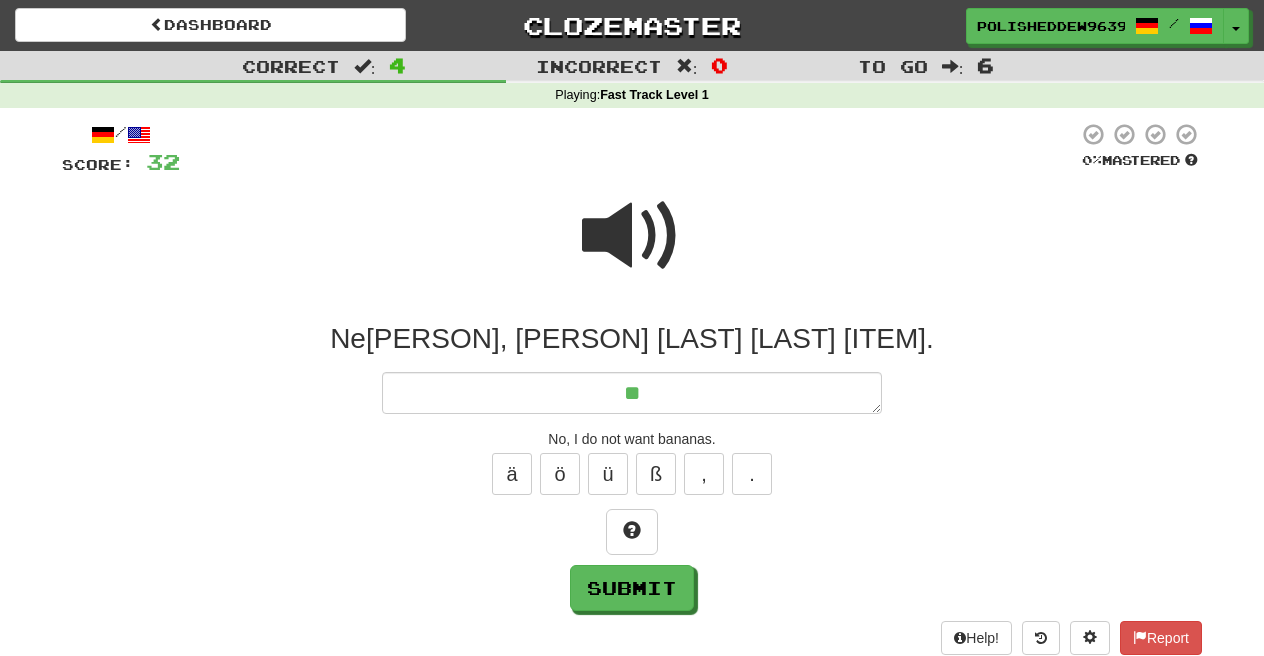 type on "*" 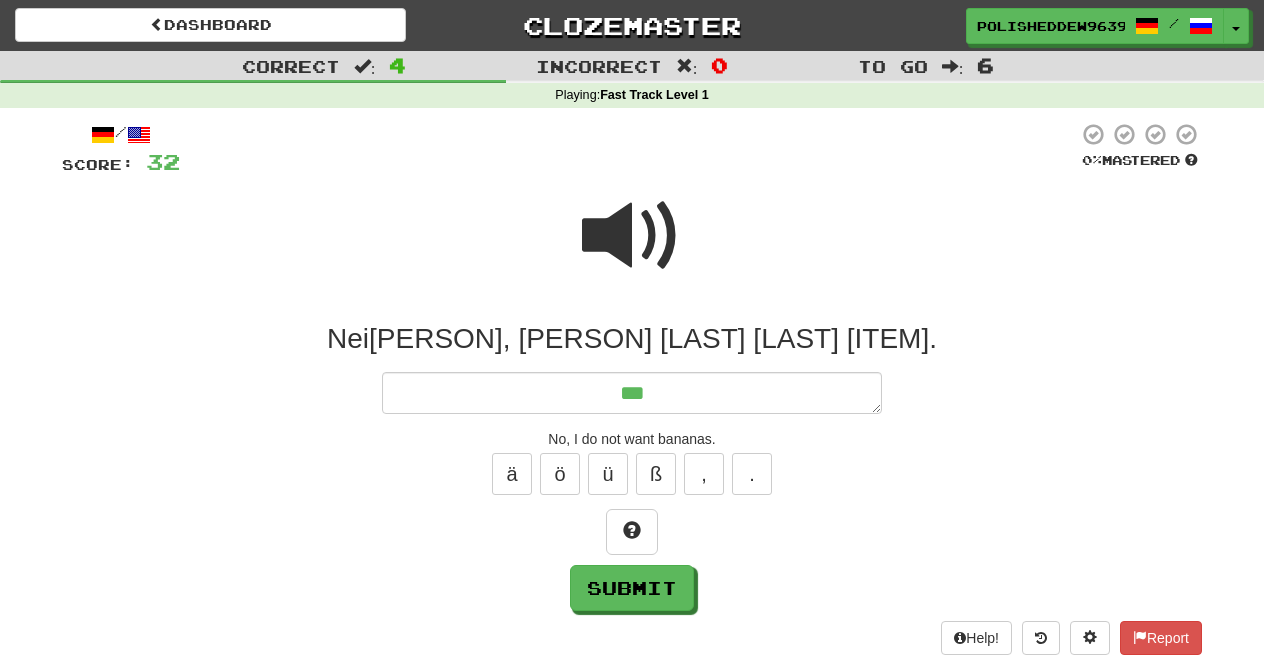 type on "*" 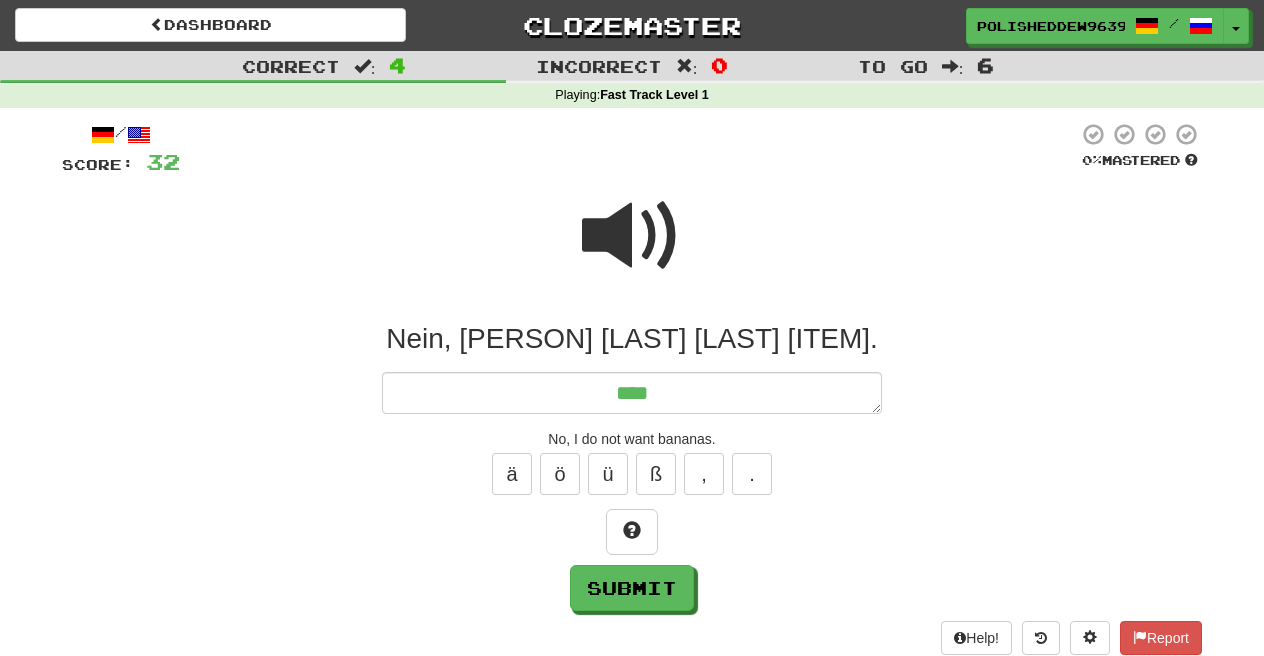 type on "*" 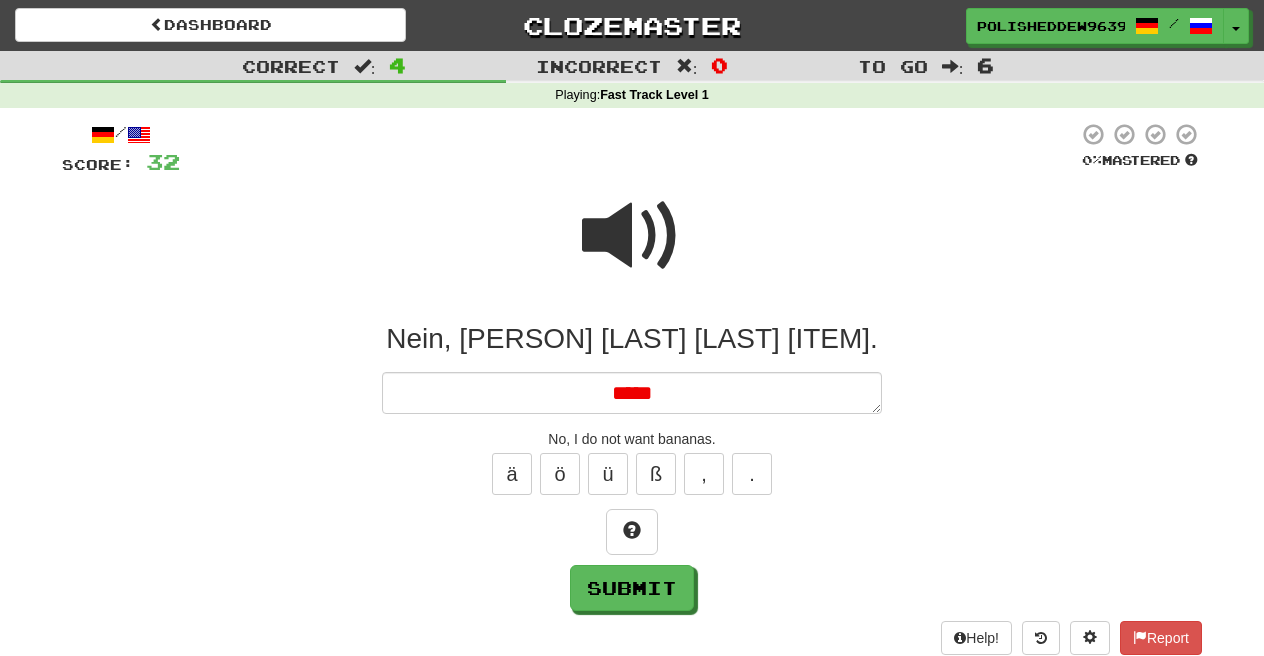 type 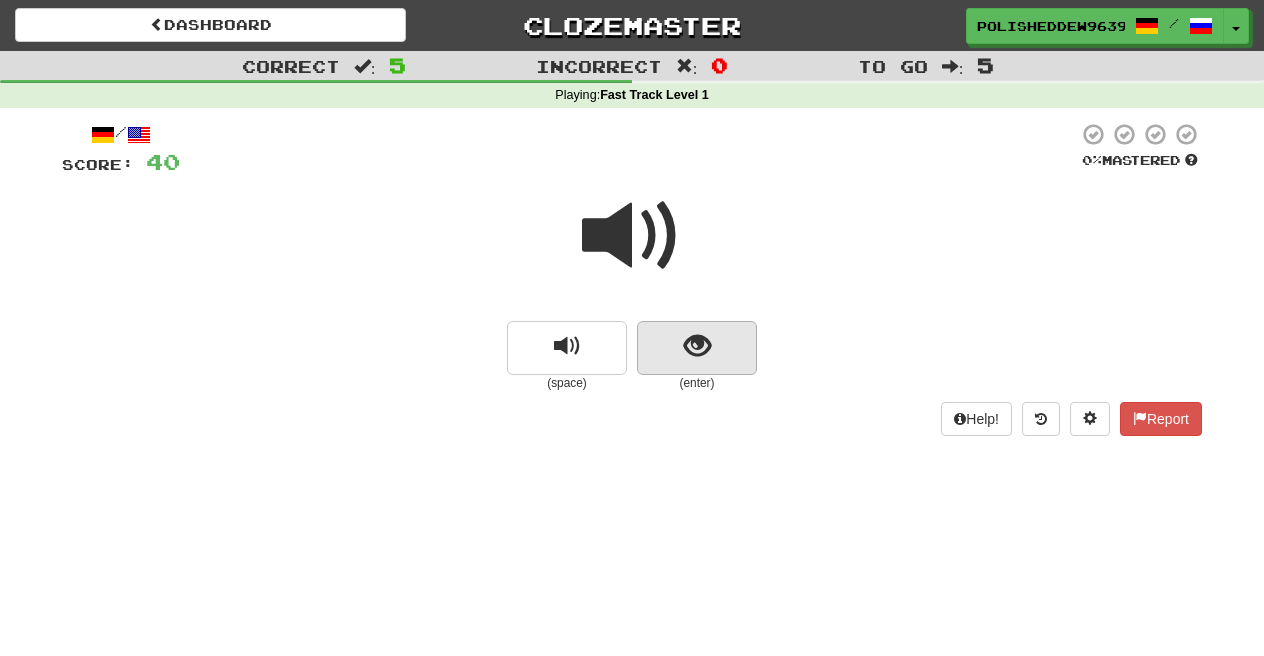 click at bounding box center [697, 348] 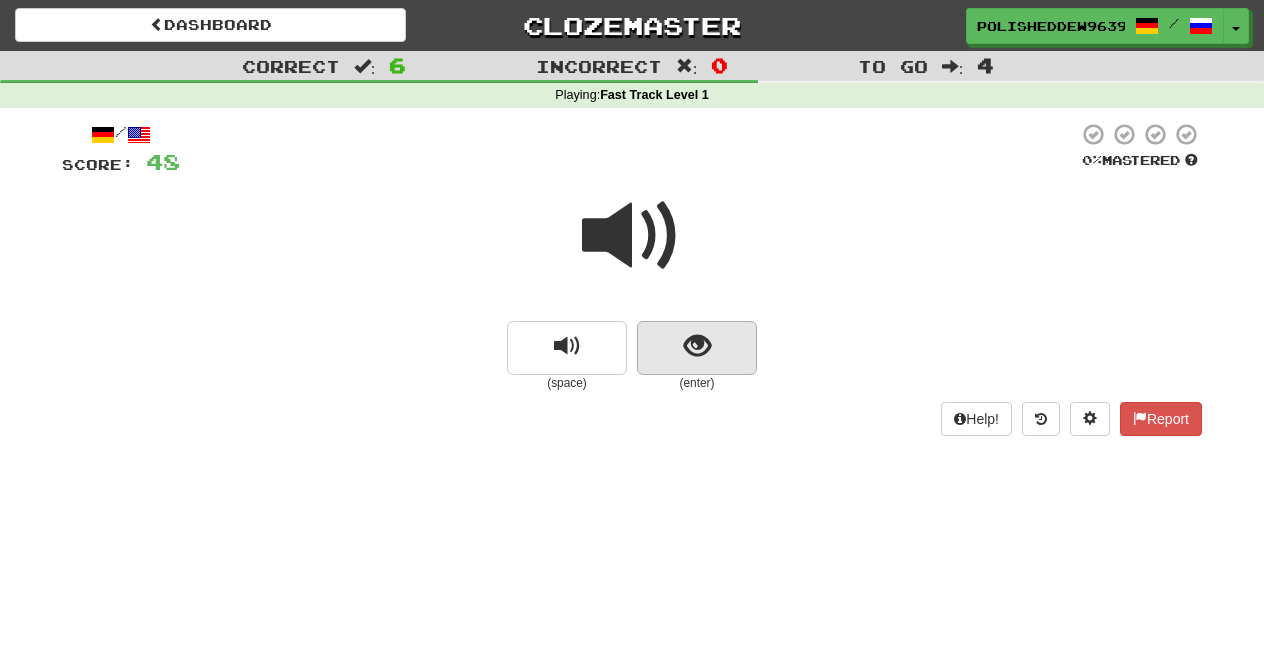 click at bounding box center (697, 346) 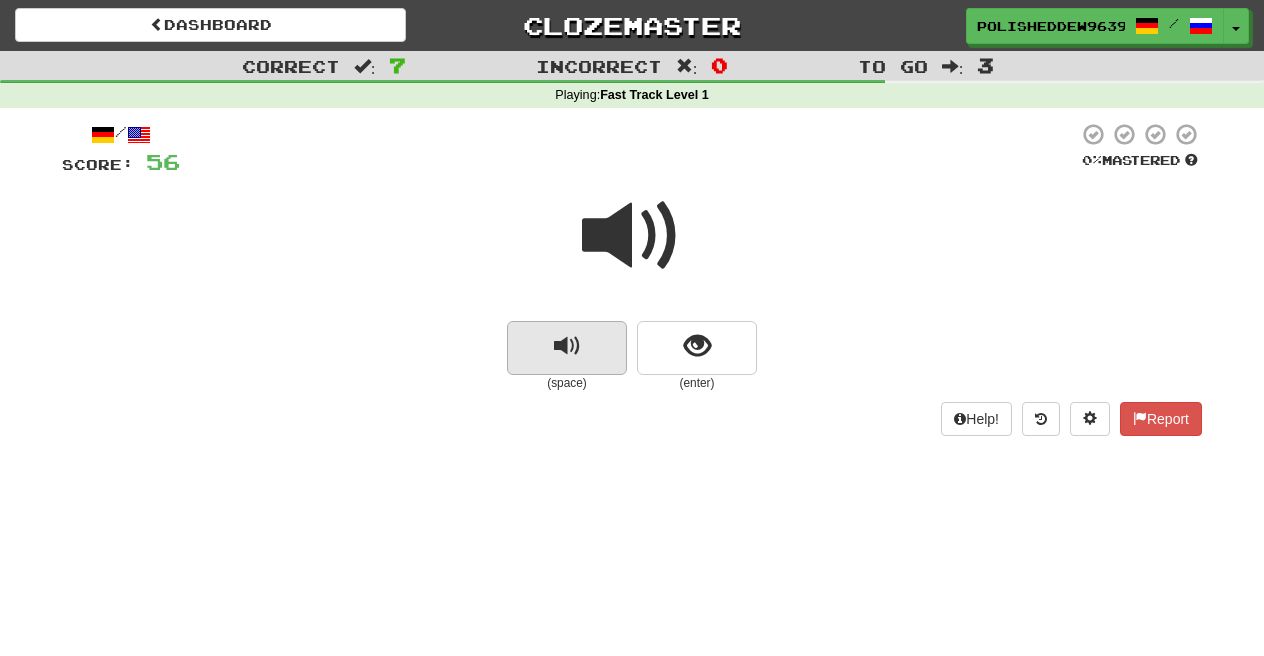 click at bounding box center [567, 348] 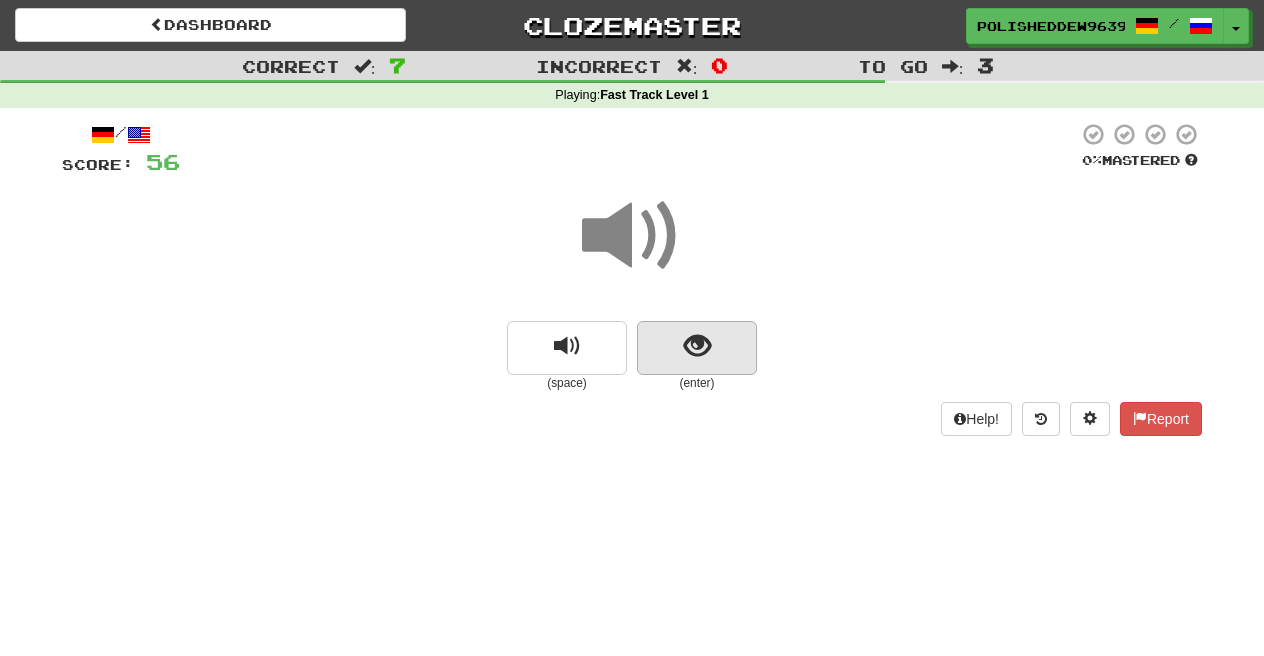 click at bounding box center [697, 348] 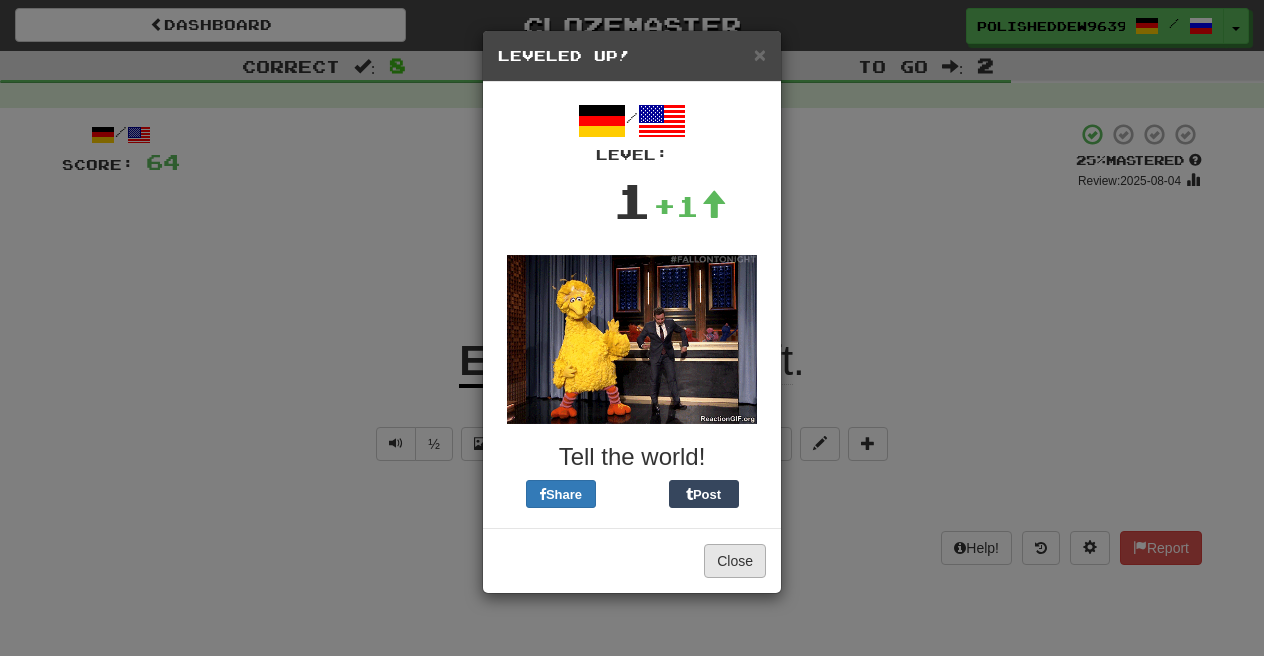 click on "Close" at bounding box center (735, 561) 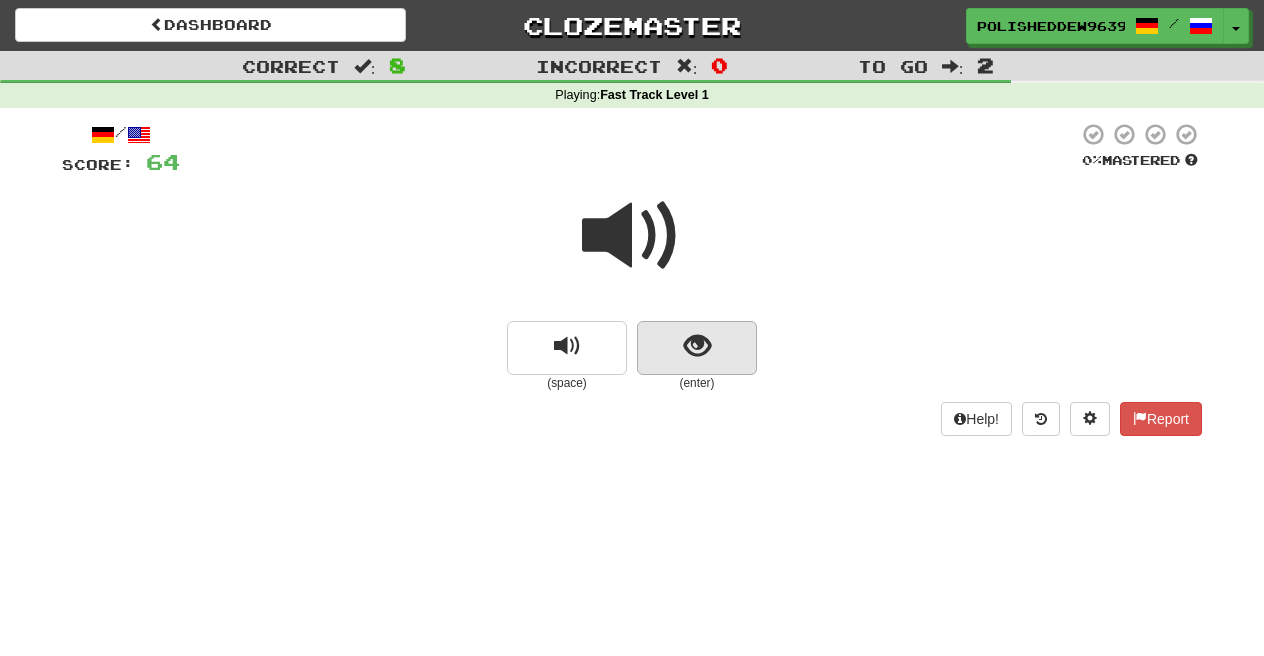 click at bounding box center (697, 346) 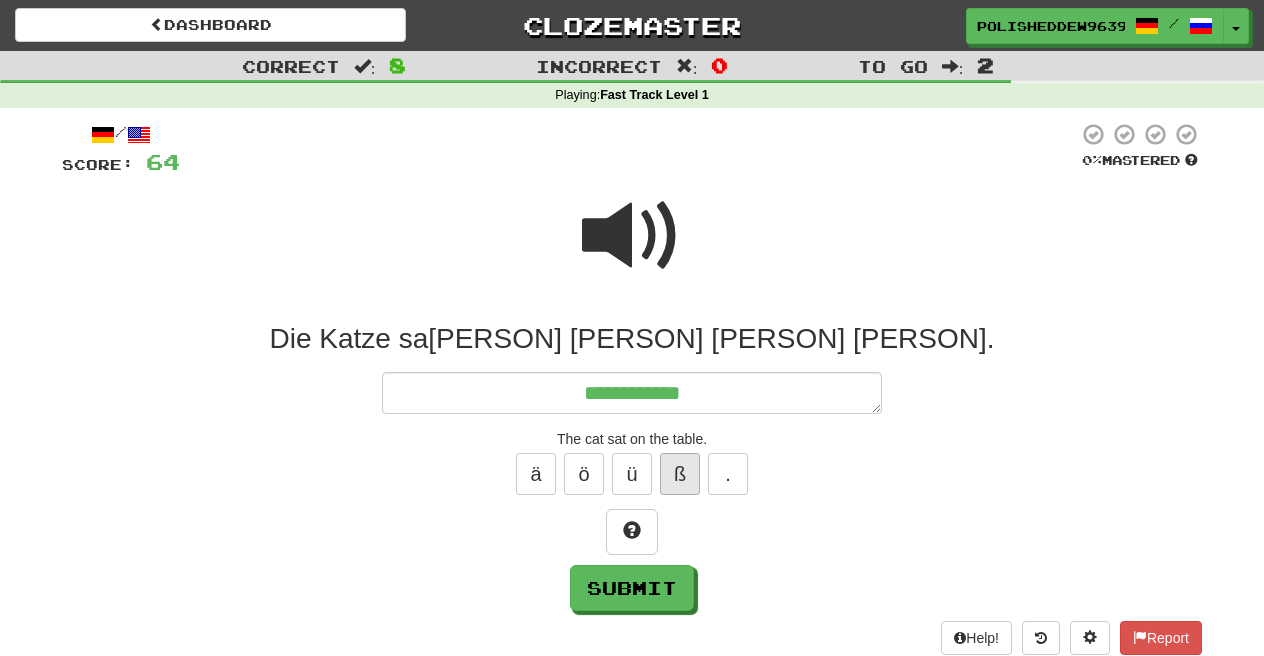 click on "ß" at bounding box center (680, 474) 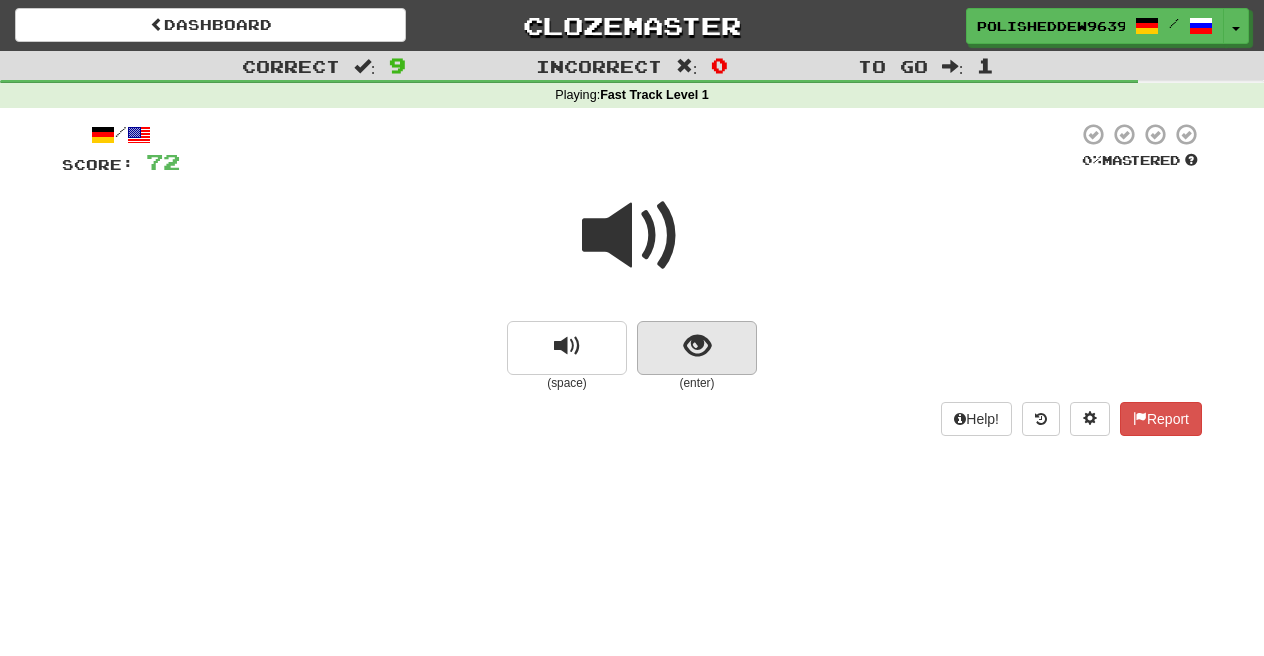 click at bounding box center (697, 348) 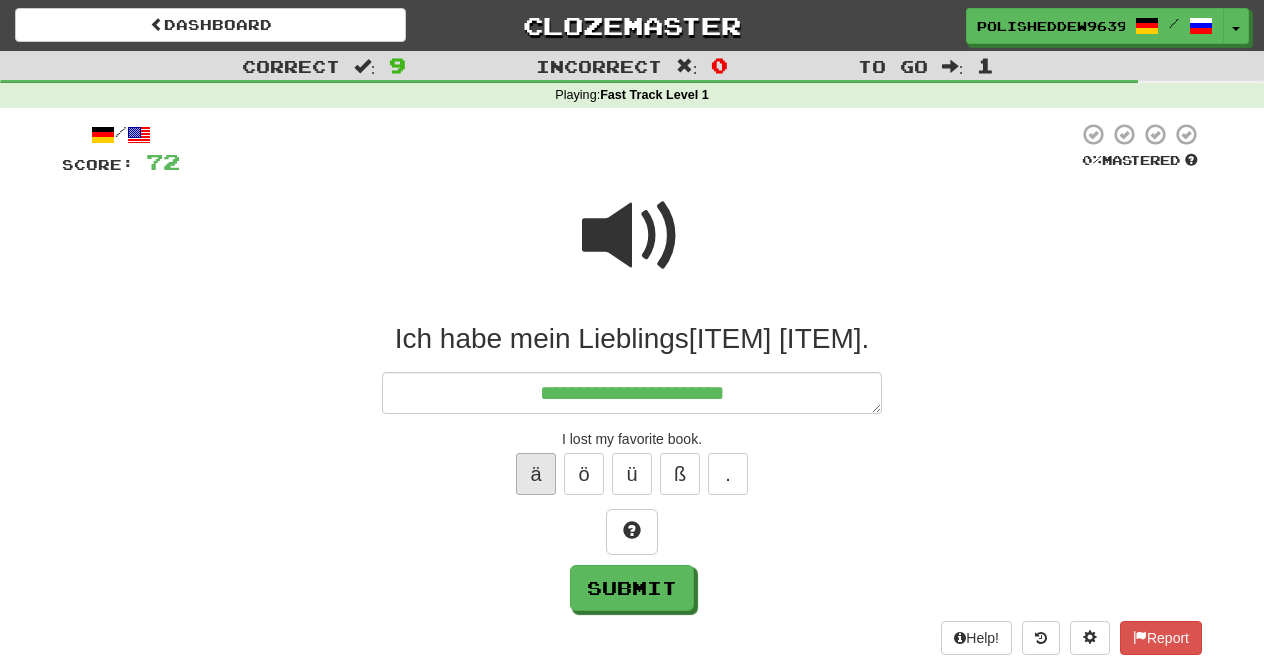 click on "ä" at bounding box center (536, 474) 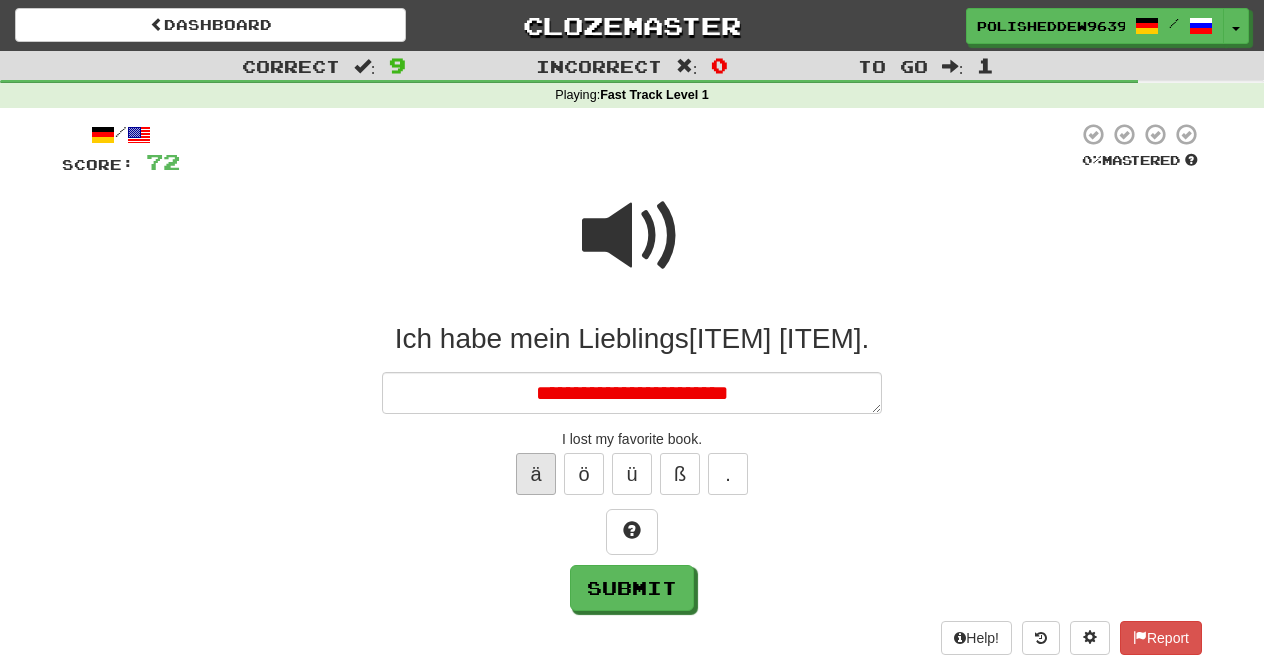 click on "ä" at bounding box center [536, 474] 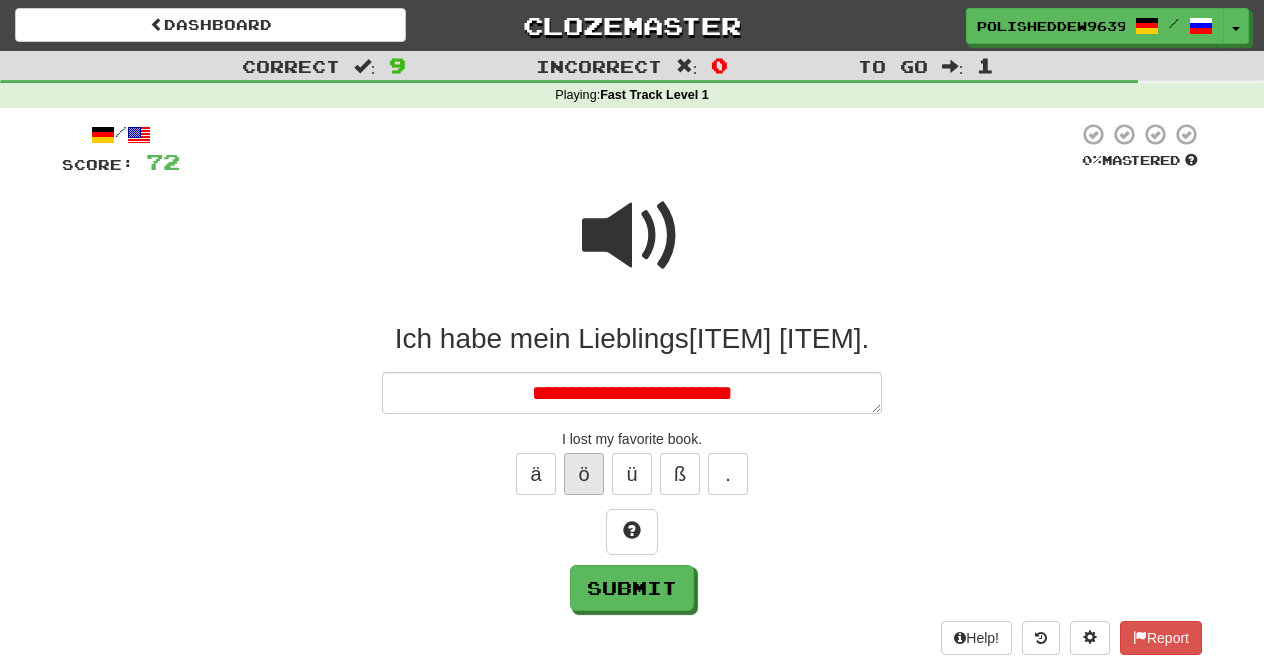 click on "ö" at bounding box center (584, 474) 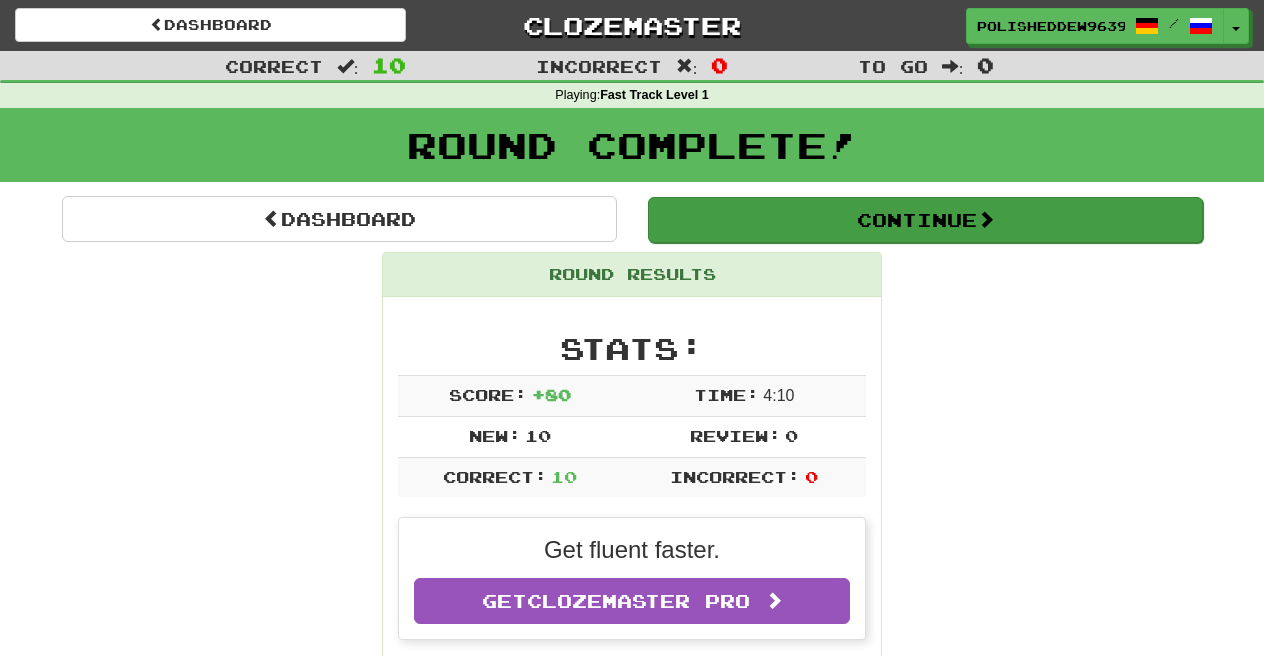 click on "Continue" at bounding box center (925, 220) 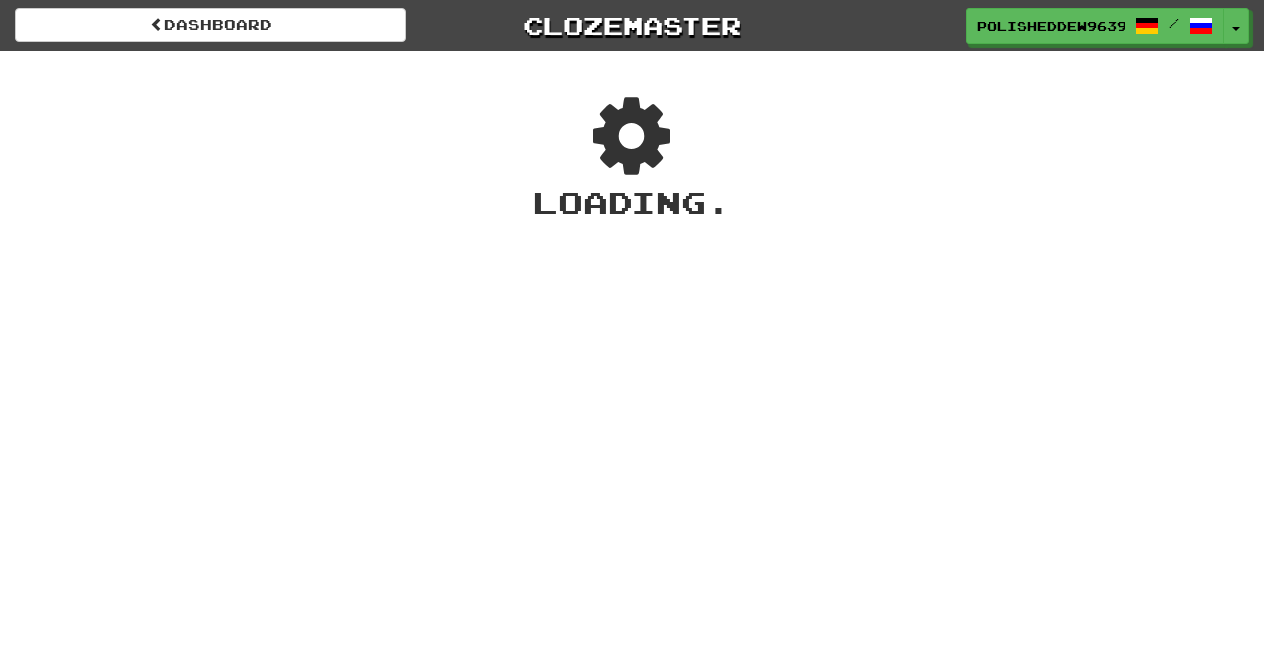 click on "Loading ." at bounding box center [632, 202] 